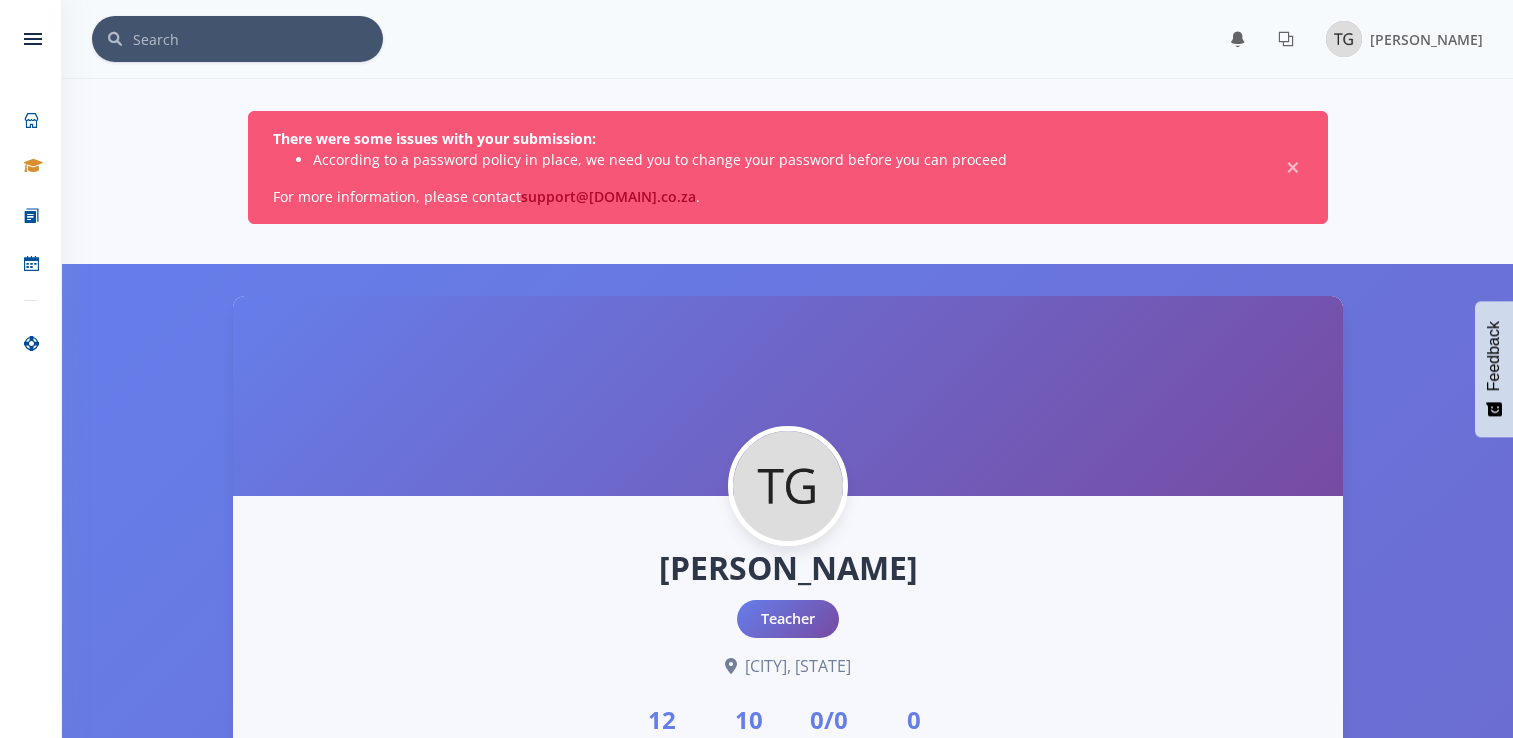 scroll, scrollTop: 0, scrollLeft: 0, axis: both 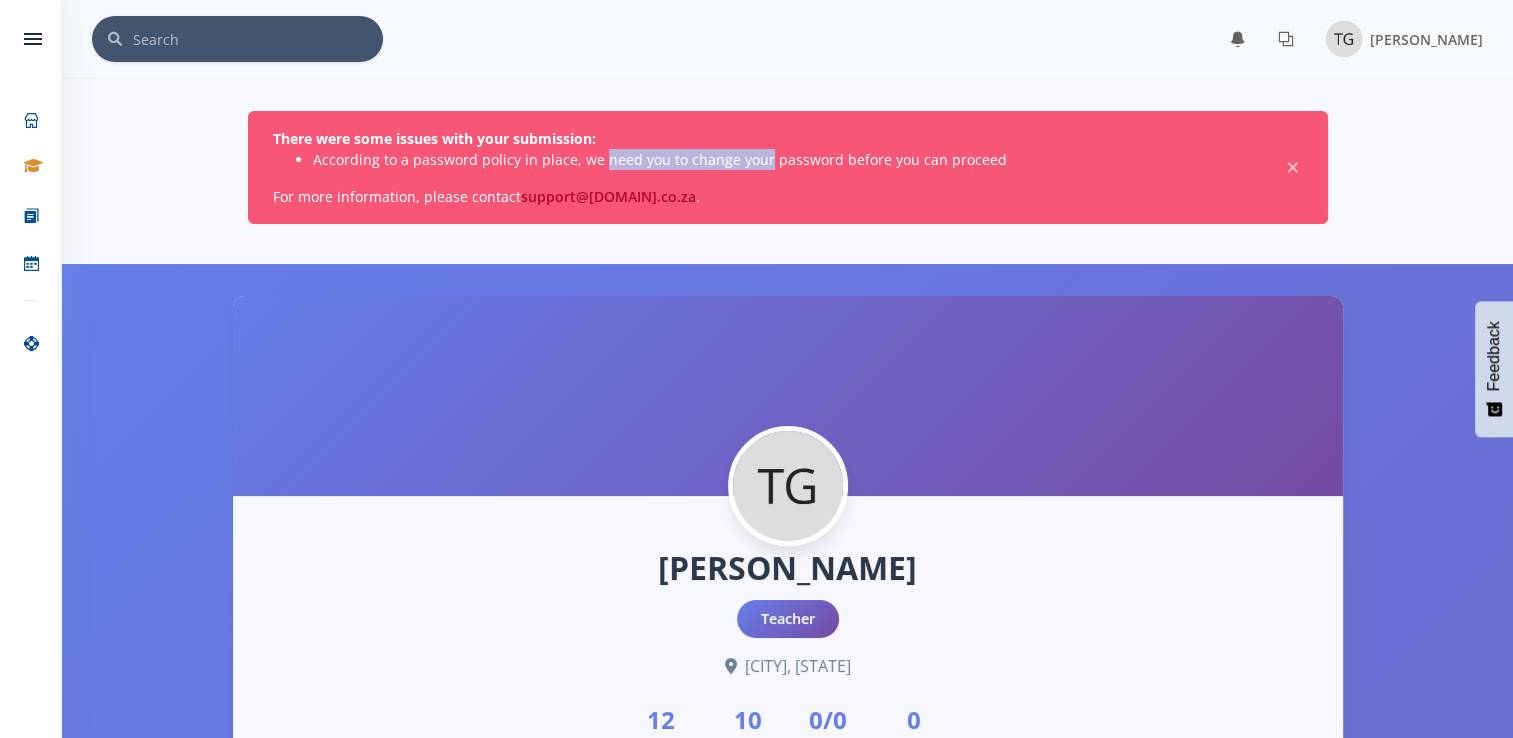 drag, startPoint x: 599, startPoint y: 165, endPoint x: 756, endPoint y: 154, distance: 157.38487 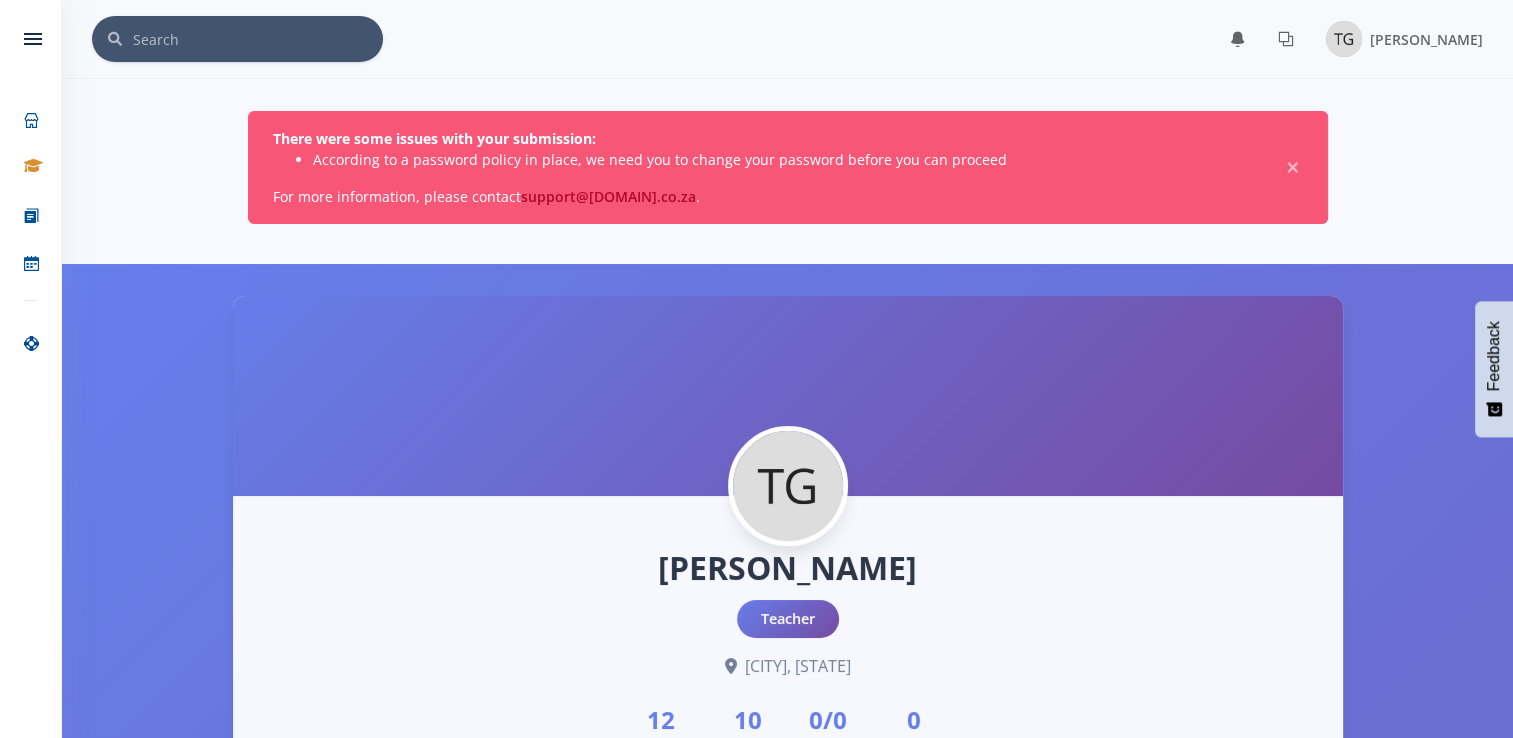 click on "There were some issues with your submission:
According to a password policy in place, we need you to change your password before you can proceed
For more information, please contact  support@exposcience.co.za .
×" at bounding box center (788, 167) 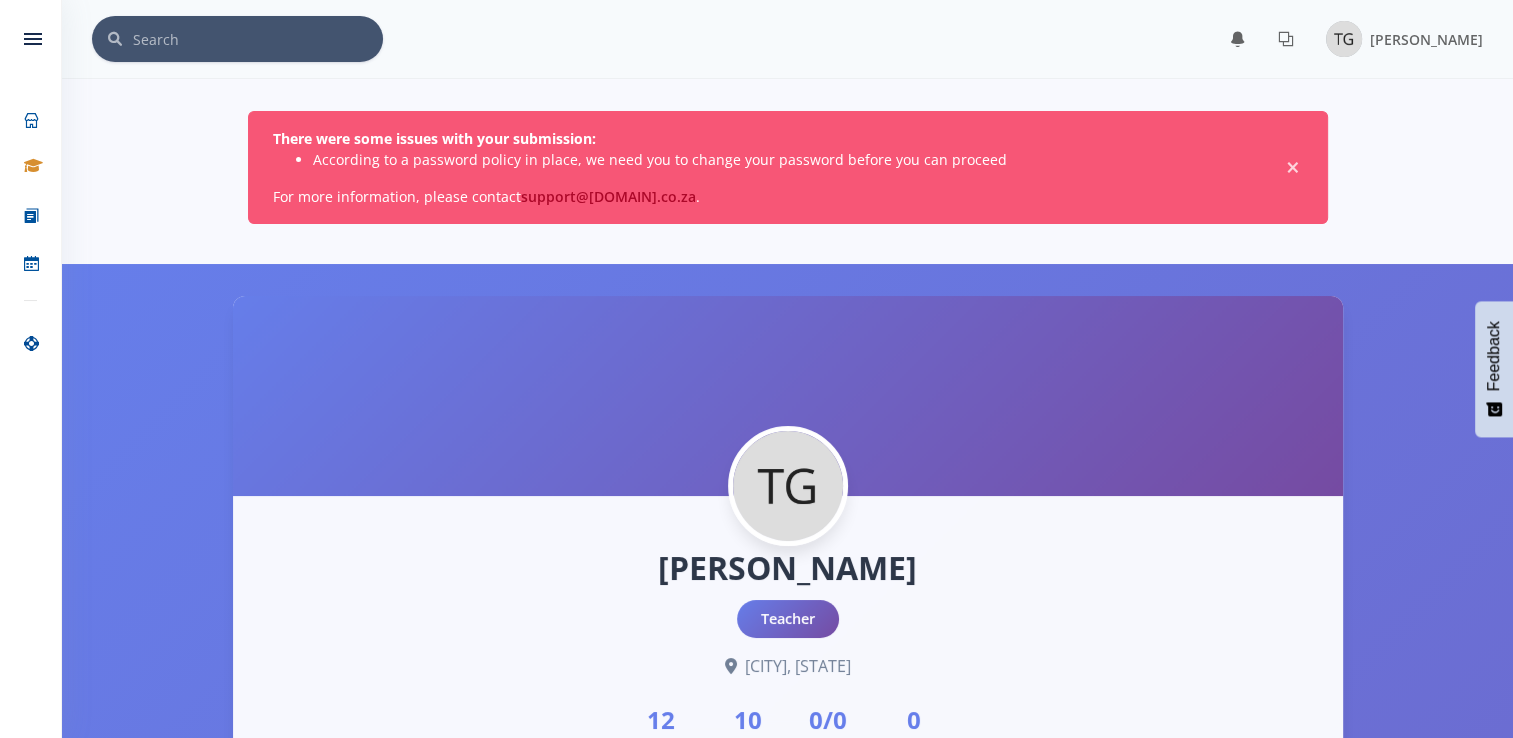 click on "×" at bounding box center [1293, 168] 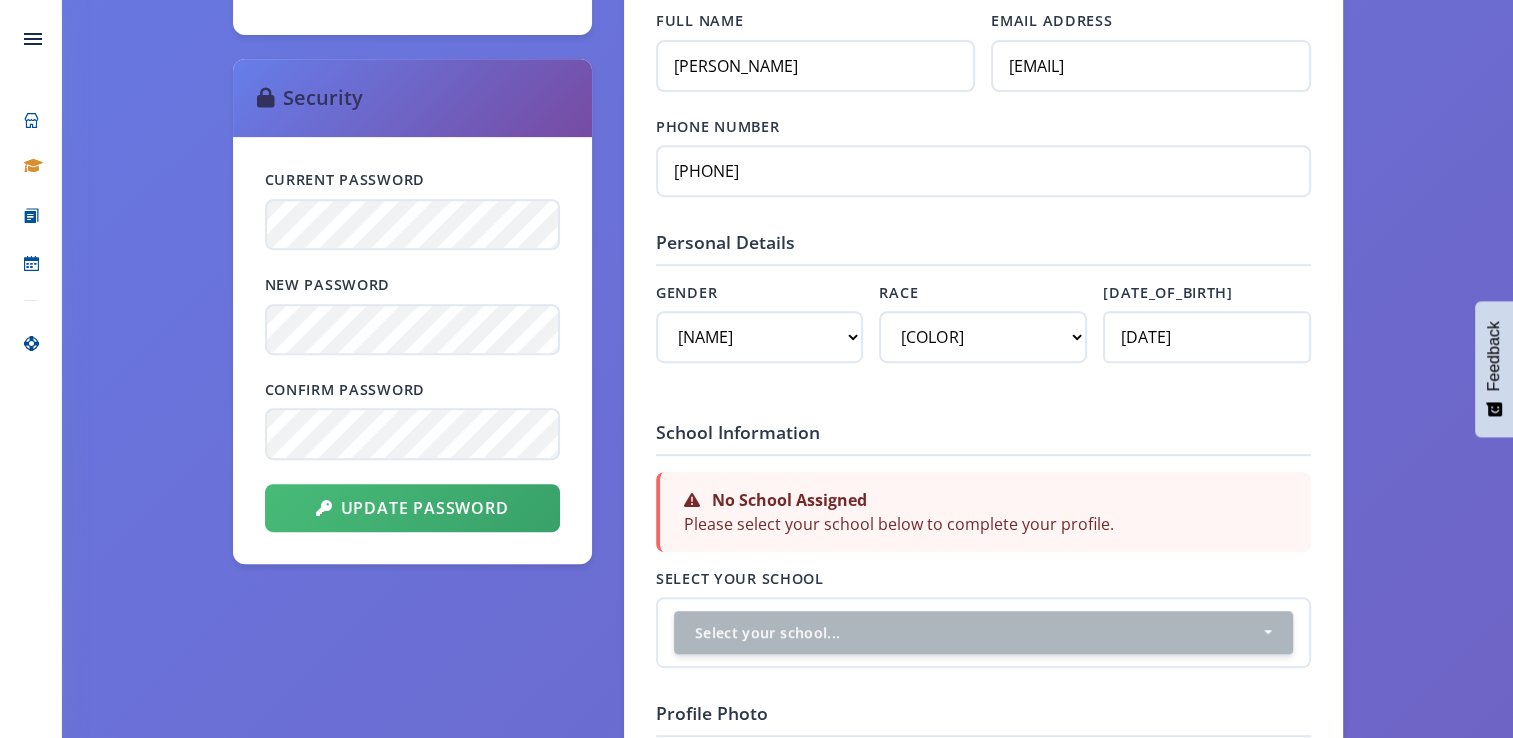 scroll, scrollTop: 870, scrollLeft: 0, axis: vertical 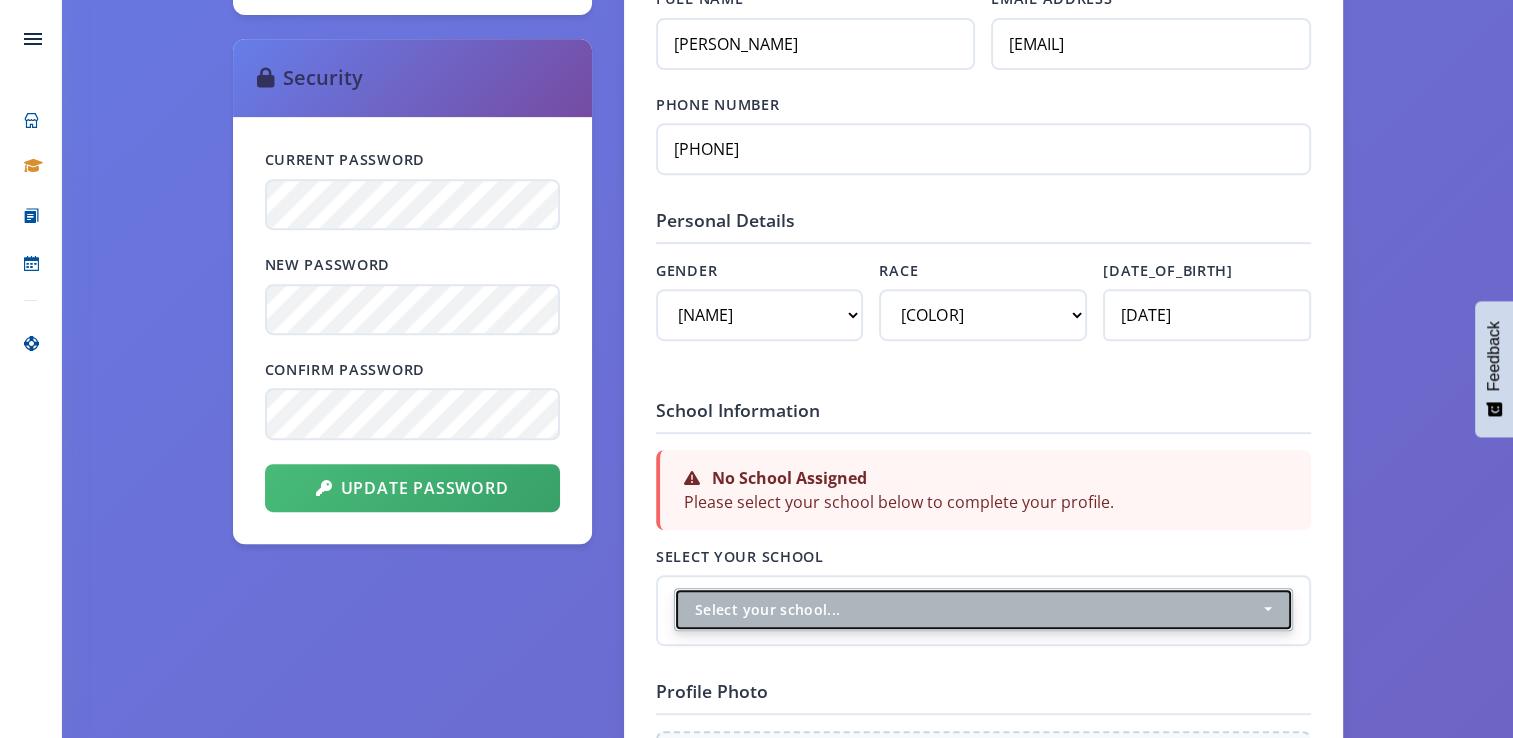 click on "Select your school..." at bounding box center (977, 609) 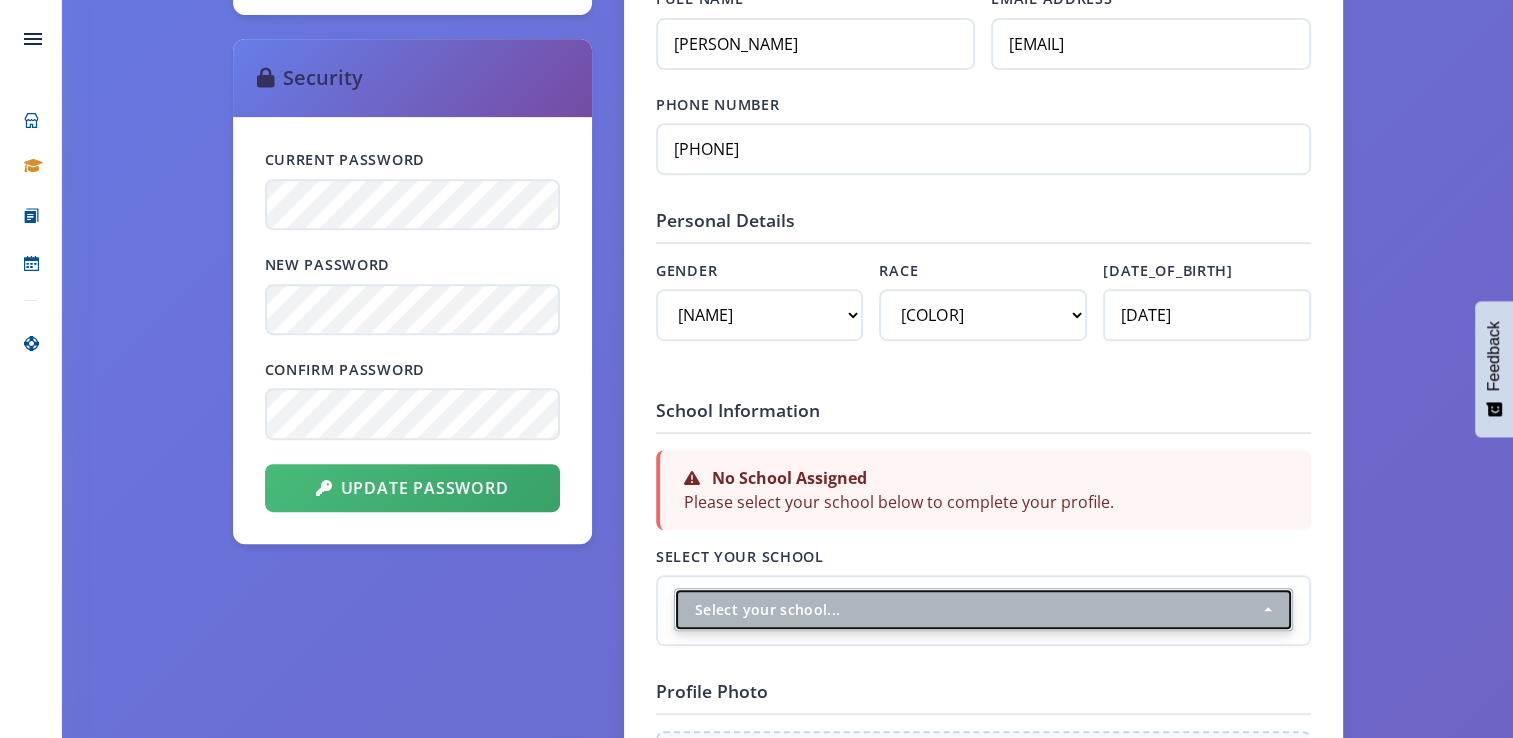 type 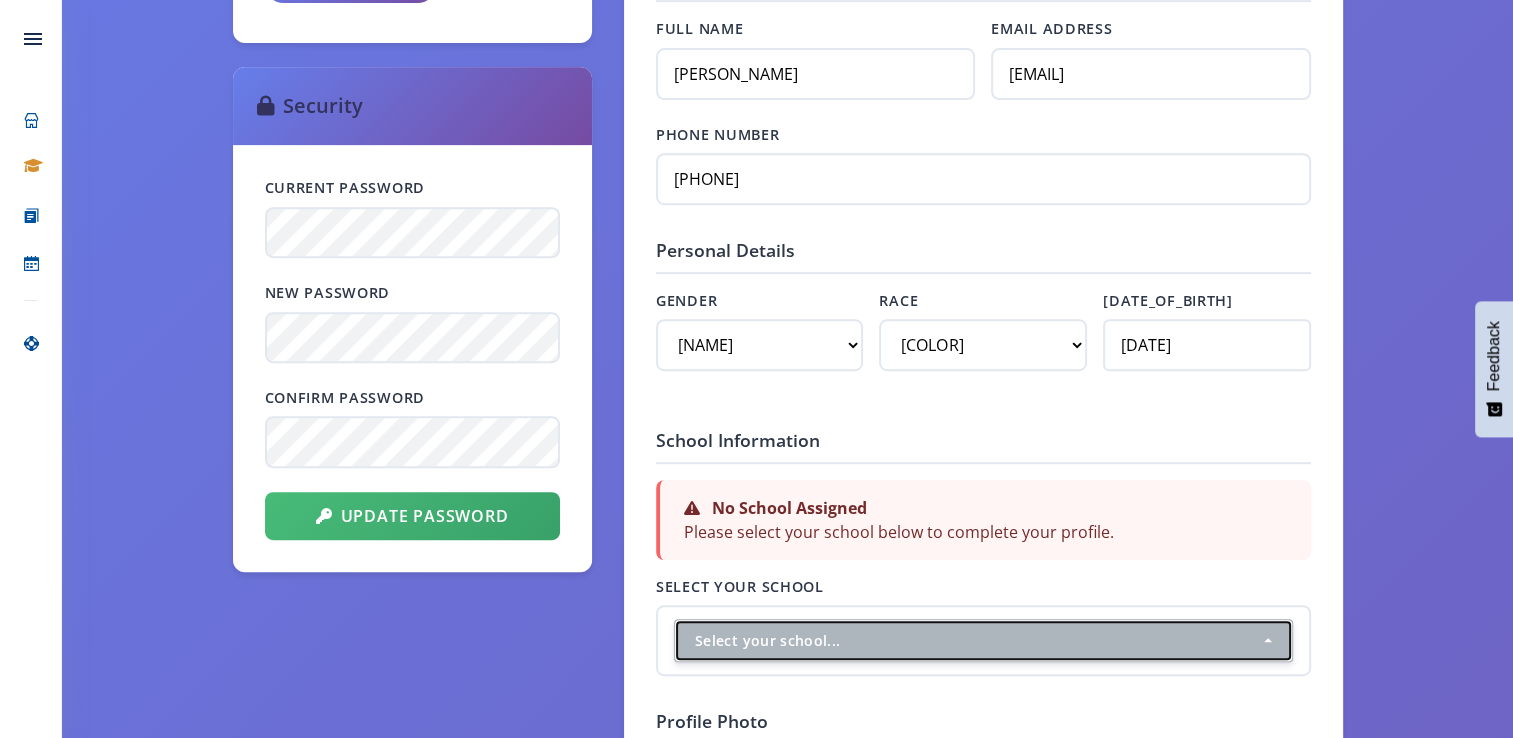 scroll, scrollTop: 0, scrollLeft: 0, axis: both 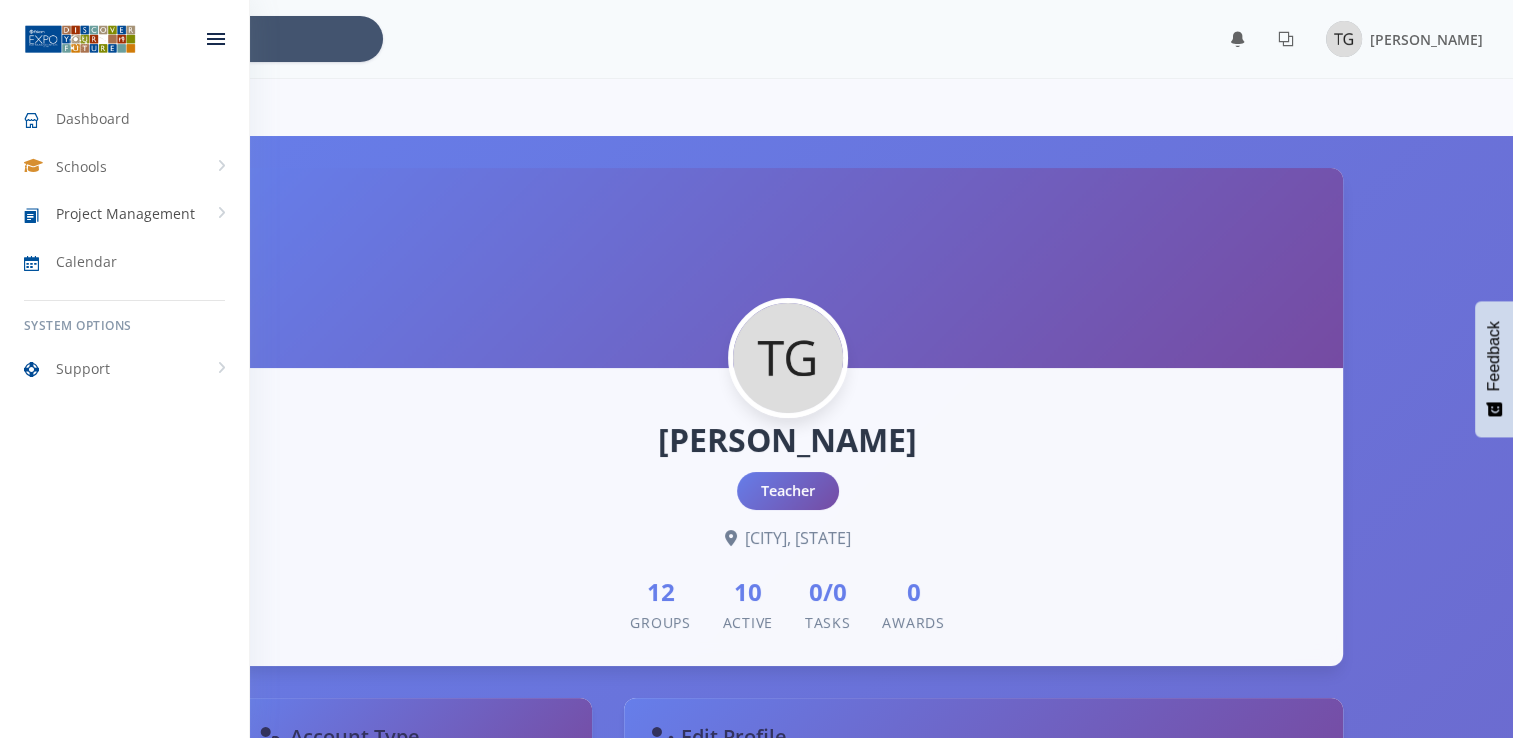 click on "Project Management" at bounding box center [125, 213] 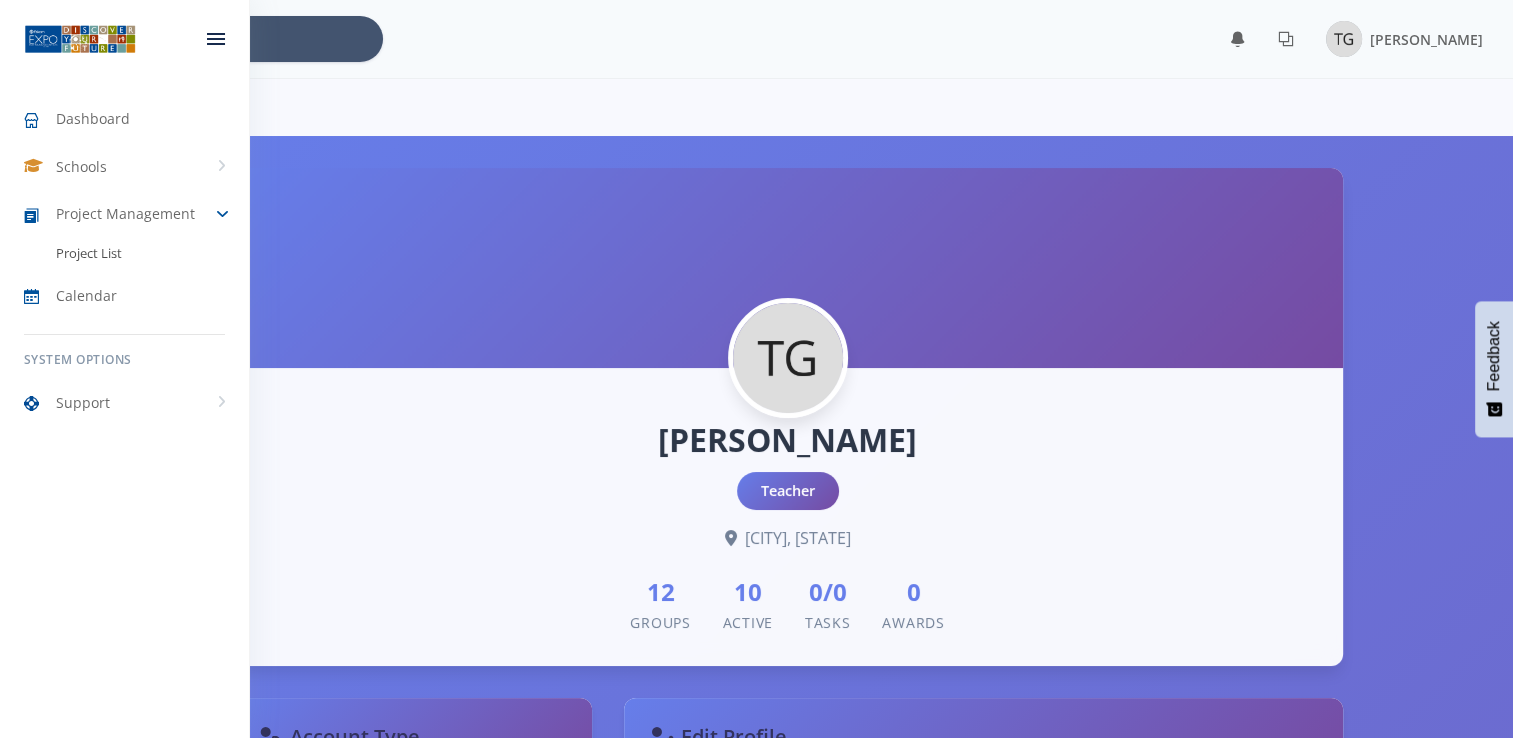 click on "Project List" at bounding box center (89, 254) 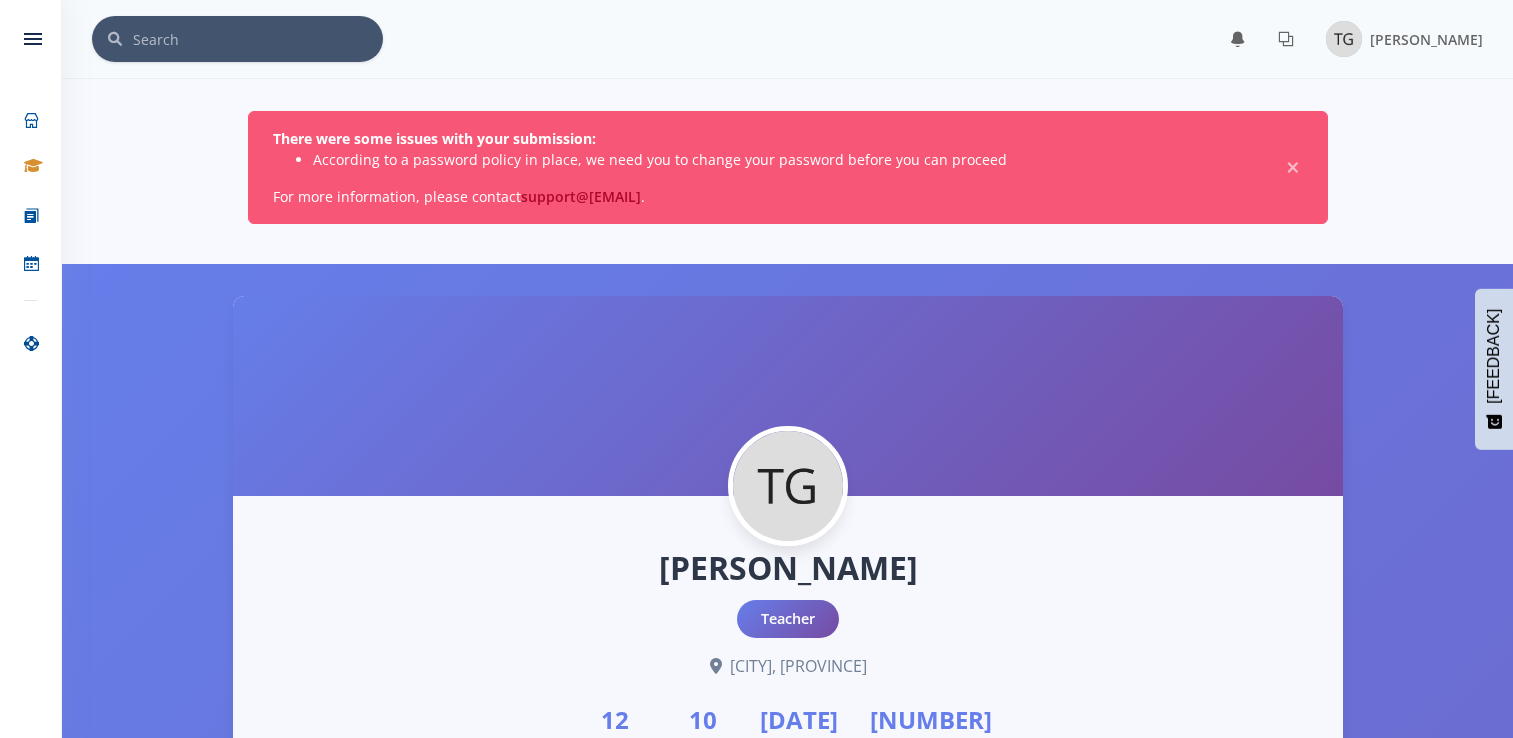scroll, scrollTop: 0, scrollLeft: 0, axis: both 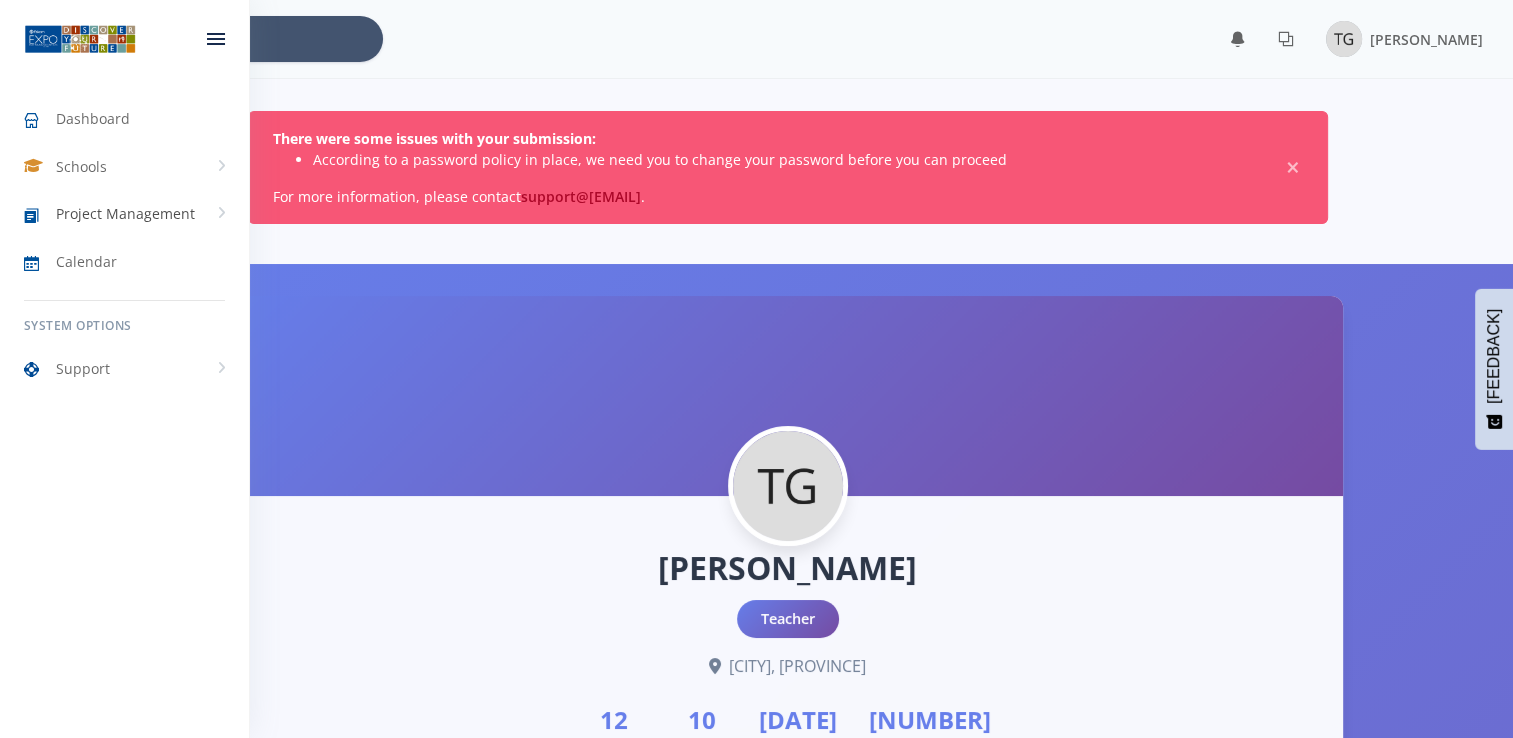 click at bounding box center [40, 216] 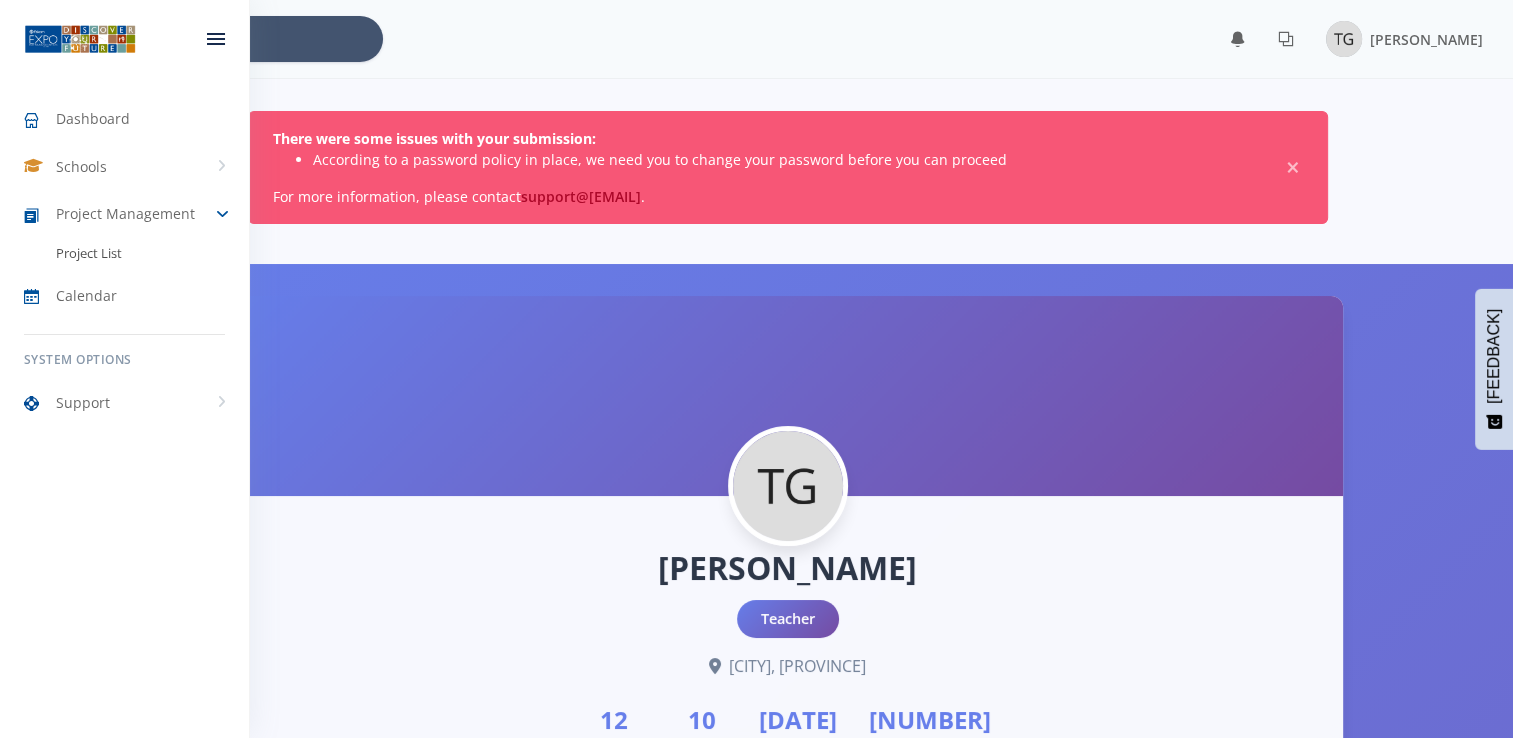 click on "Project List" at bounding box center (124, 254) 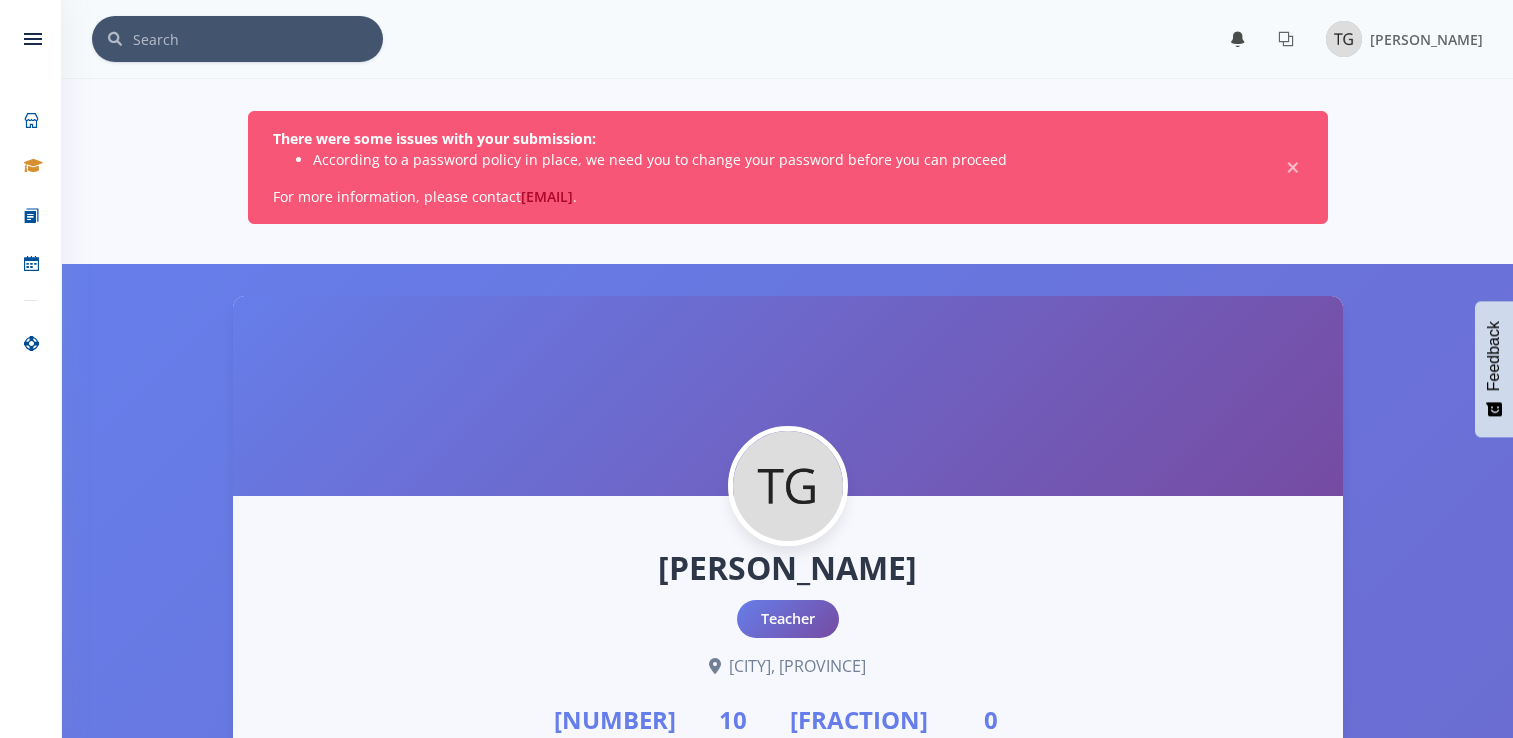 scroll, scrollTop: 0, scrollLeft: 0, axis: both 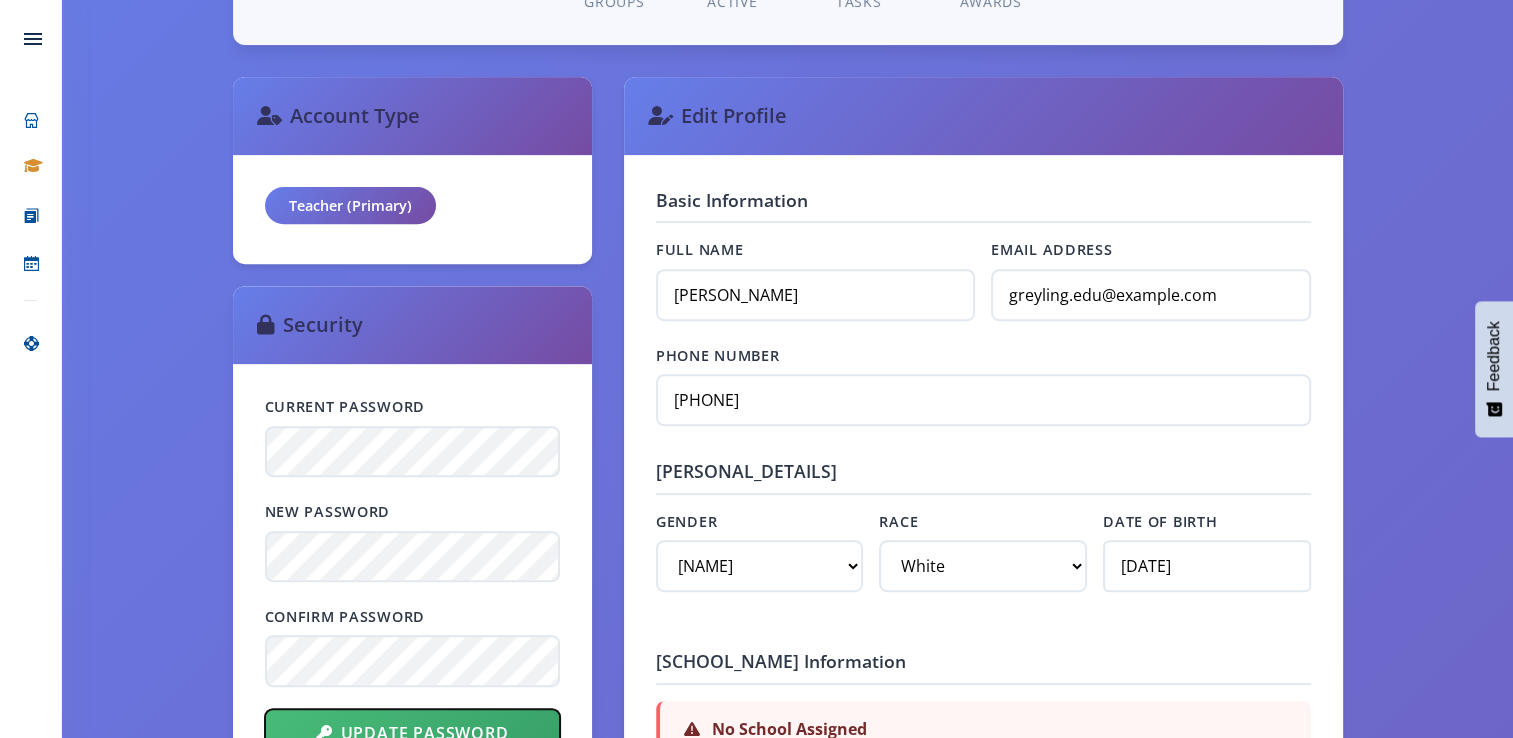 click on "Update Password" at bounding box center (412, 733) 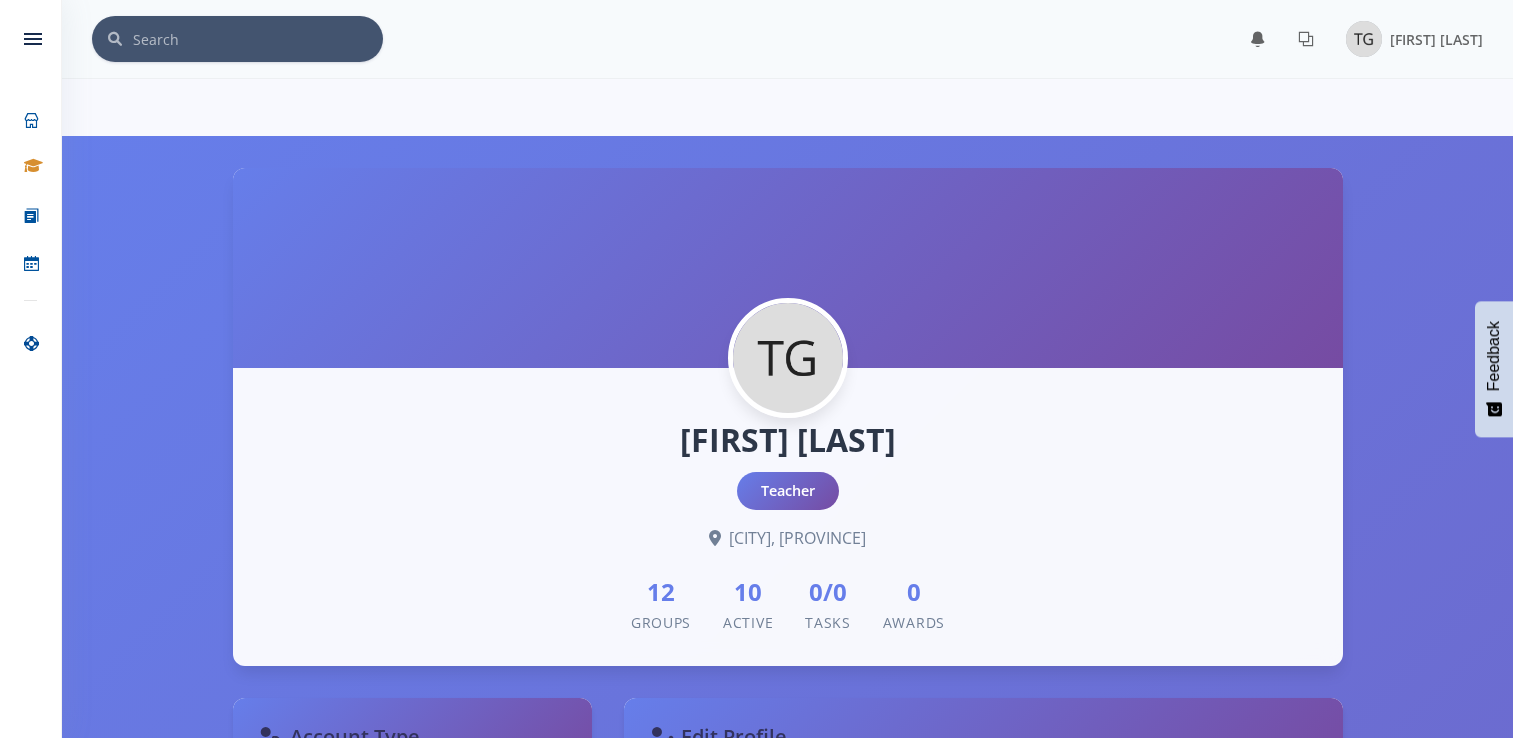 scroll, scrollTop: 0, scrollLeft: 0, axis: both 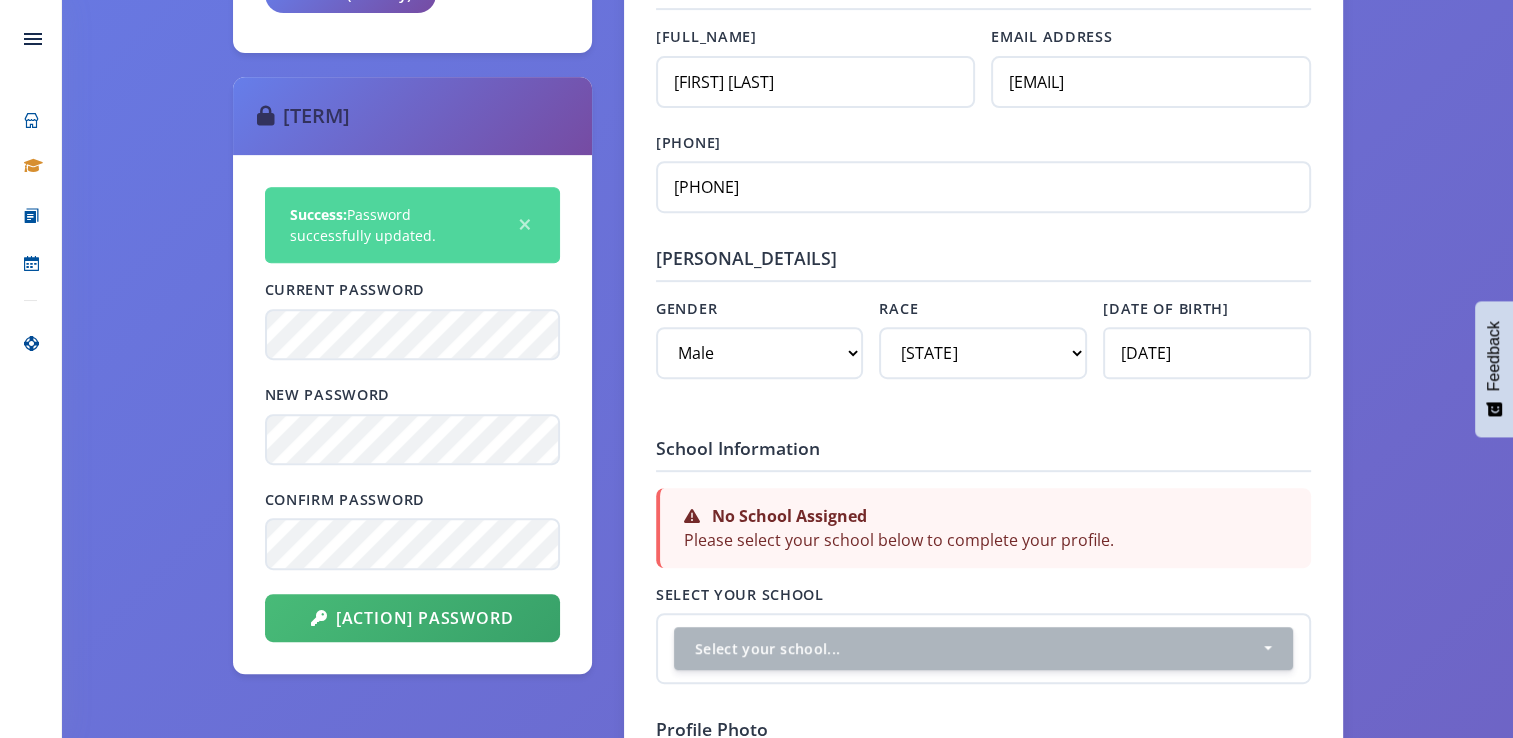 click on "No School Assigned" at bounding box center (789, 516) 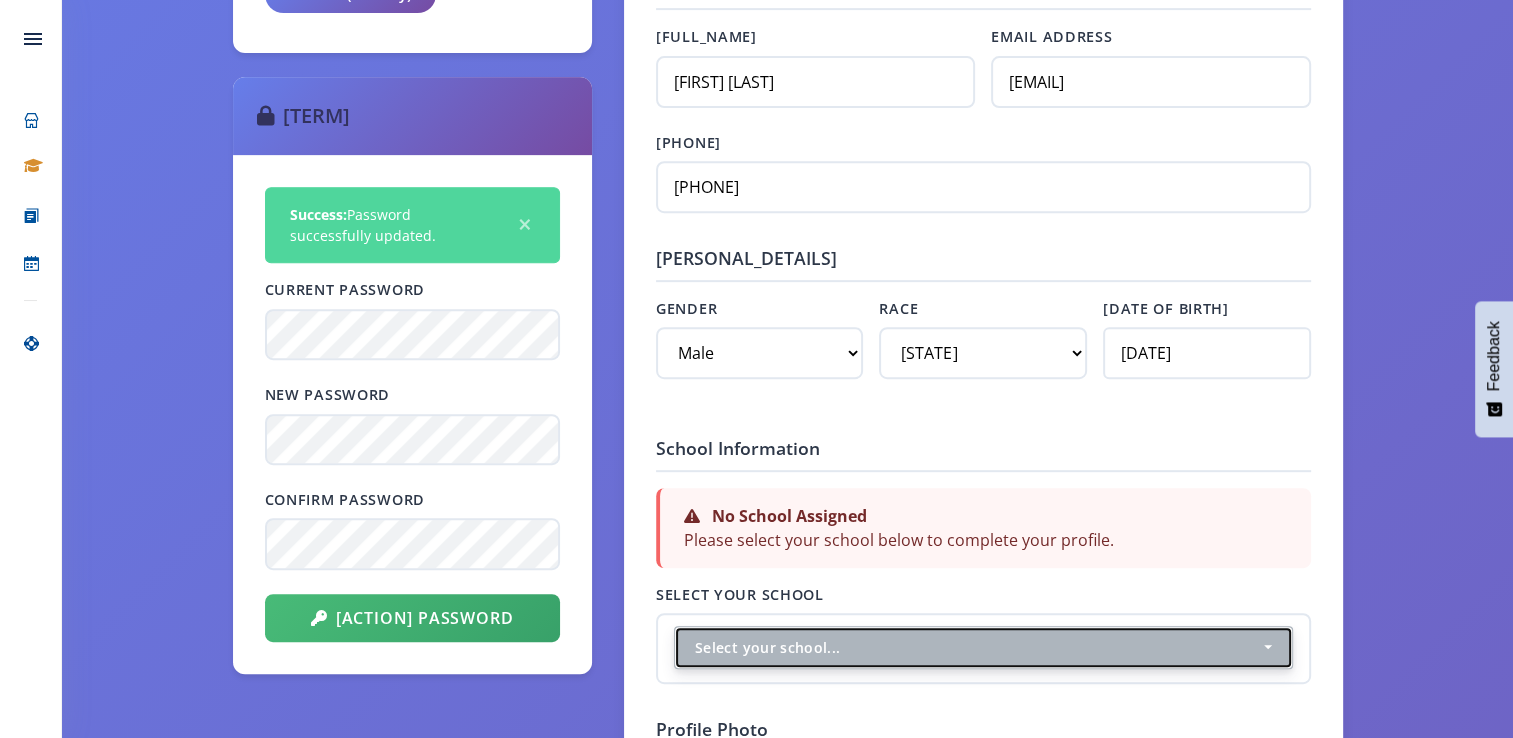 click on "Select your school..." at bounding box center (983, 647) 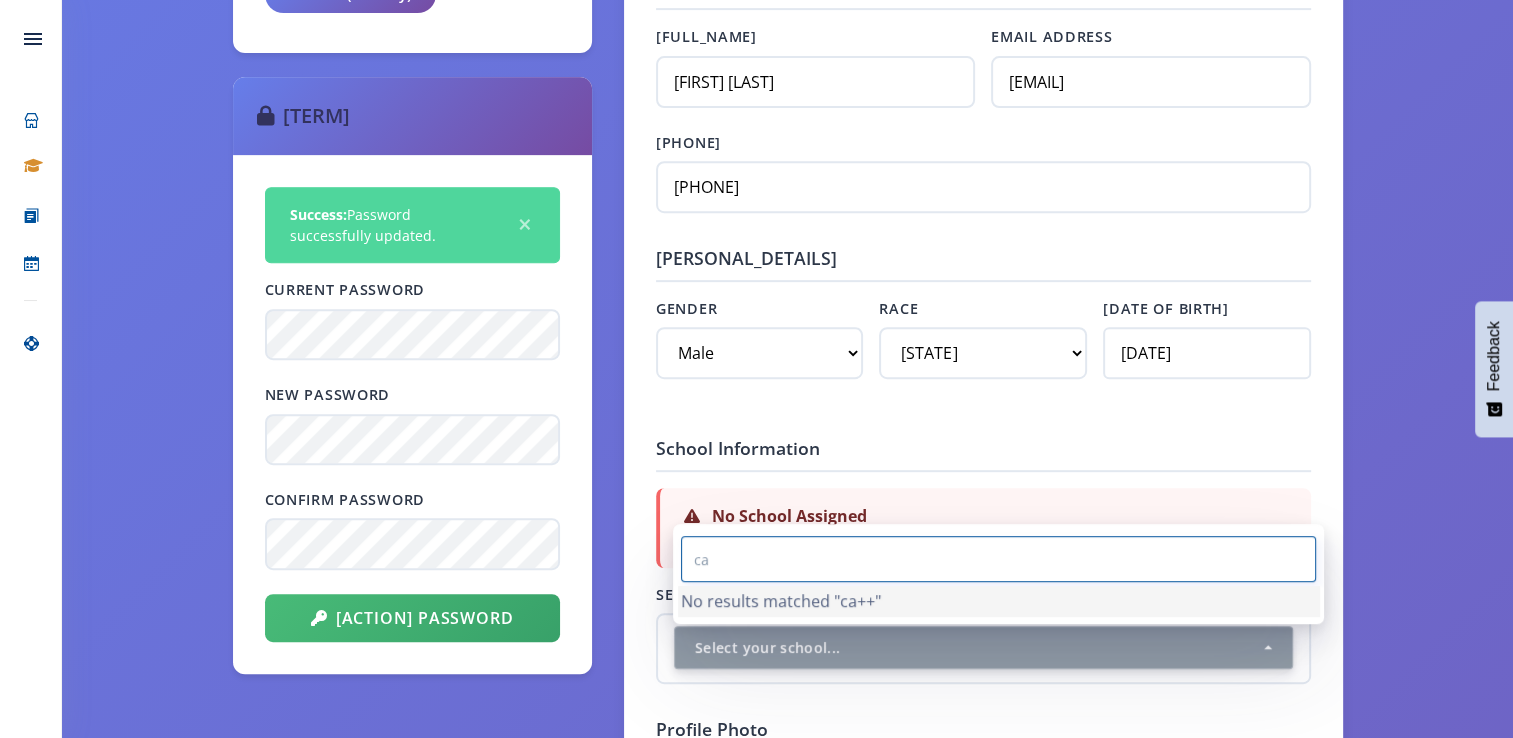type on "c" 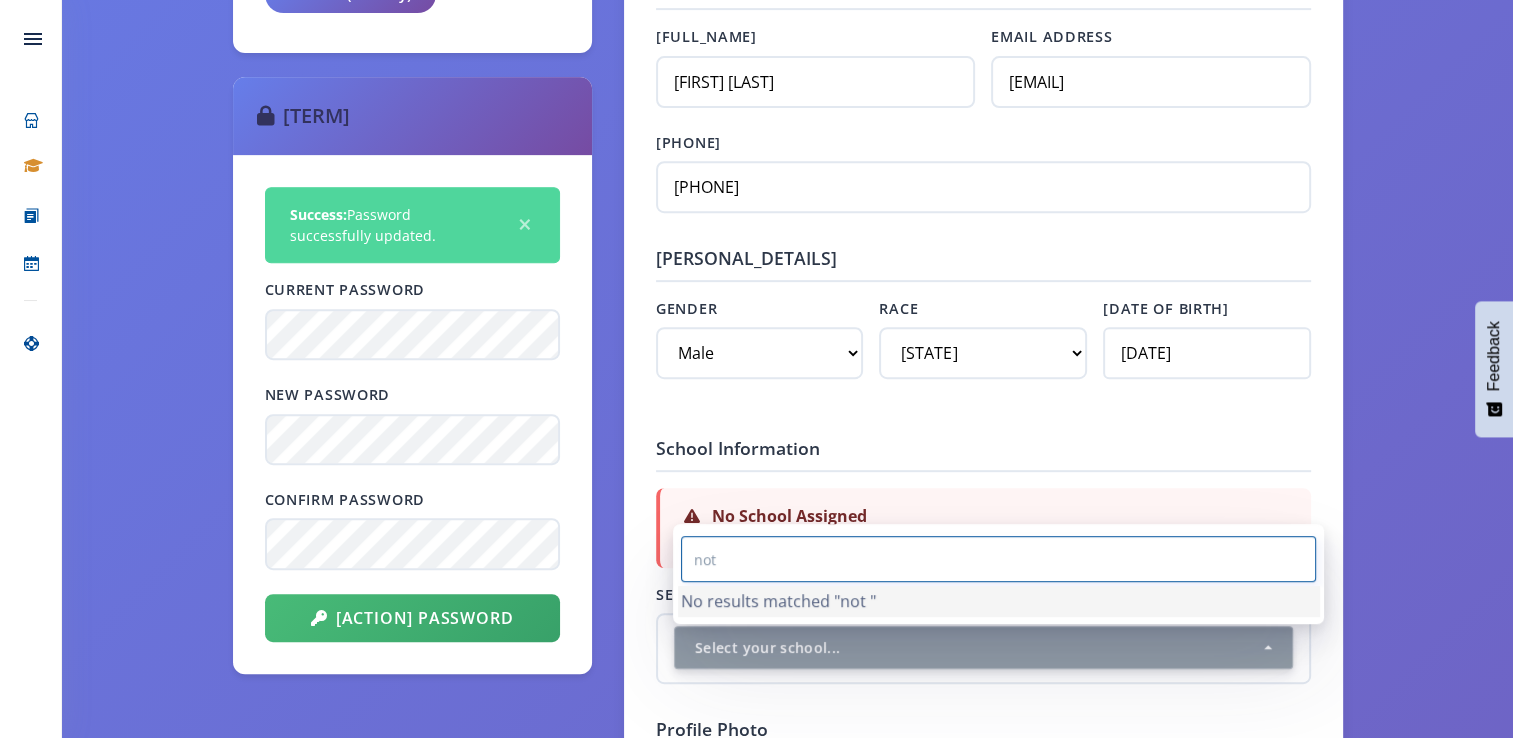 type on "no" 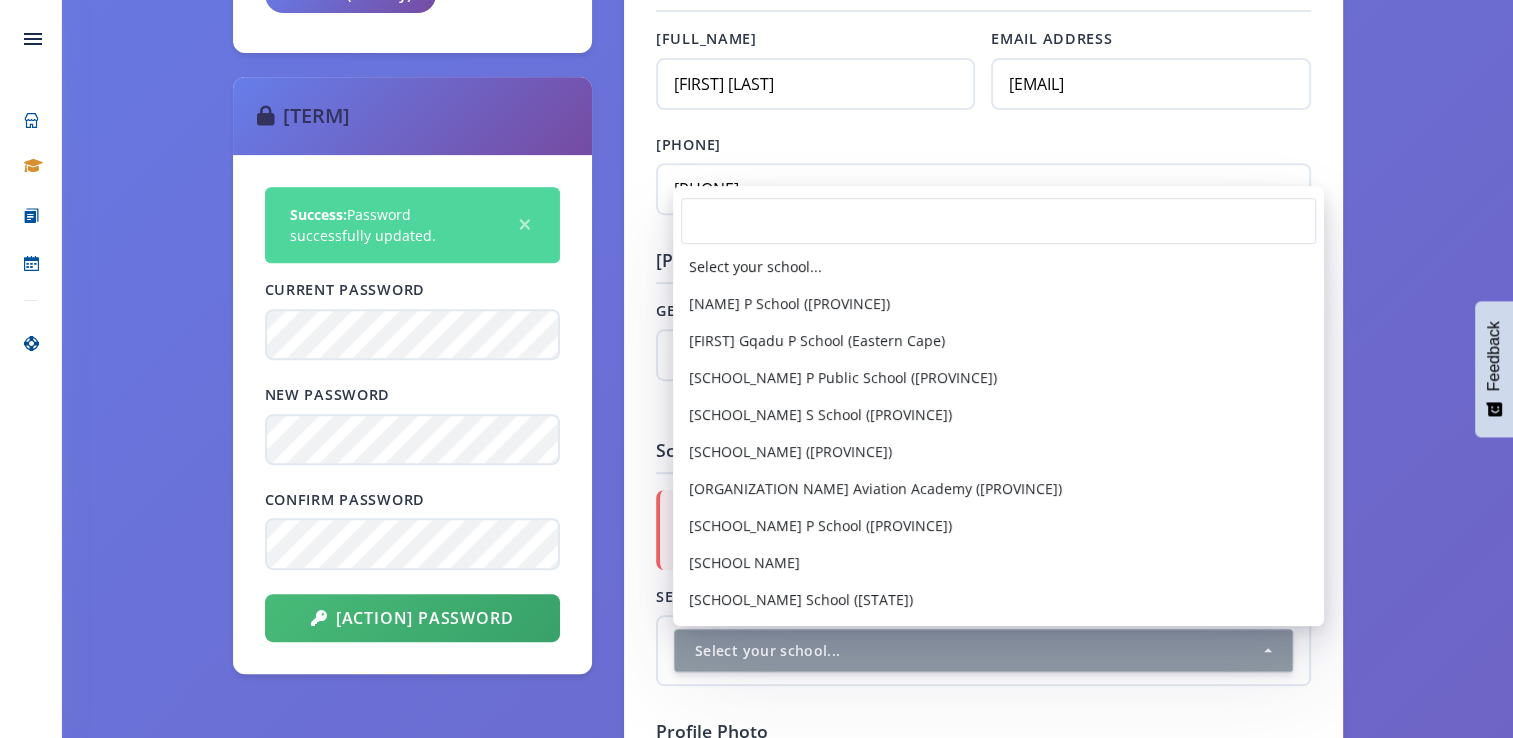 click on "[FIRST] [LAST]
Teacher
[CITY],
[STATE]
12
Groups
10
Active
0/0
Tasks
0 Awards" at bounding box center (787, 1439) 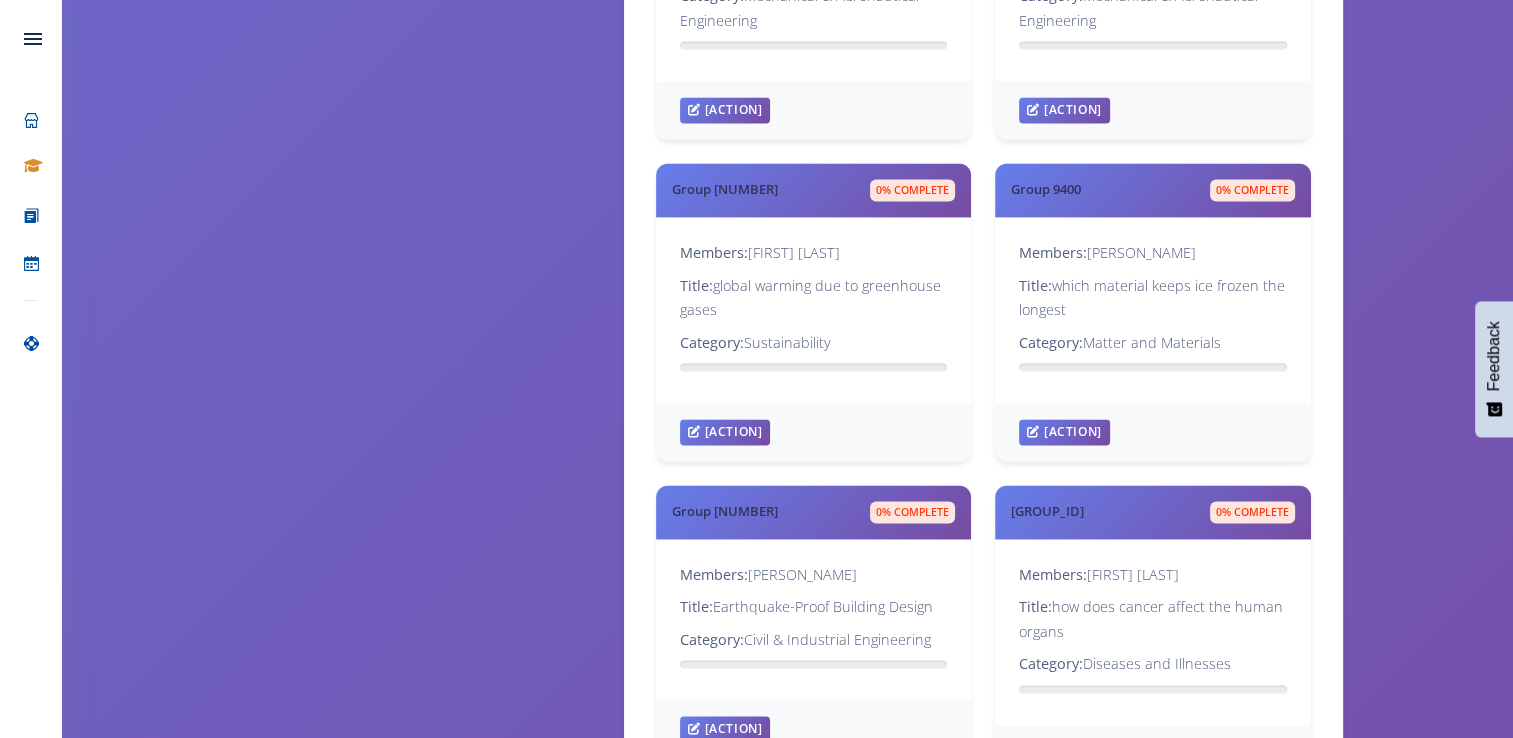 scroll, scrollTop: 2967, scrollLeft: 0, axis: vertical 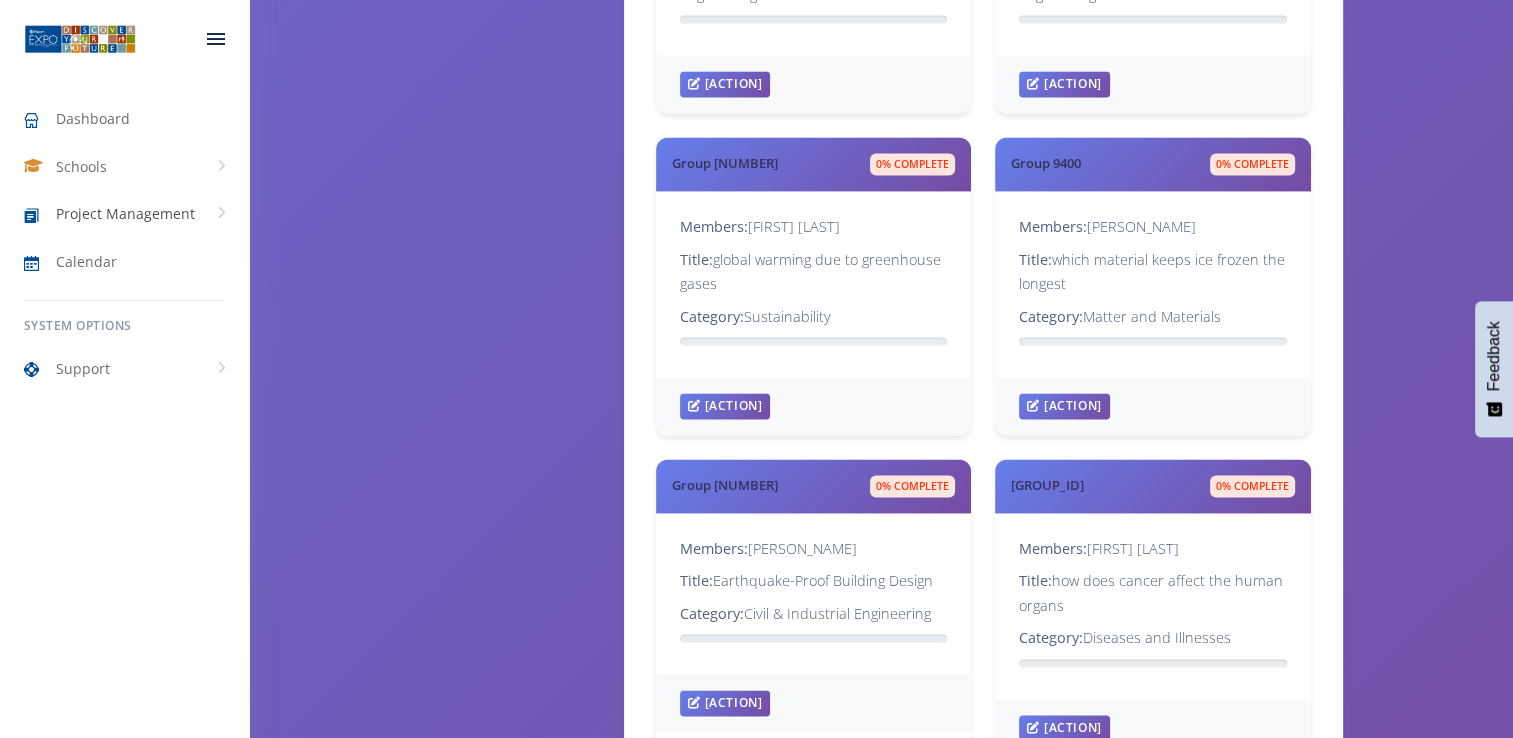 click on "Project Management" at bounding box center [125, 213] 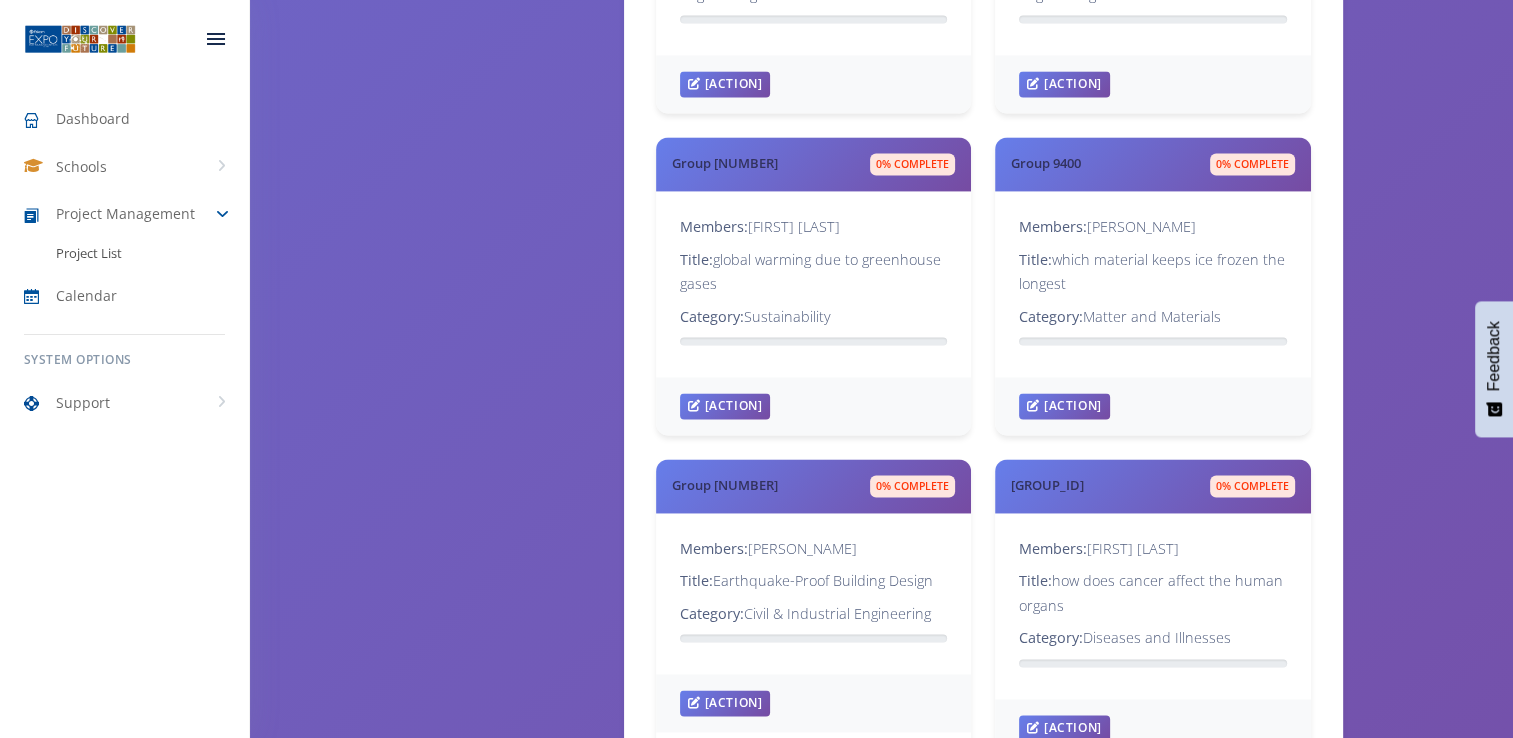 click on "Project List" at bounding box center (89, 254) 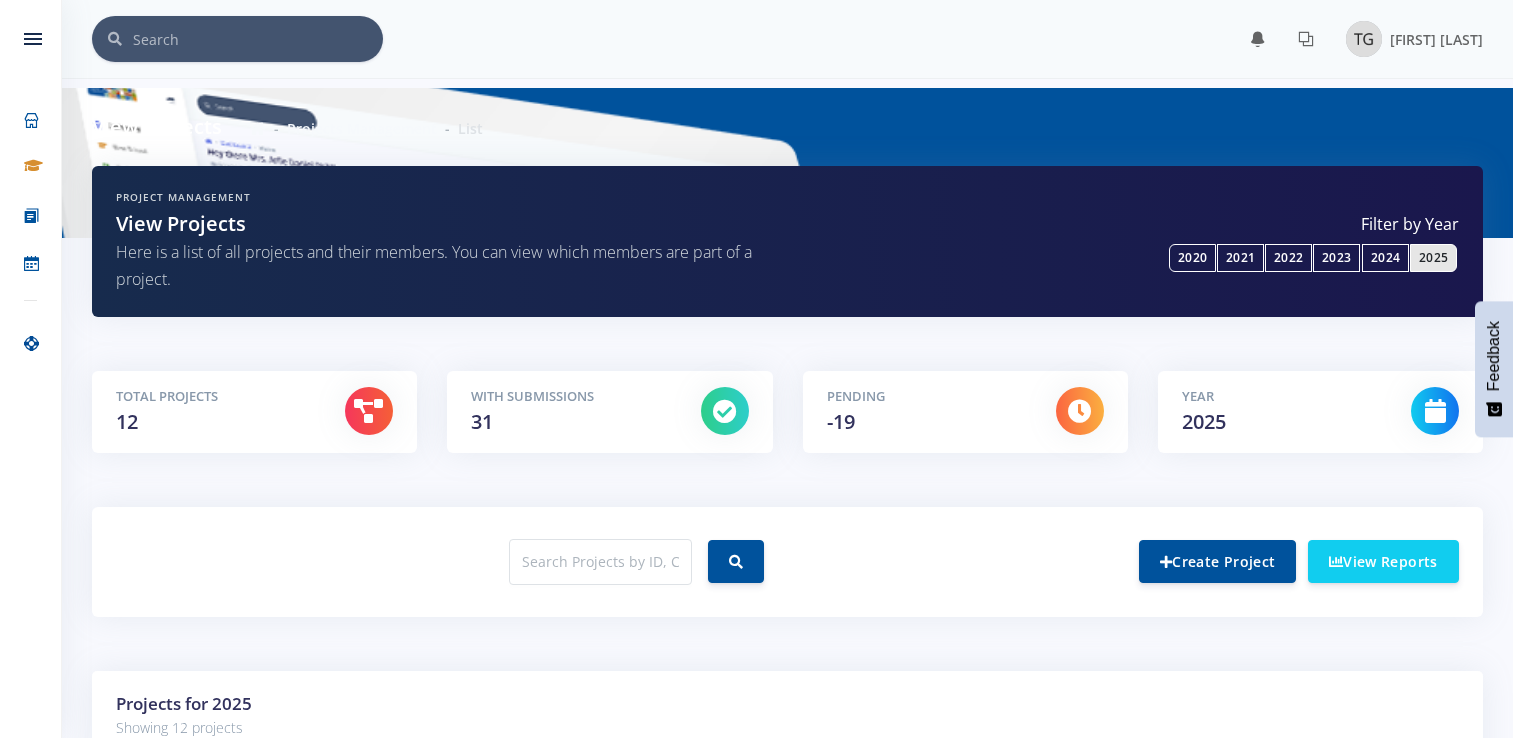 scroll, scrollTop: 0, scrollLeft: 0, axis: both 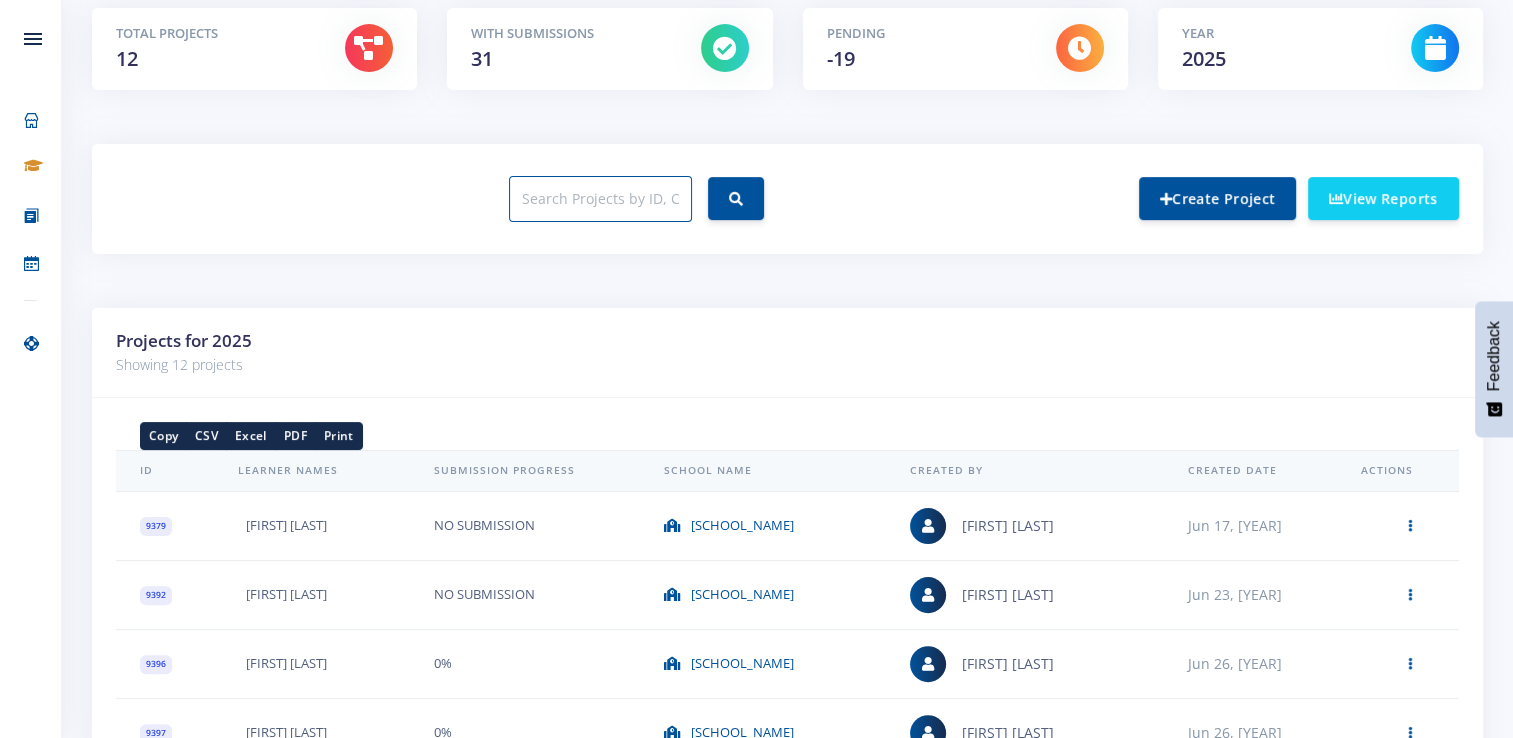click at bounding box center (600, 199) 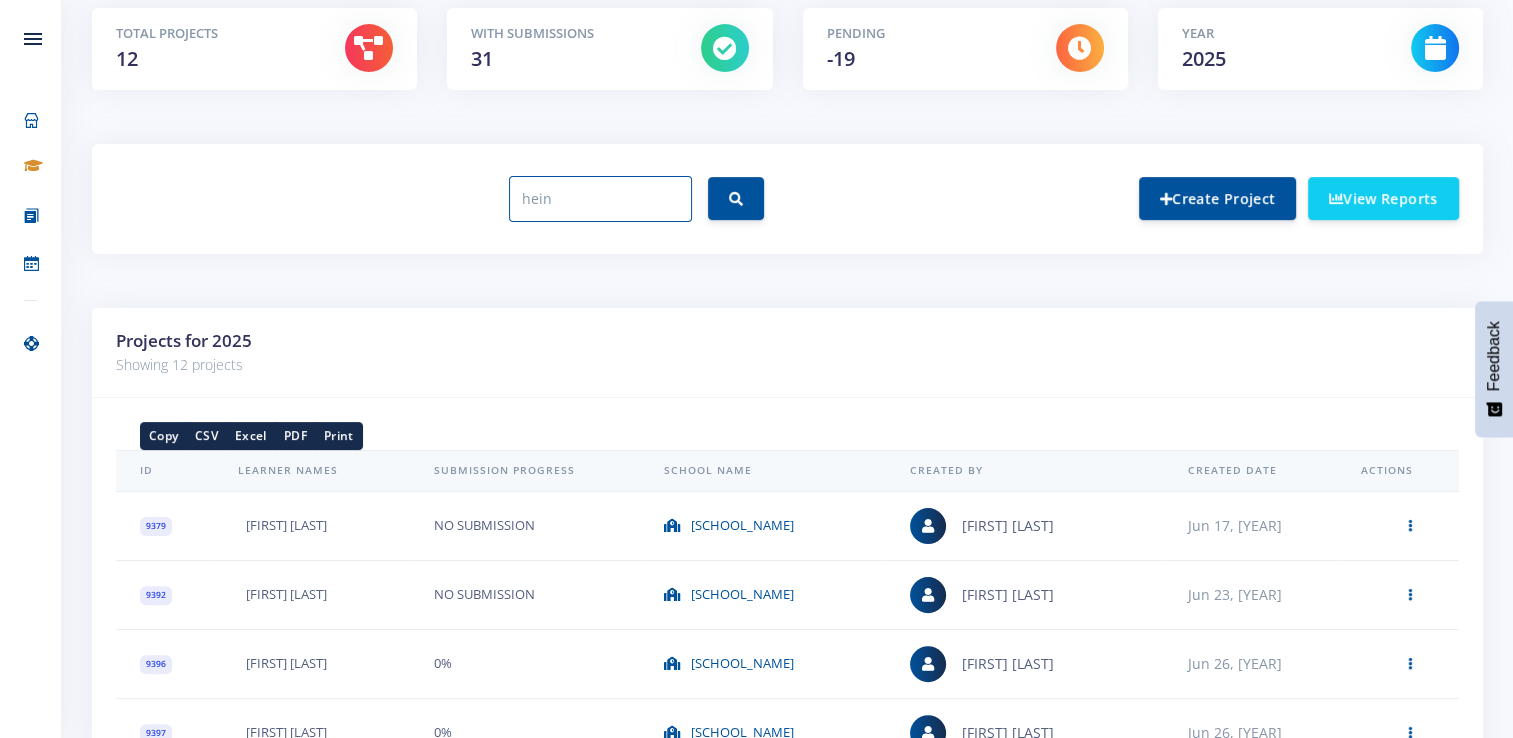 type on "hein" 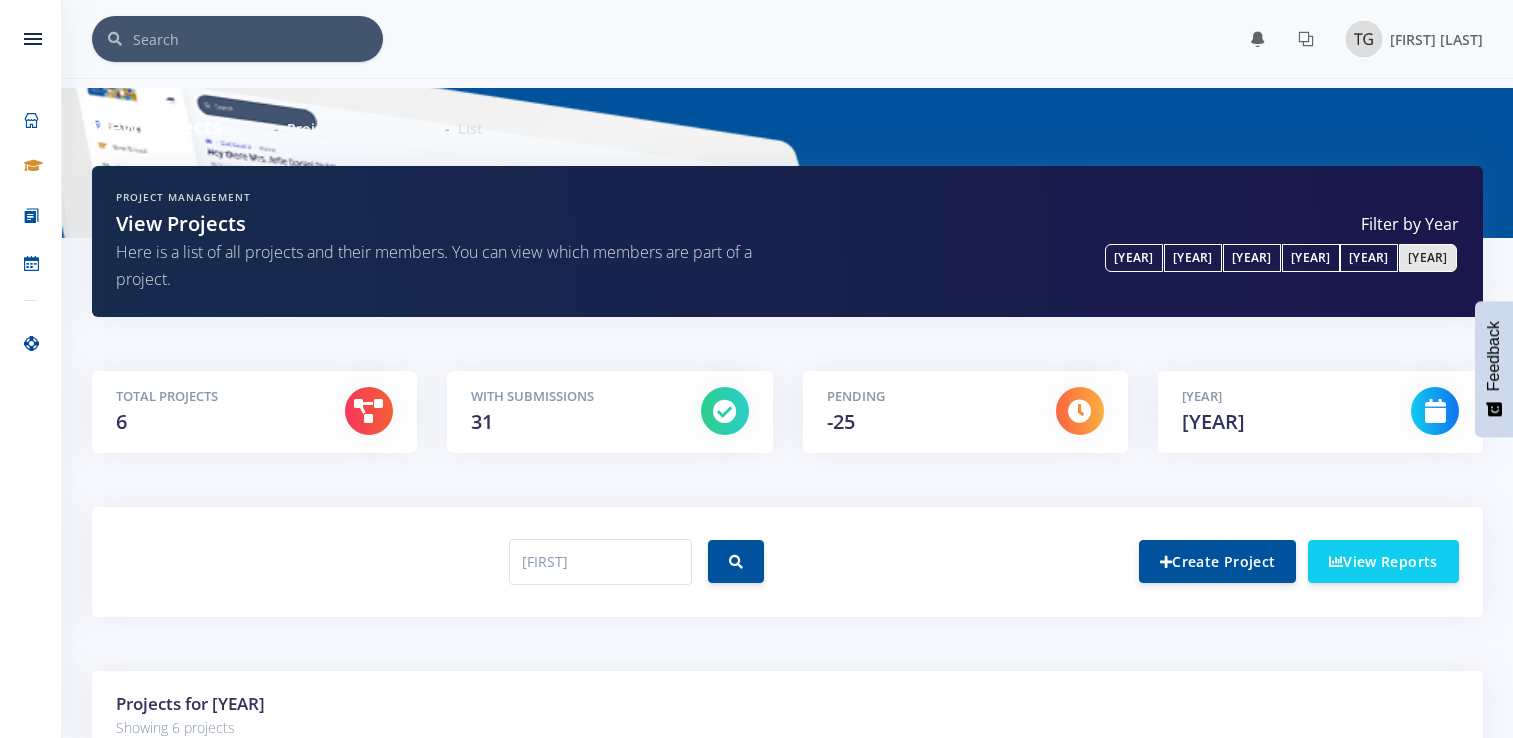 scroll, scrollTop: 0, scrollLeft: 0, axis: both 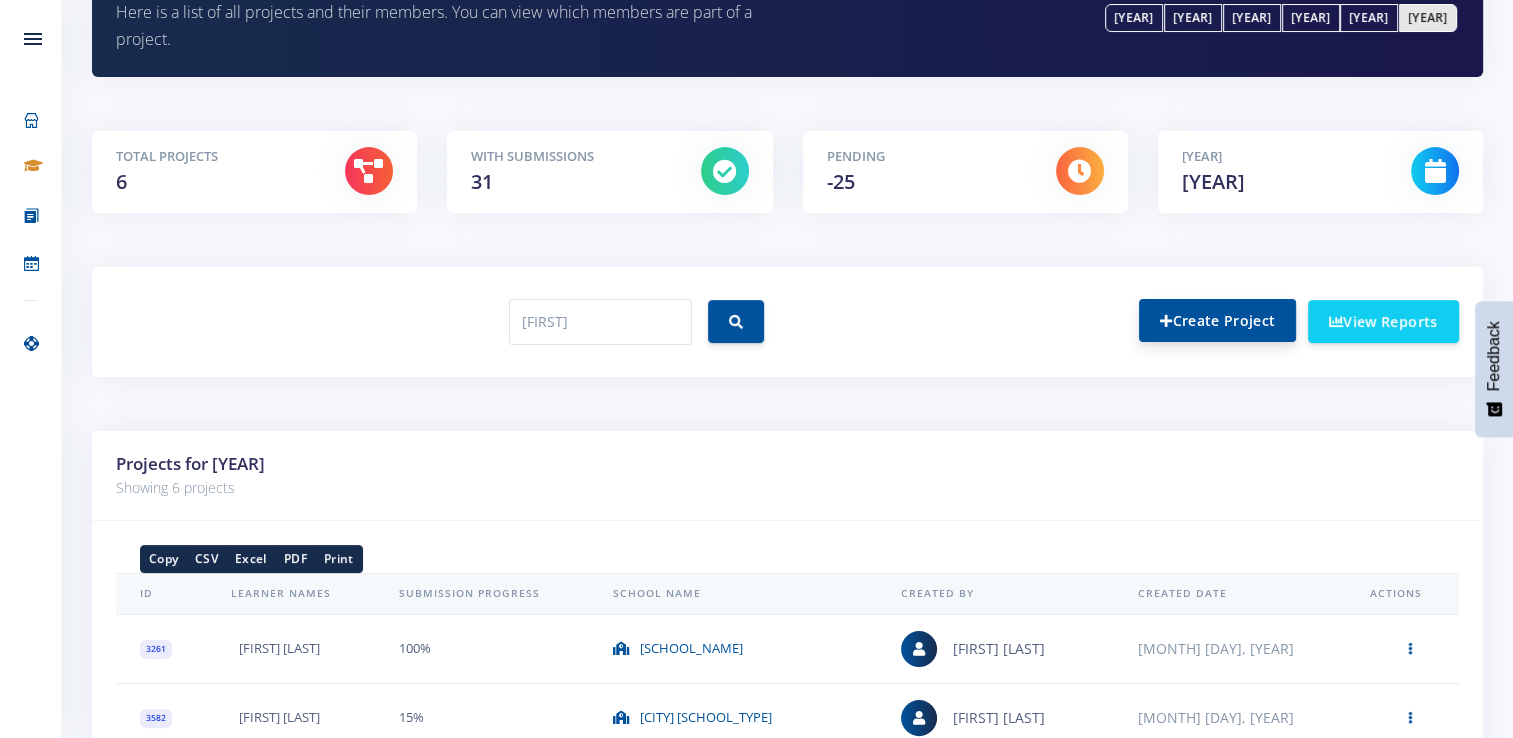 click on "Create Project" at bounding box center [1217, 320] 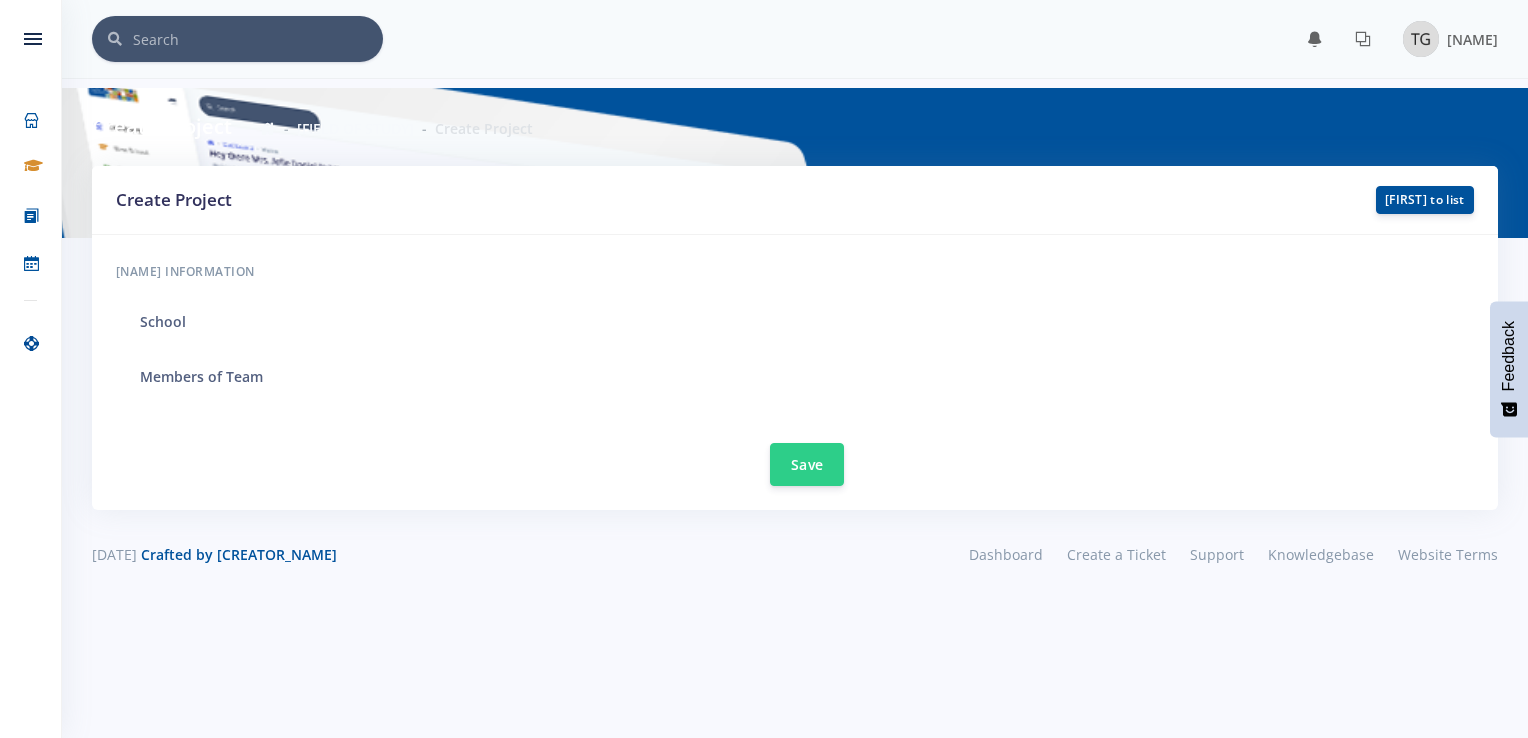 scroll, scrollTop: 0, scrollLeft: 0, axis: both 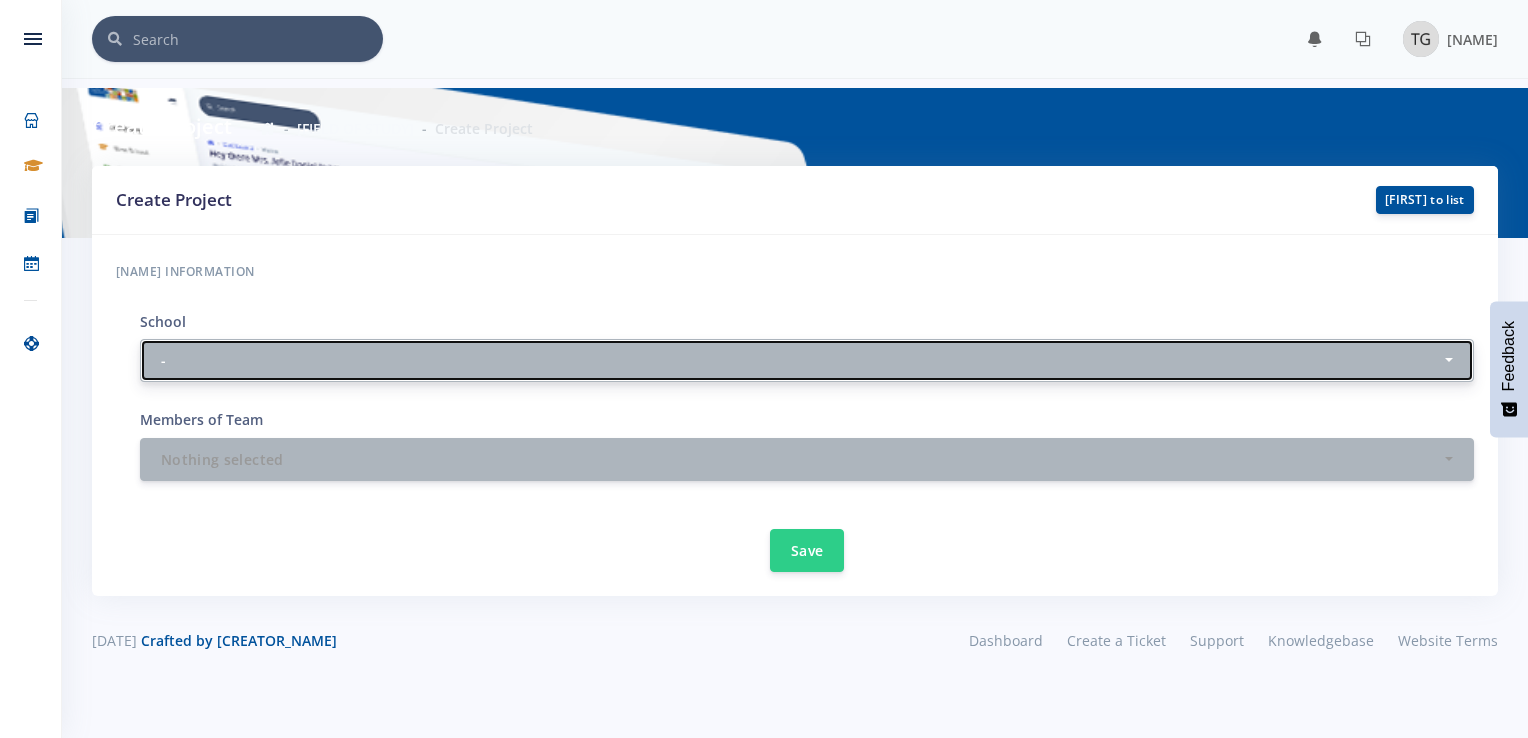 click on "-" at bounding box center [801, 360] 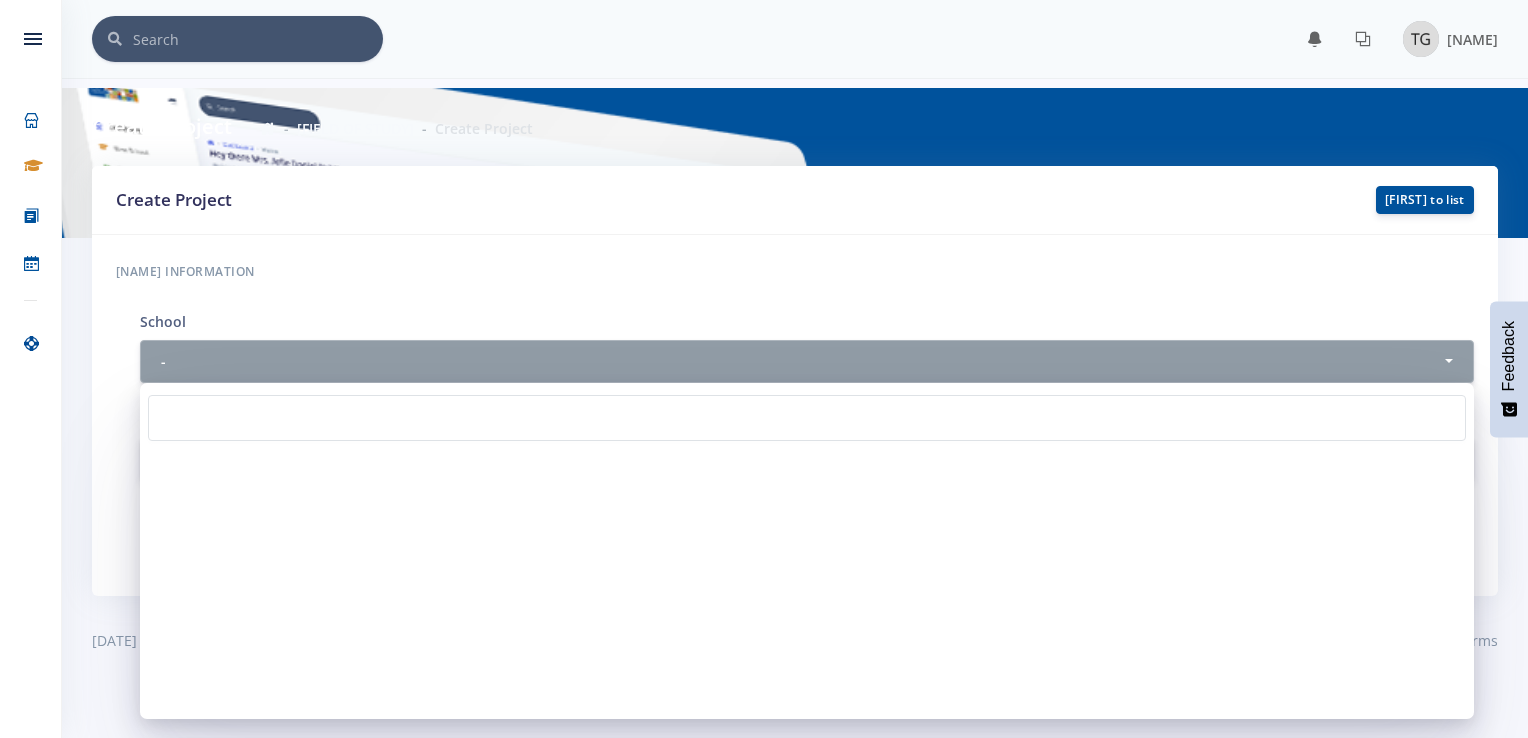 scroll, scrollTop: 209412, scrollLeft: 0, axis: vertical 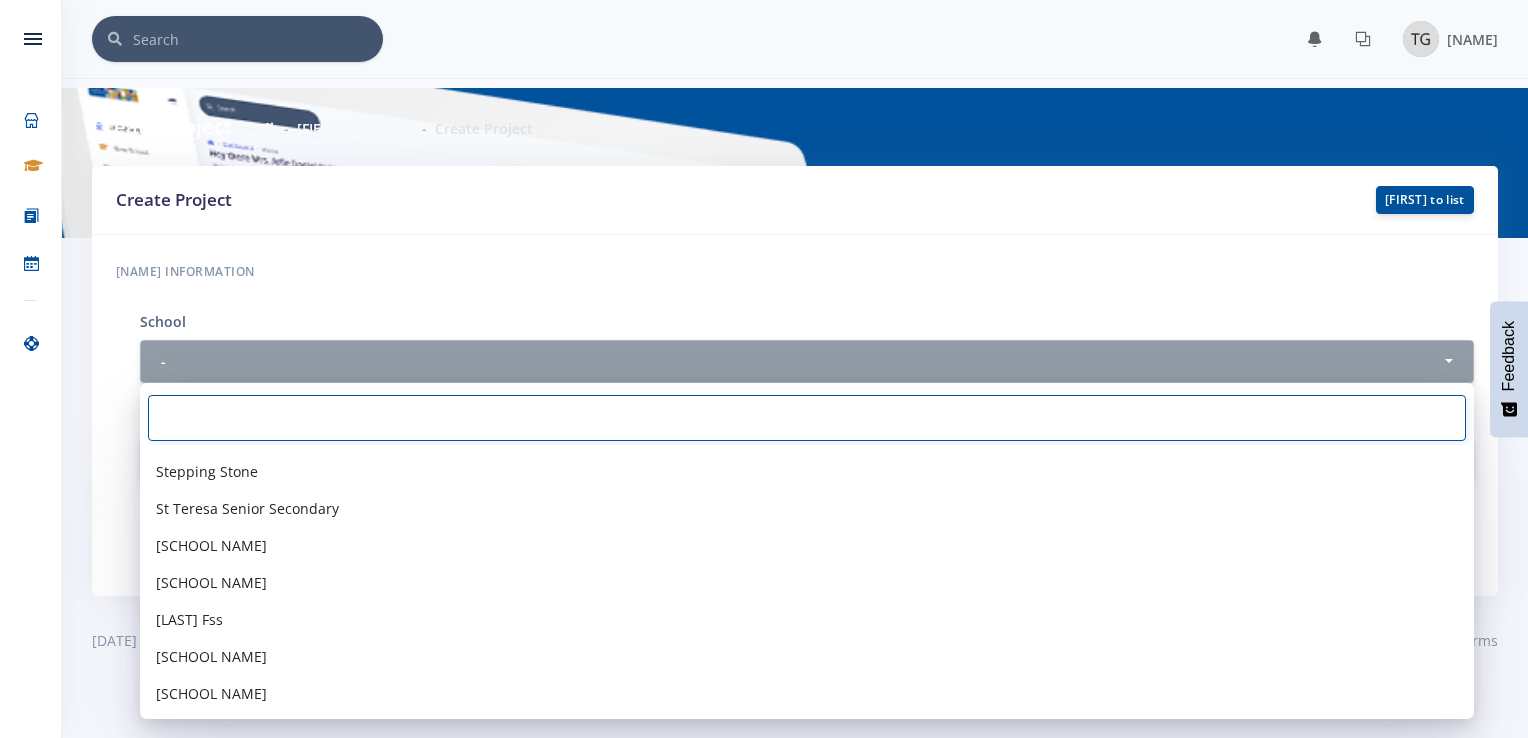 click at bounding box center (807, 418) 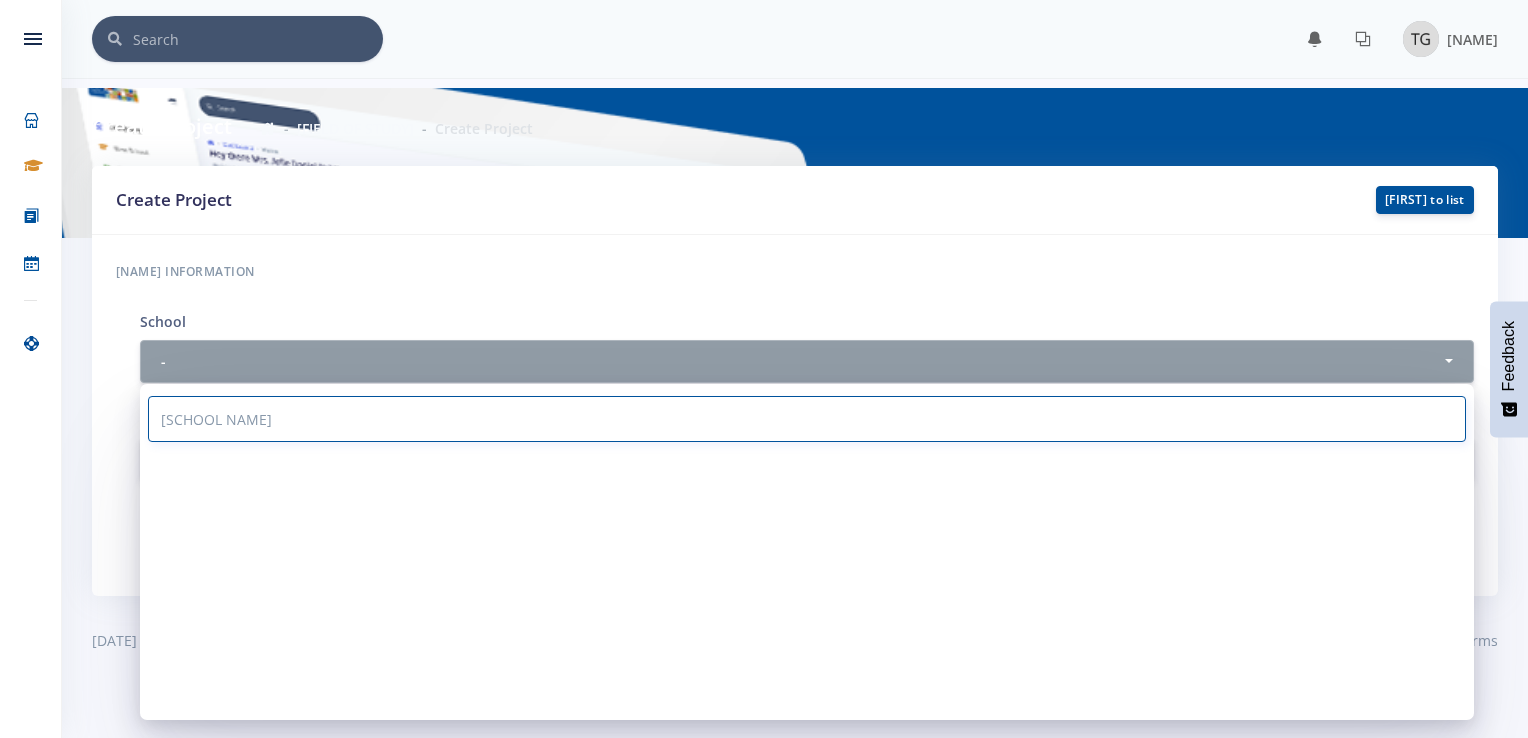 scroll, scrollTop: 0, scrollLeft: 0, axis: both 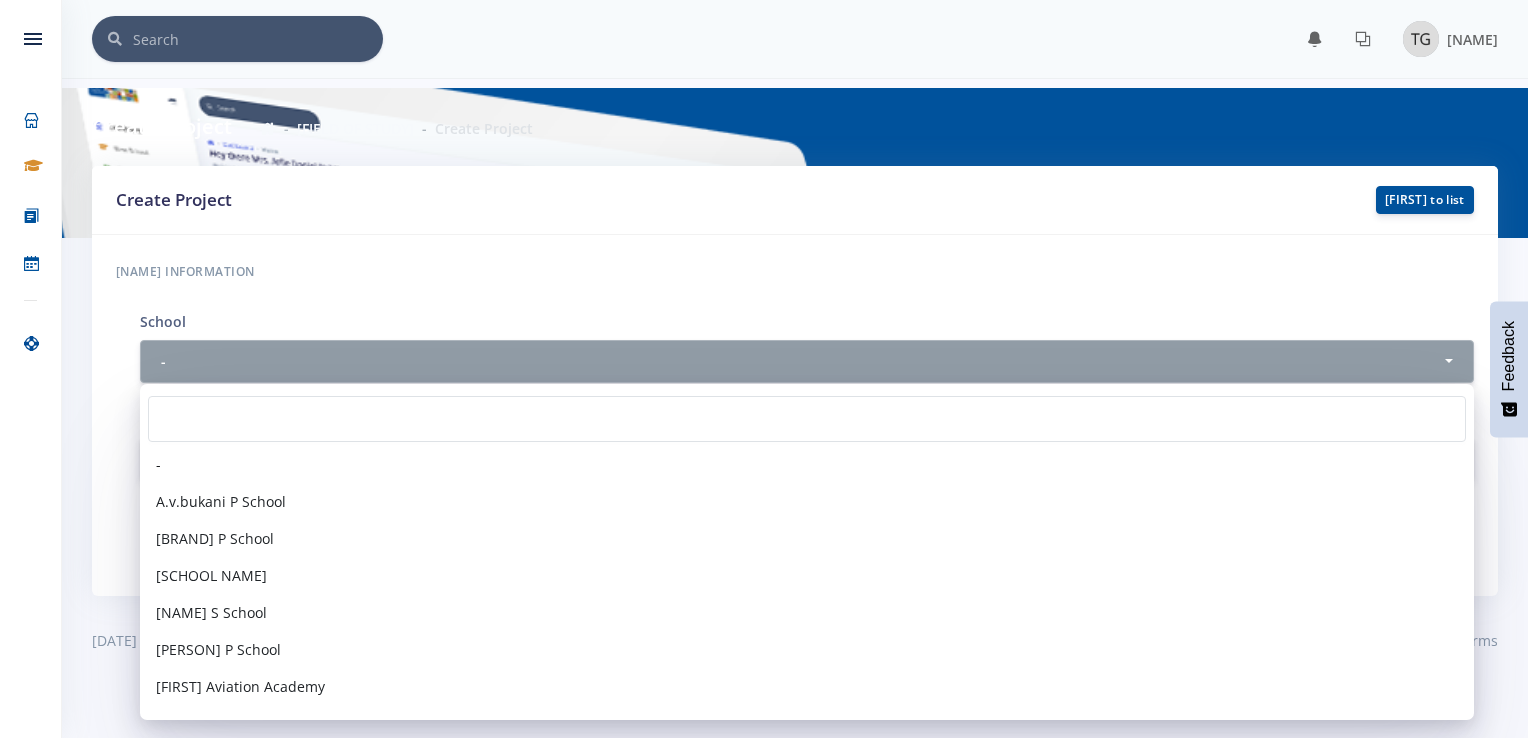 click on "Team information
School
-
[SCHOOL_NAME]
[SCHOOL_NAME]
[SCHOOL_NAME]
[SCHOOL_NAME]
[SCHOOL_NAME]
[SCHOOL_NAME] -" at bounding box center [795, 415] 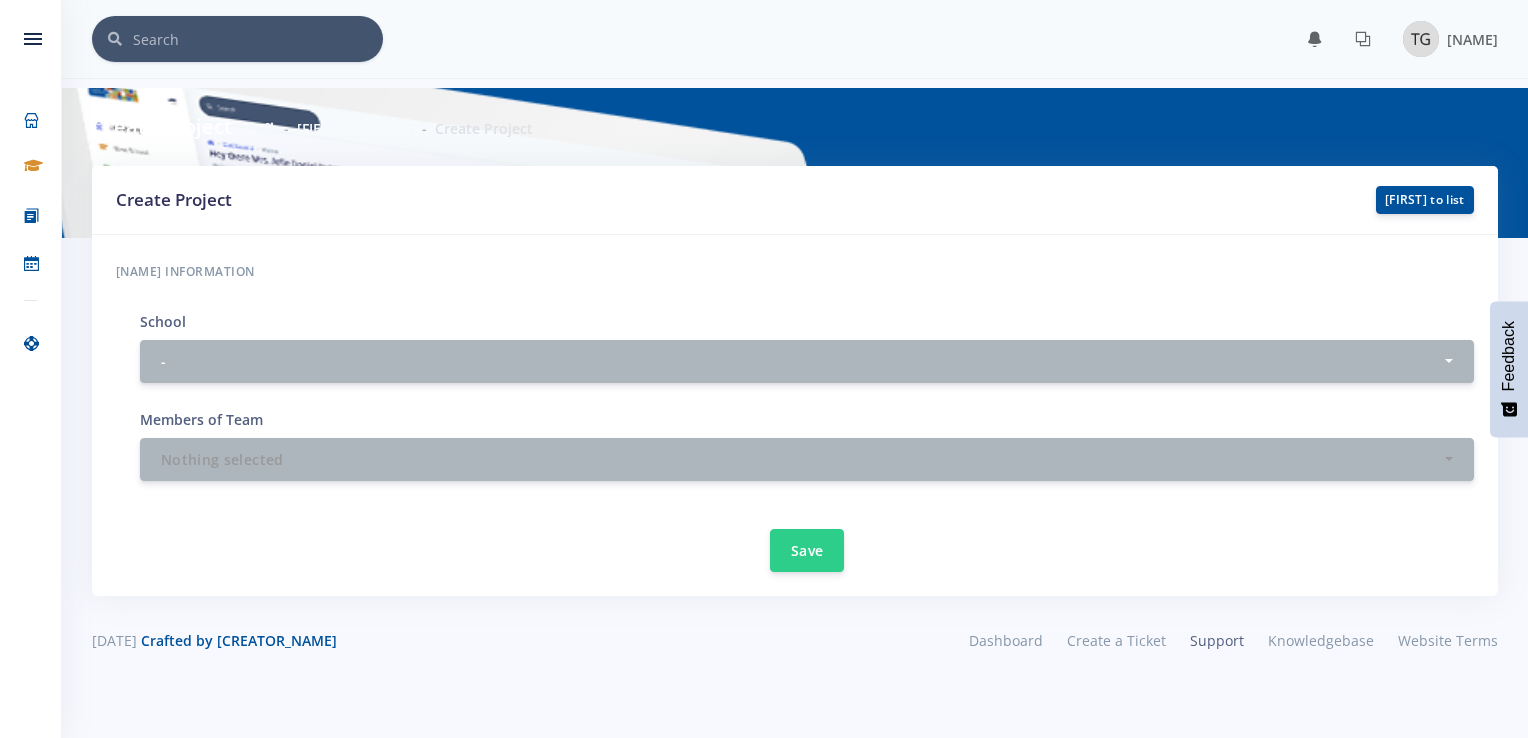 click on "Support" at bounding box center [1217, 640] 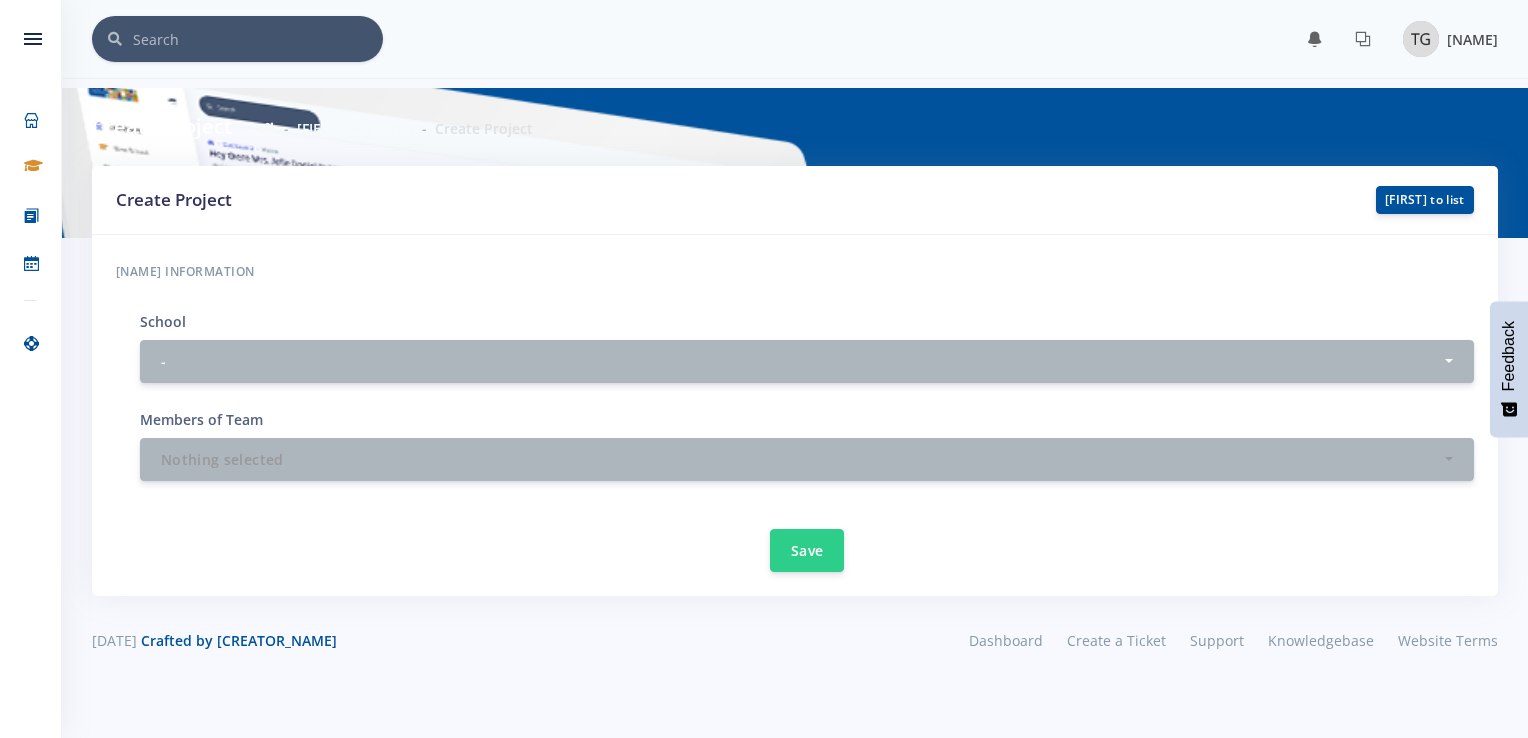 click on "[NAME]" at bounding box center (1472, 39) 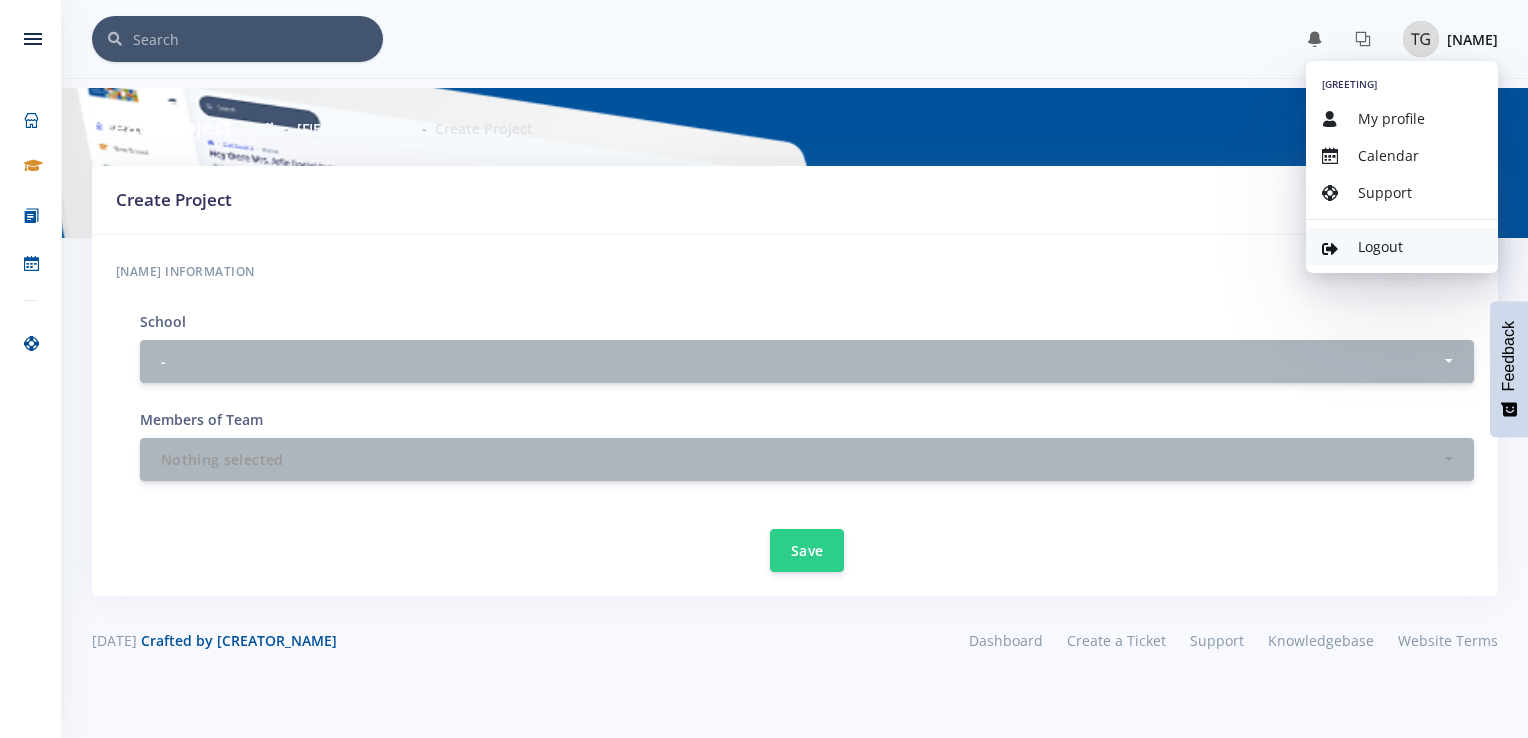click on "Logout" at bounding box center [1380, 246] 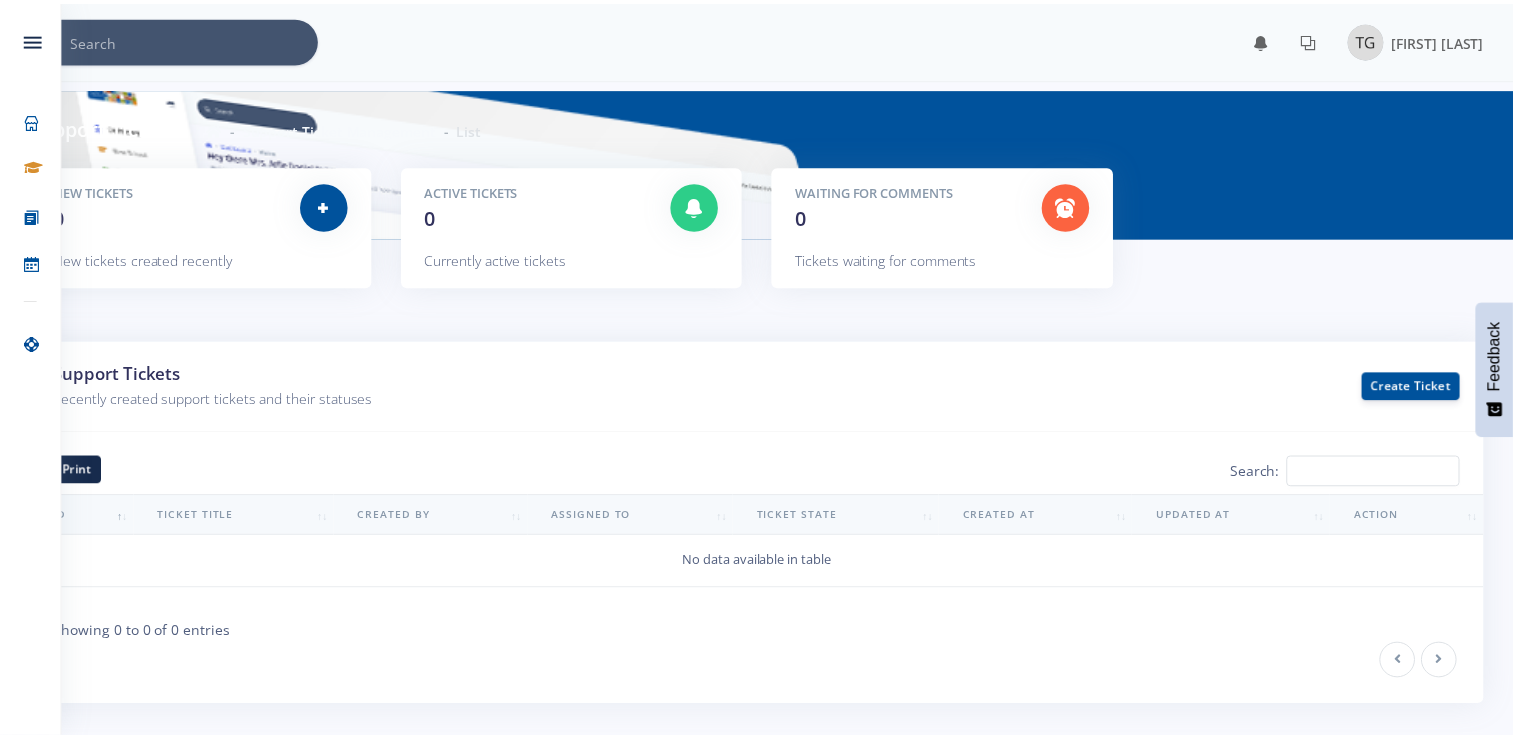 scroll, scrollTop: 0, scrollLeft: 0, axis: both 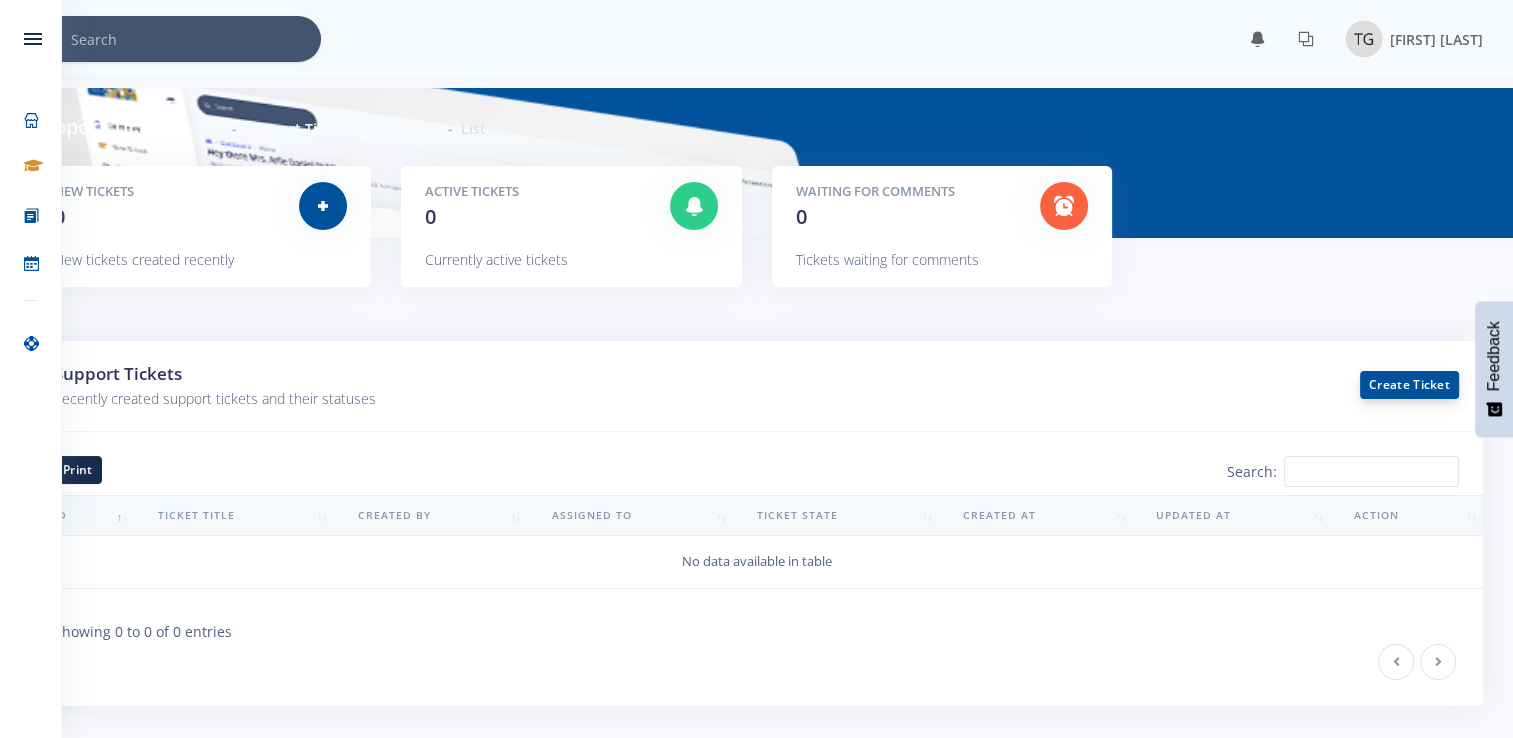 click on "Create Ticket" at bounding box center (1409, 385) 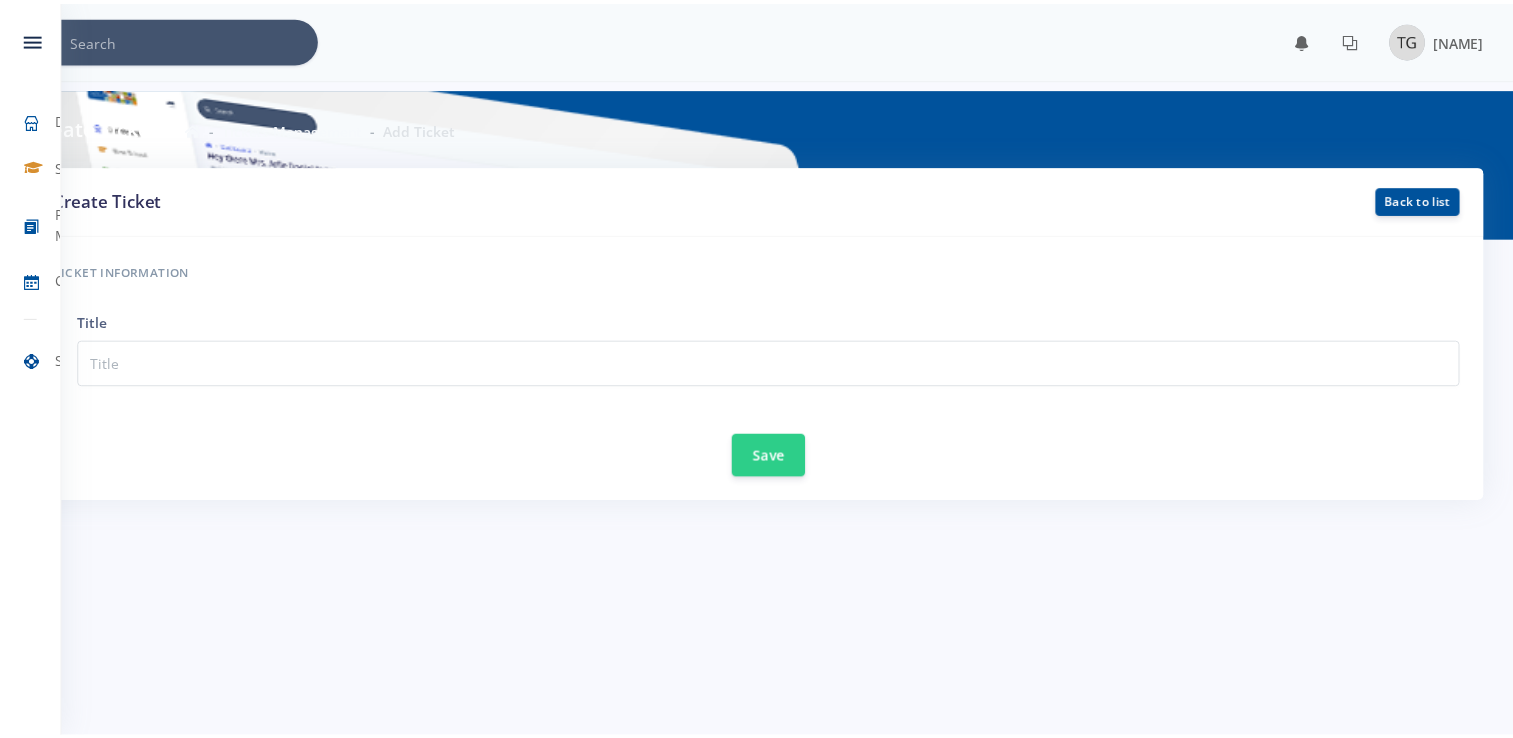 scroll, scrollTop: 0, scrollLeft: 0, axis: both 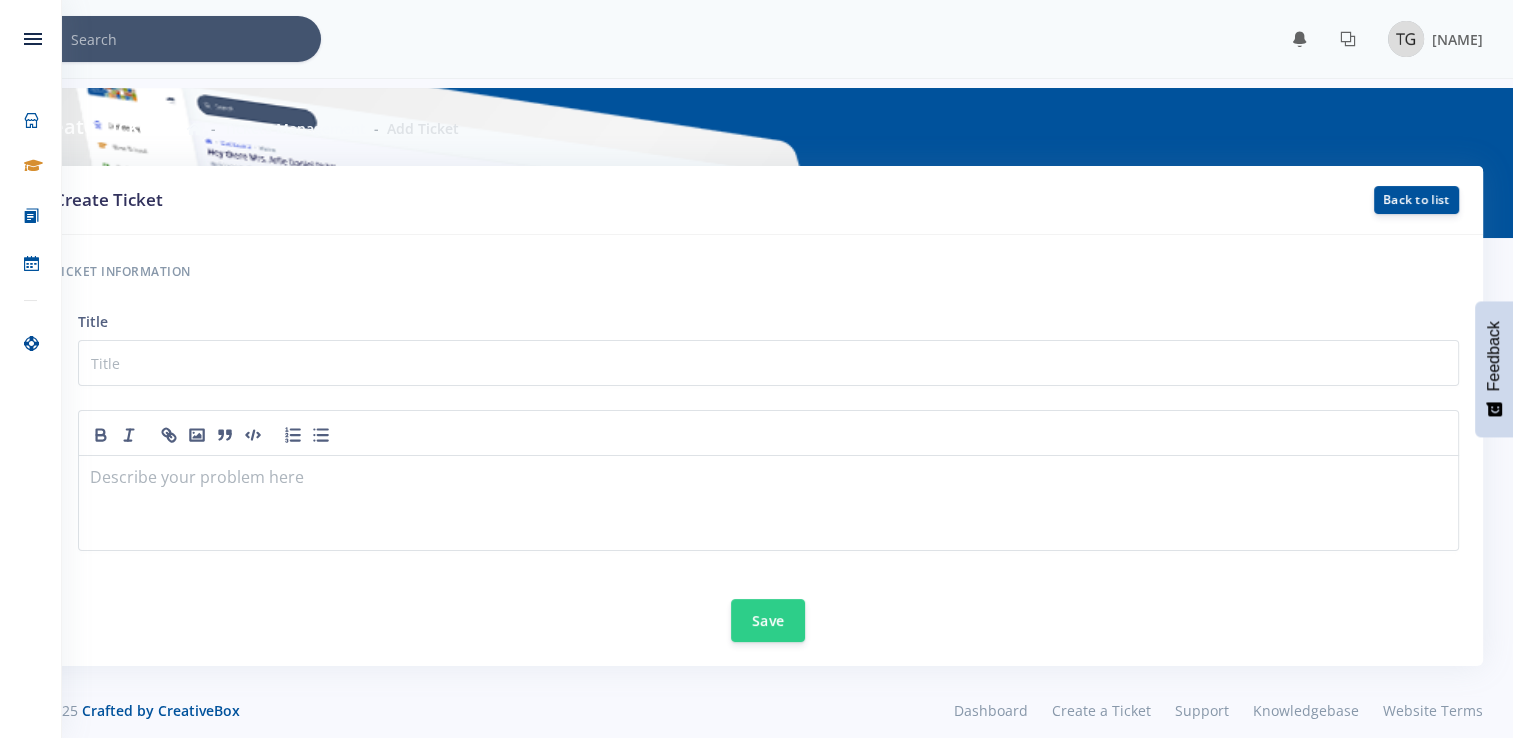 click on "Title" at bounding box center (768, 347) 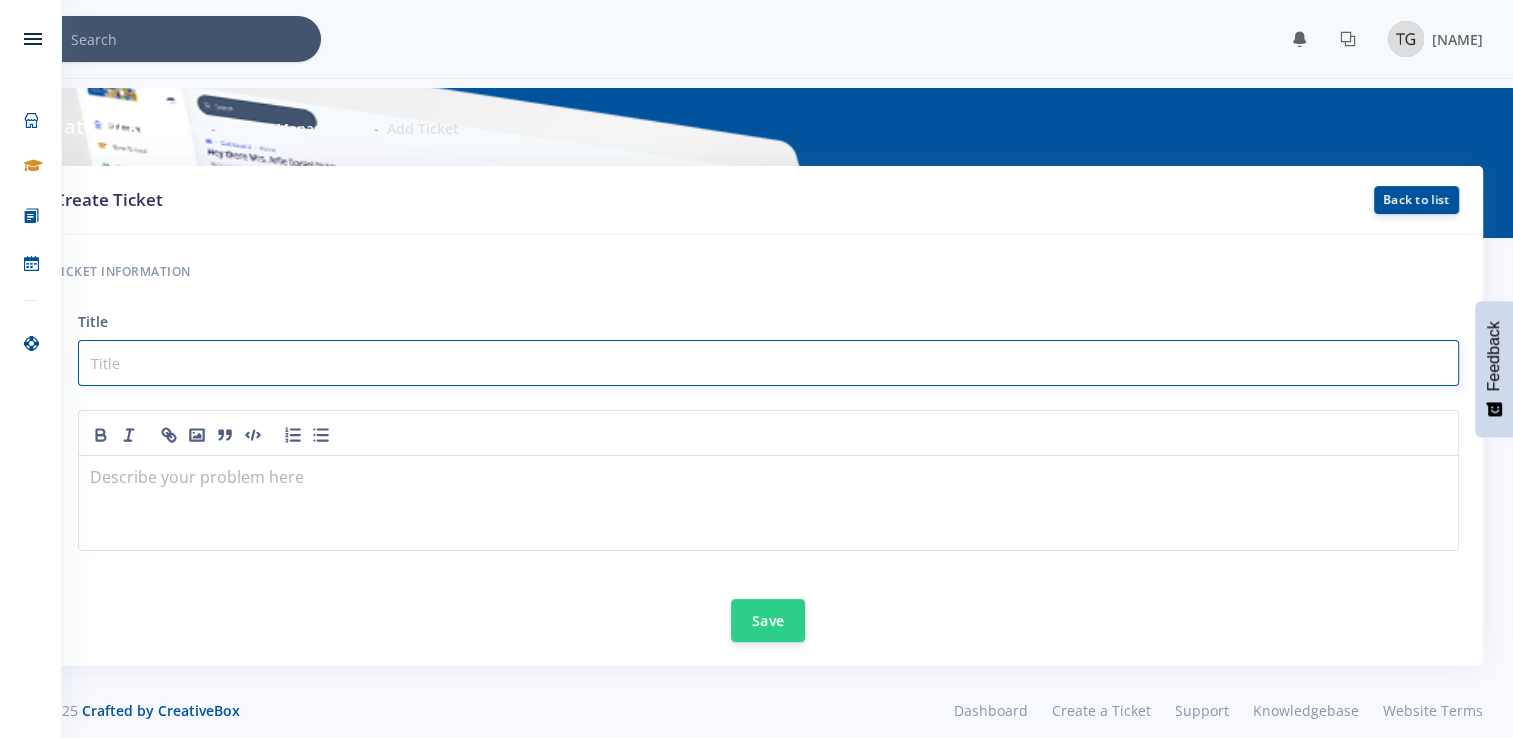 click at bounding box center (768, 363) 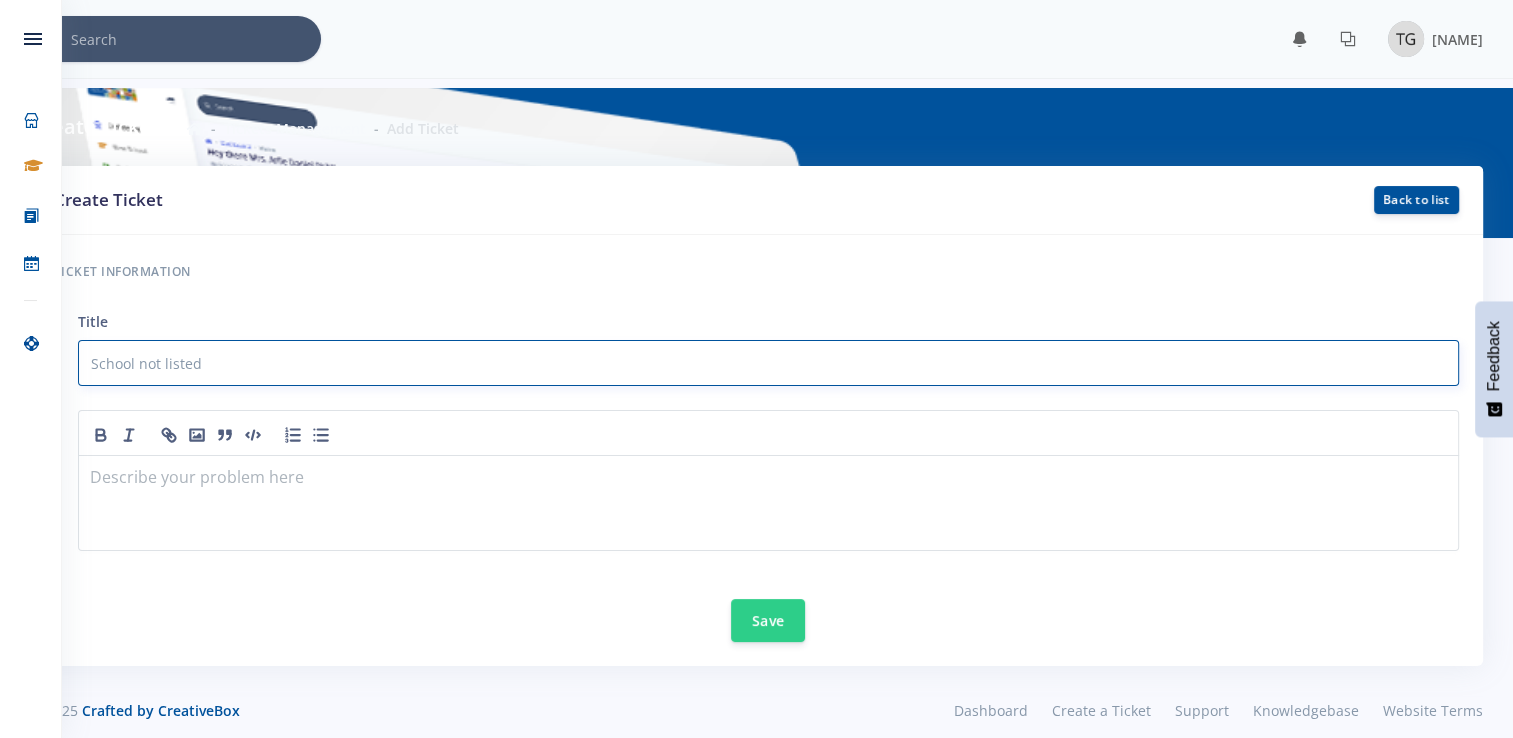type on "School not listed" 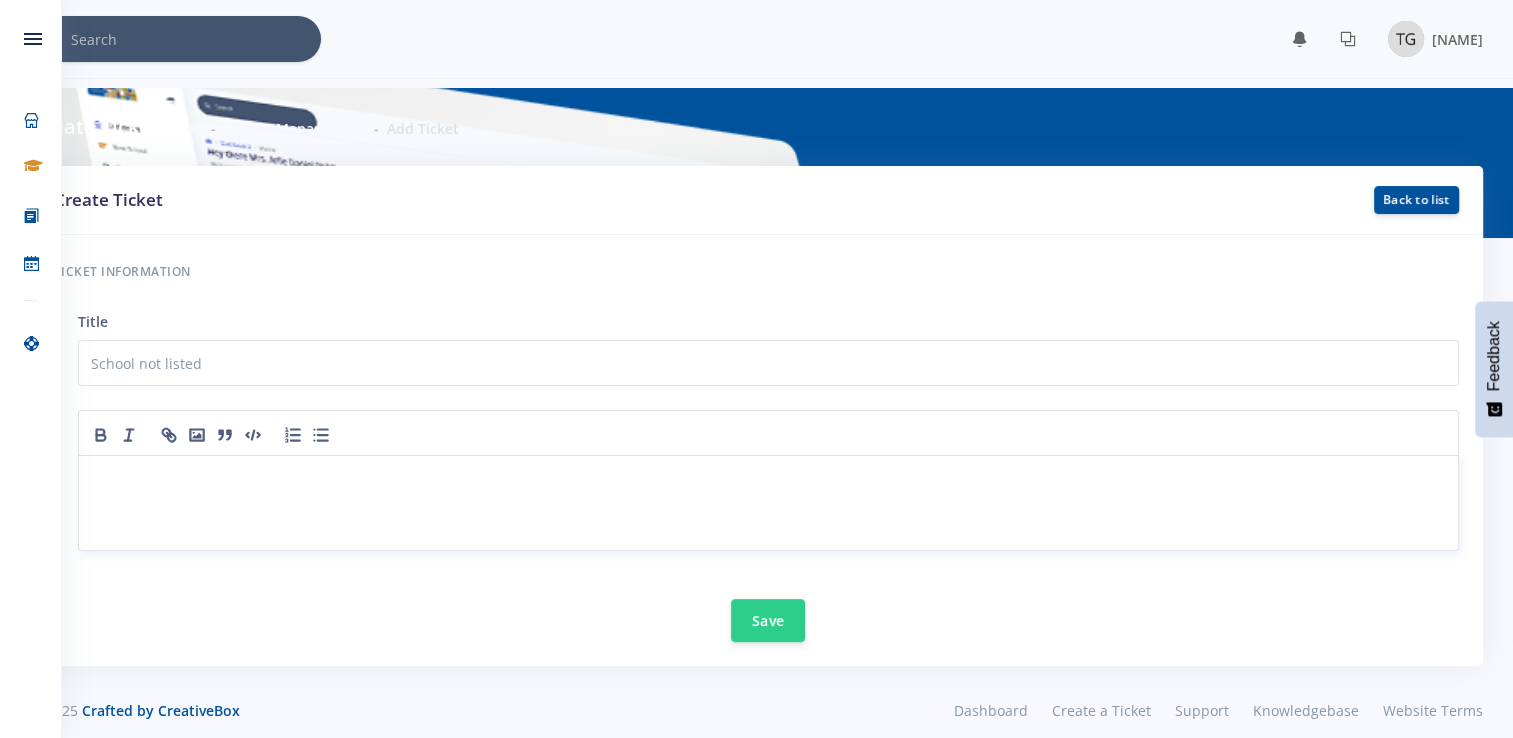 click at bounding box center [768, 503] 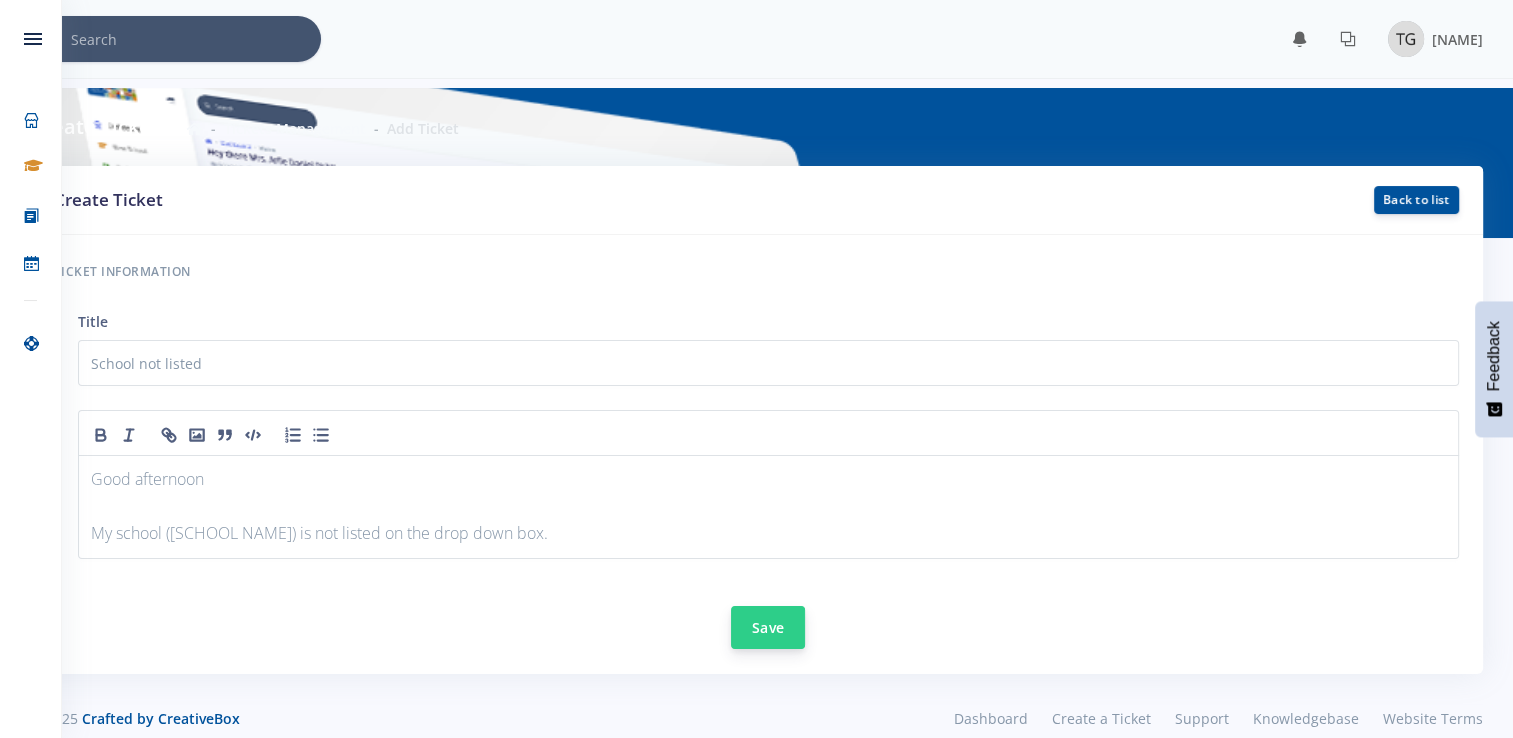 click on "Save" at bounding box center (768, 627) 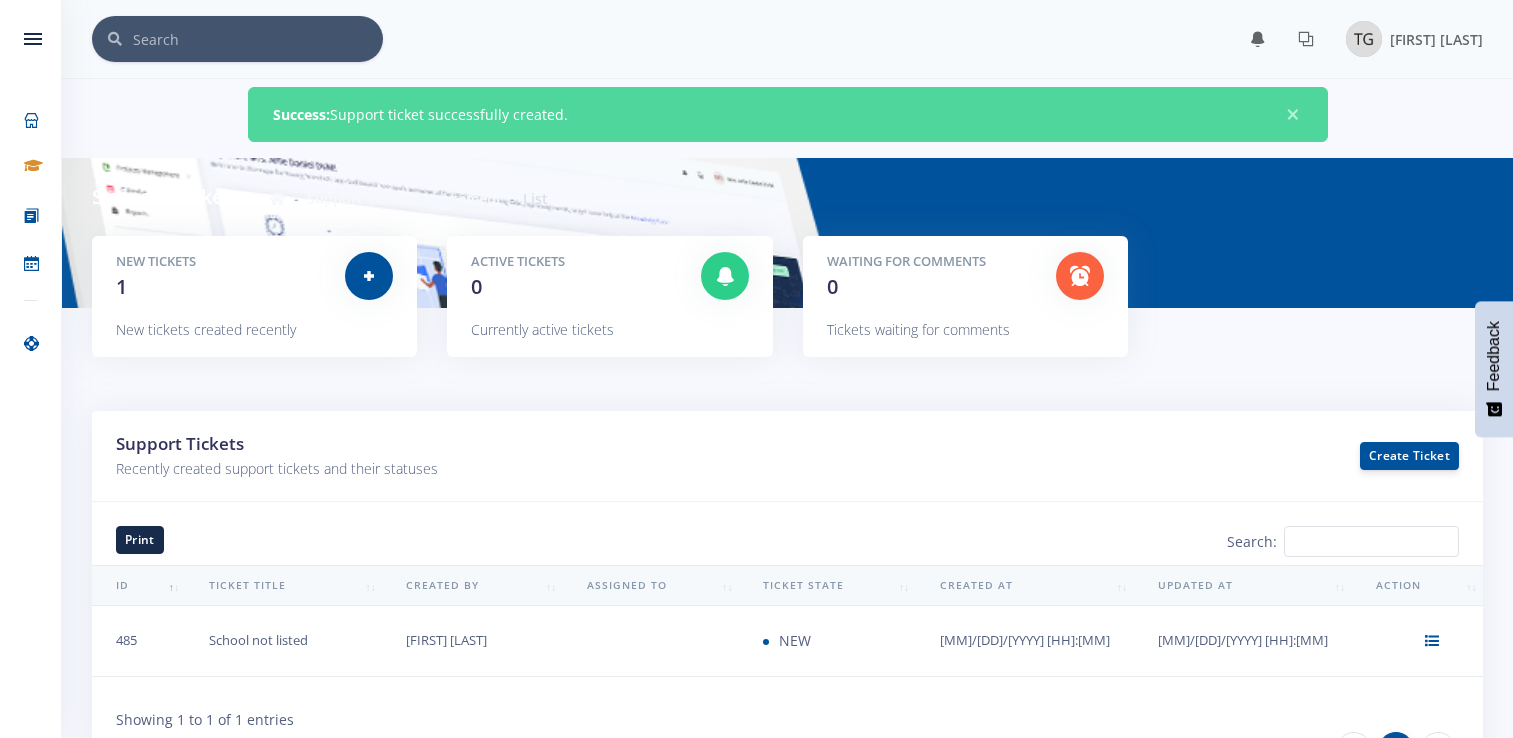 scroll, scrollTop: 0, scrollLeft: 0, axis: both 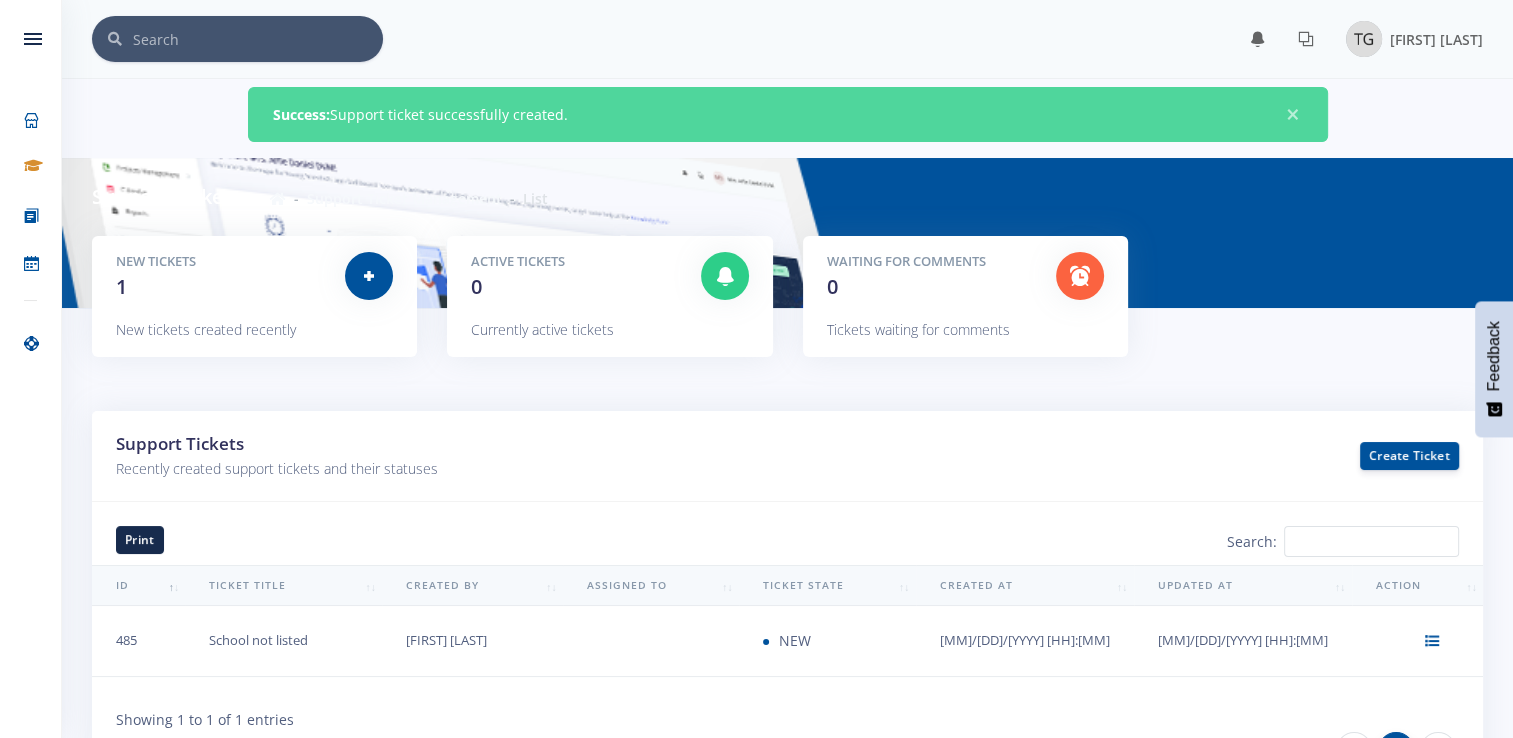 click on "Support Tickets
Support Ticket Management
List" at bounding box center (787, 197) 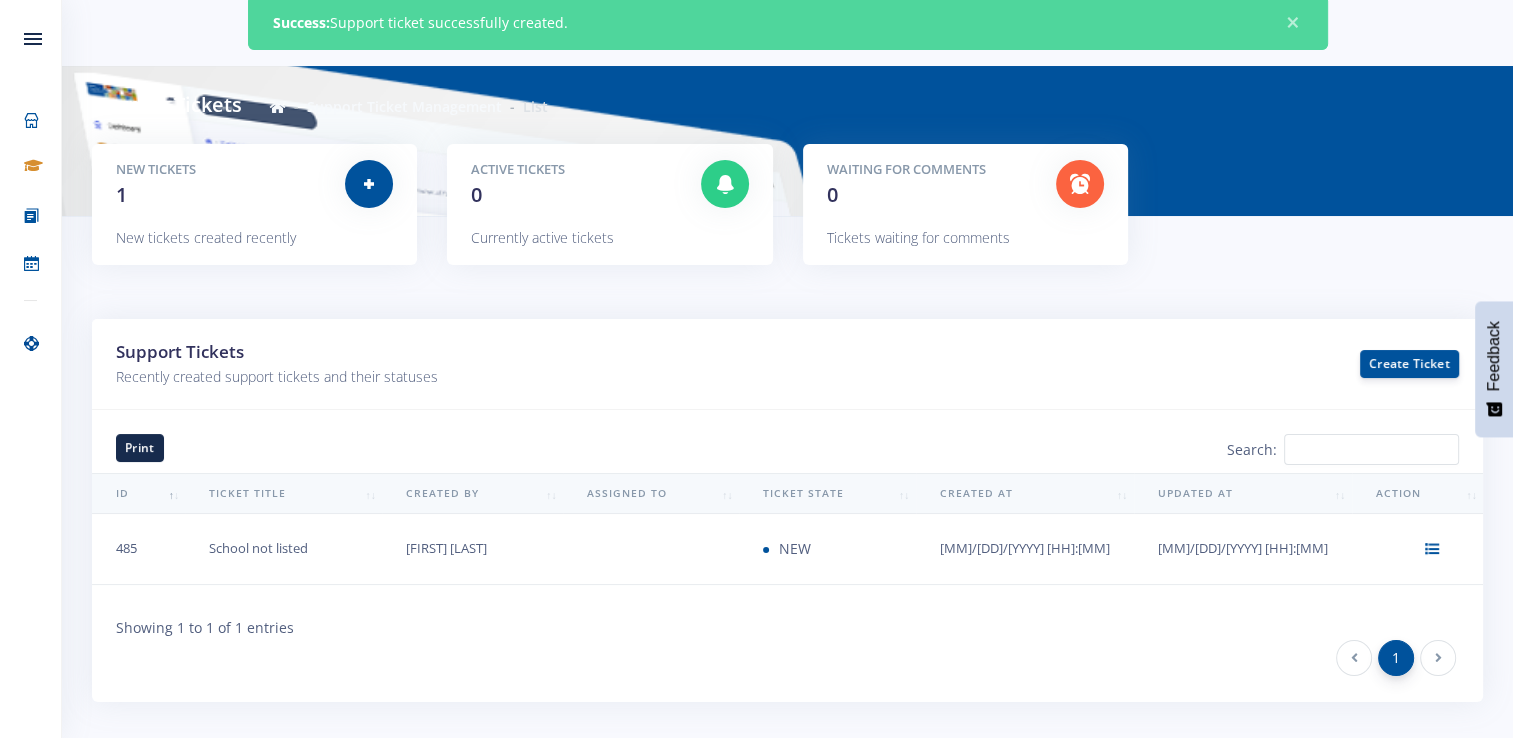 scroll, scrollTop: 95, scrollLeft: 0, axis: vertical 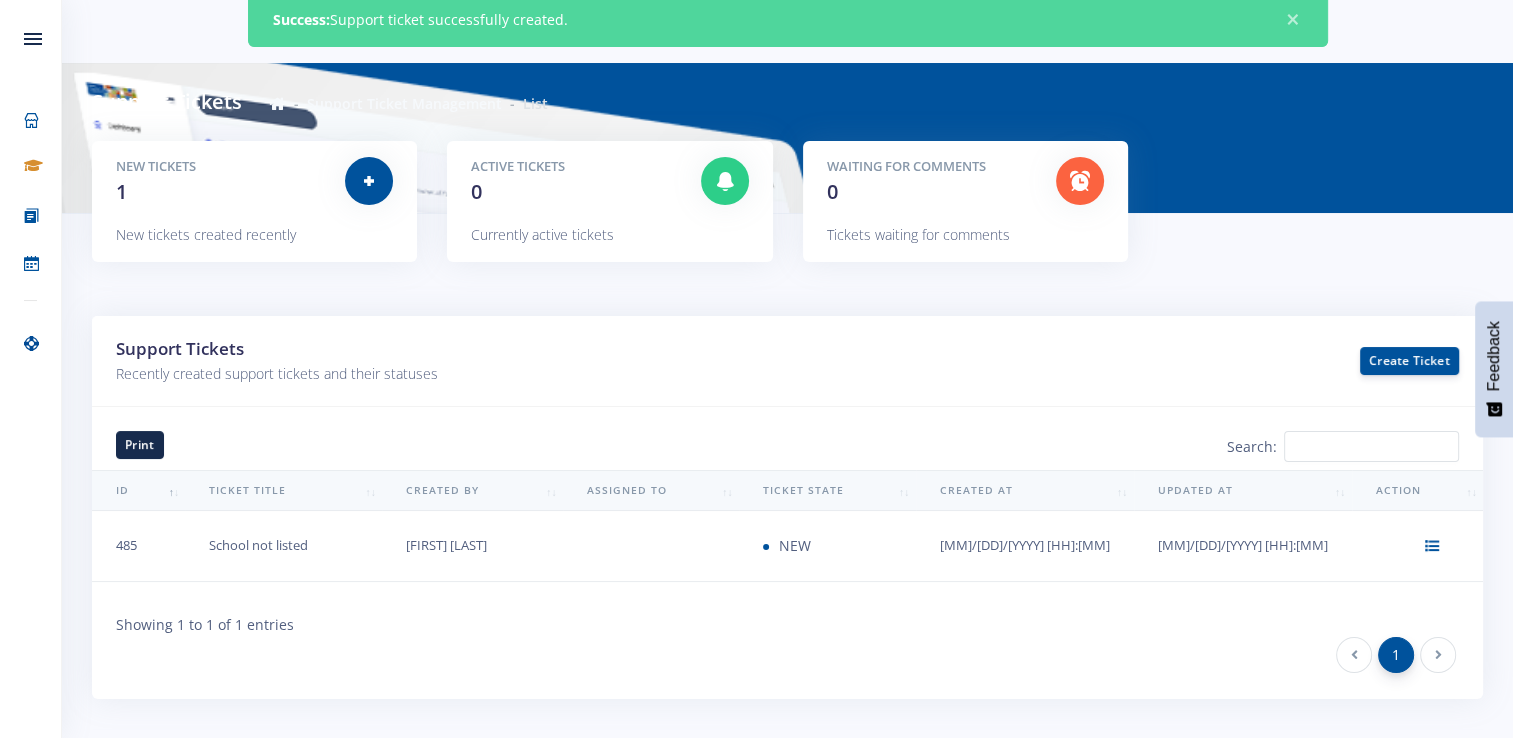 click on "View/Reply" at bounding box center (1418, 546) 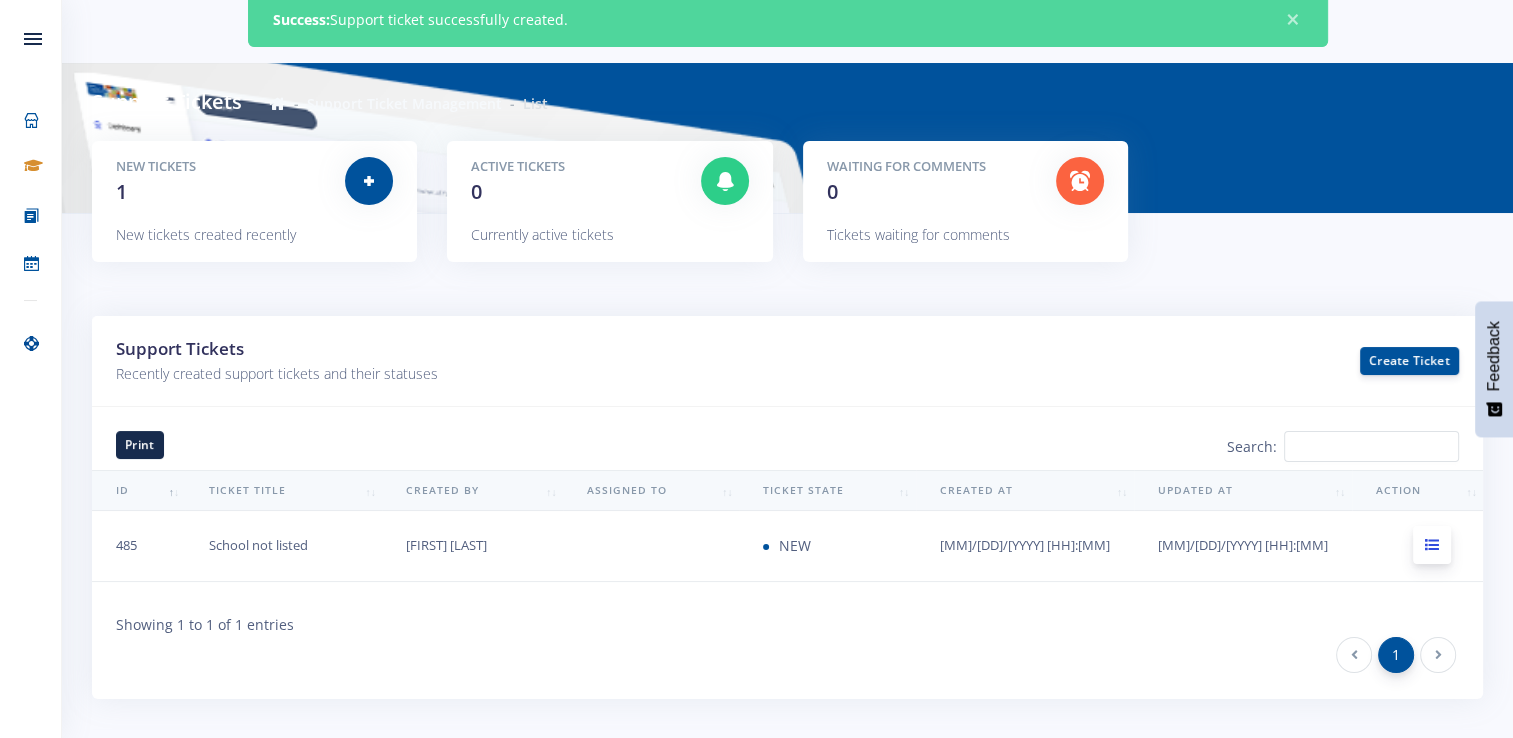 click at bounding box center (1432, 545) 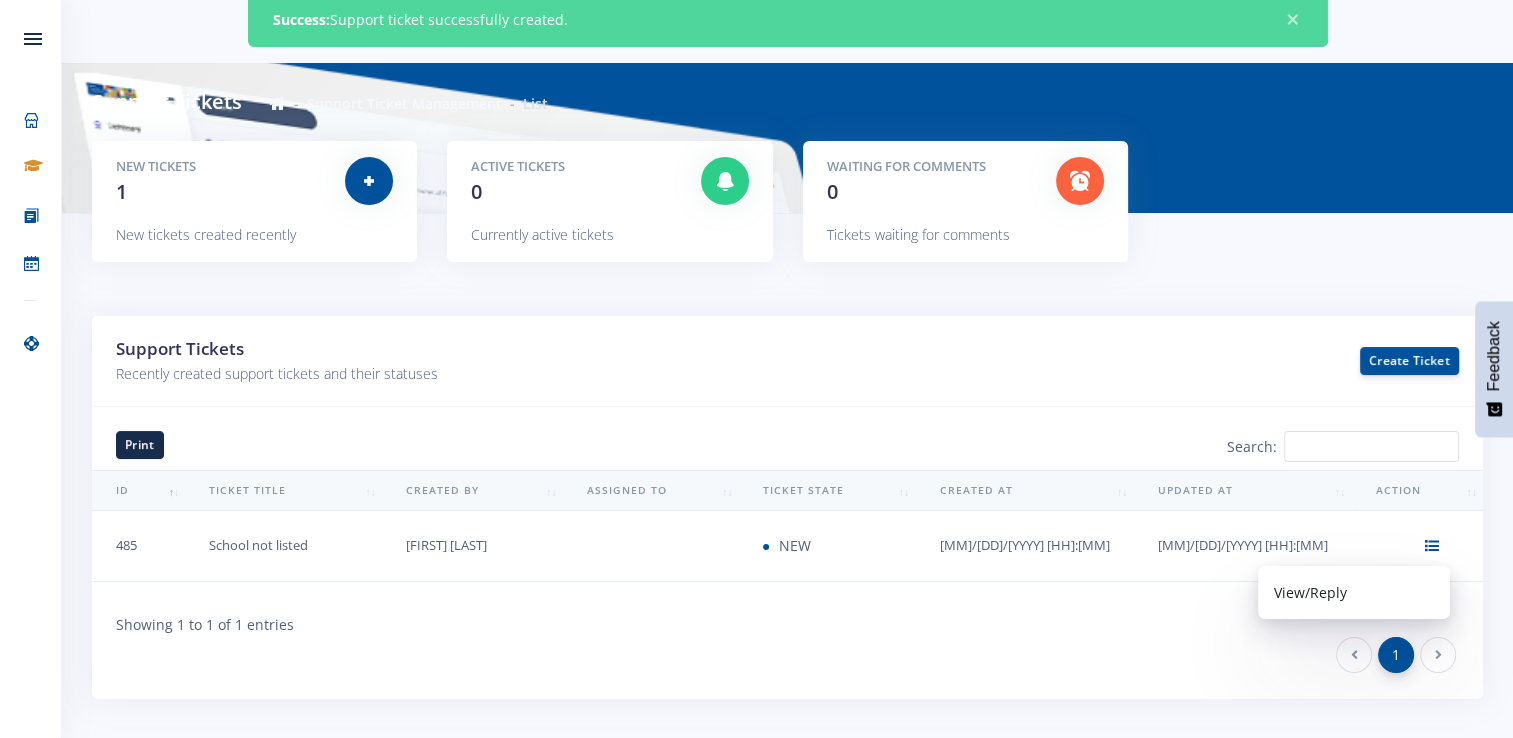 click on "NEW" at bounding box center [795, 545] 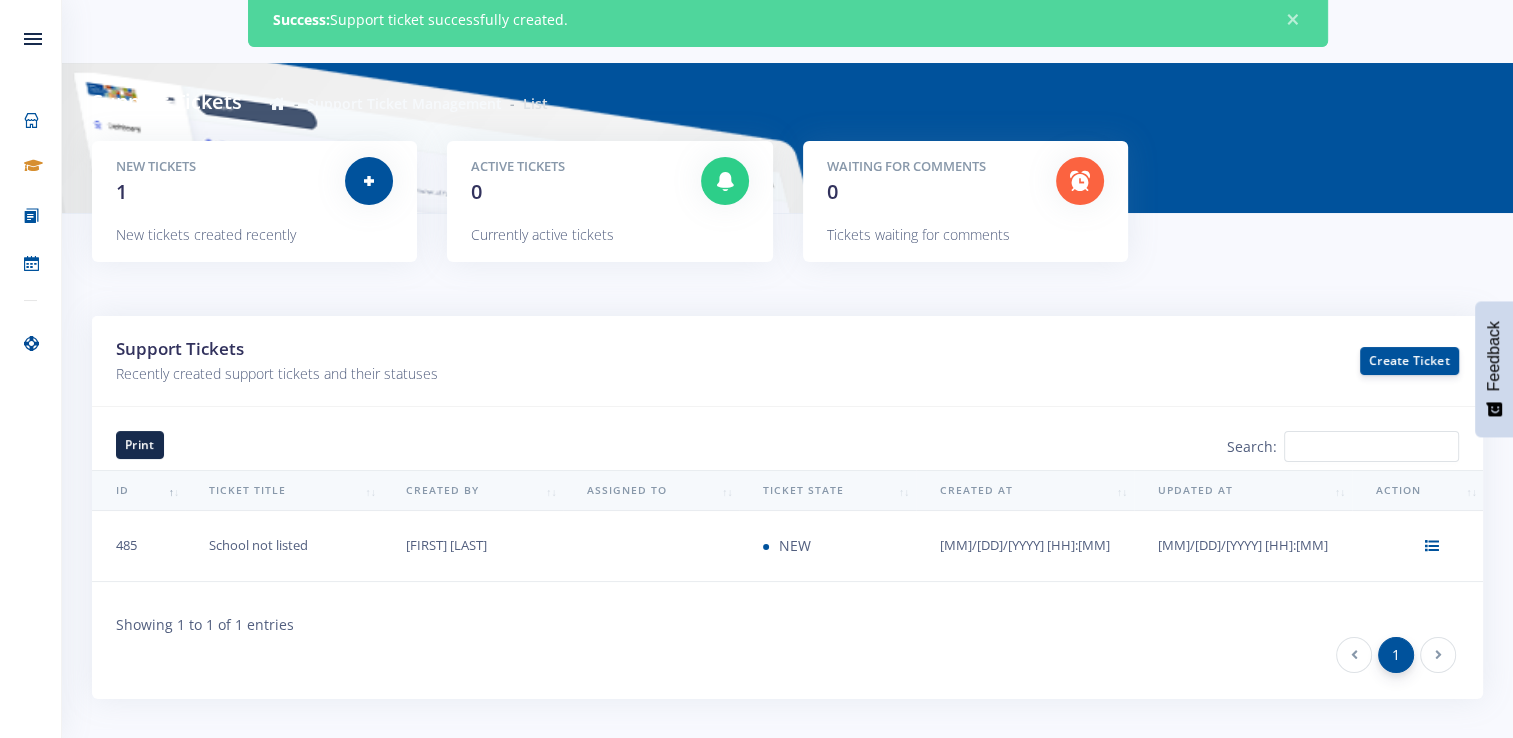 scroll, scrollTop: 0, scrollLeft: 0, axis: both 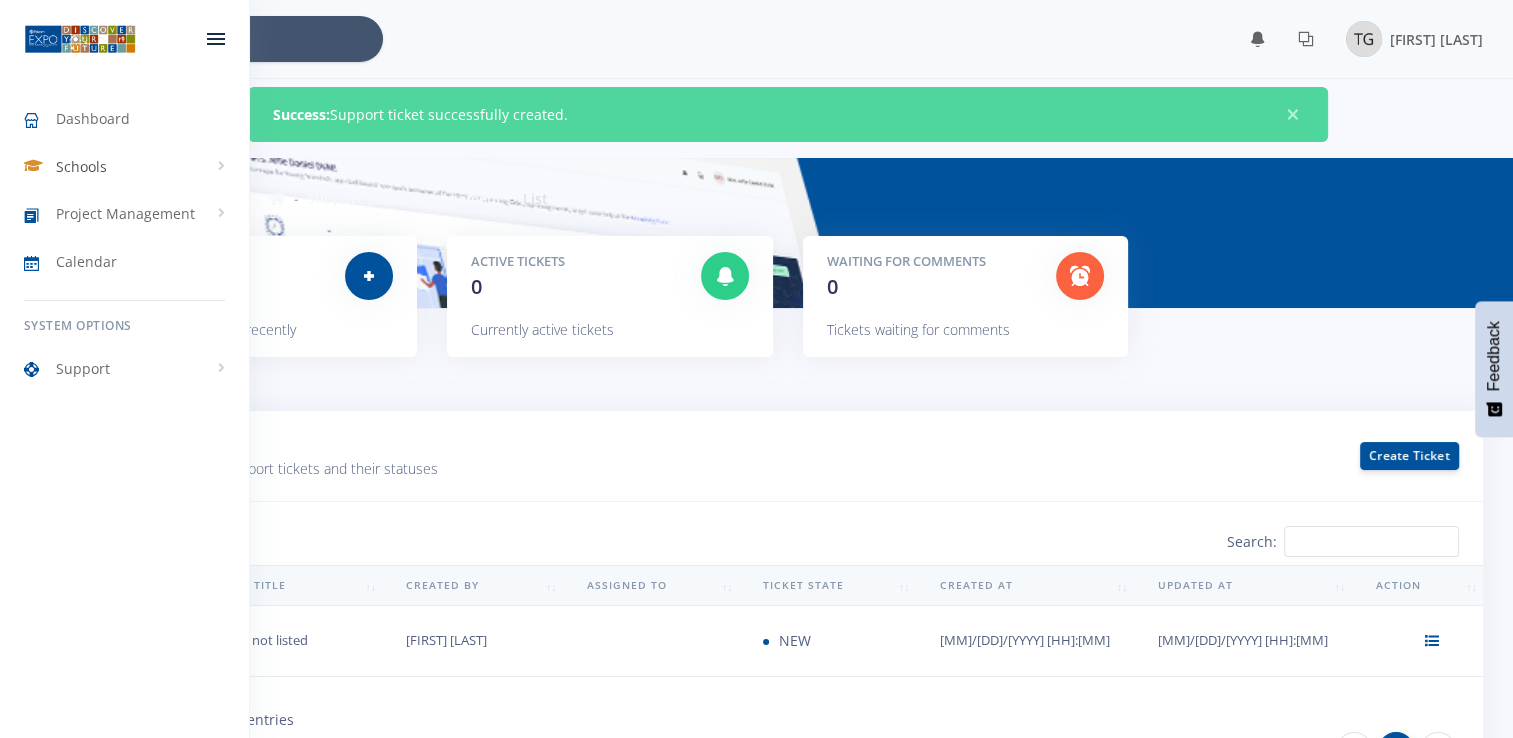 click on "Schools" at bounding box center [124, 167] 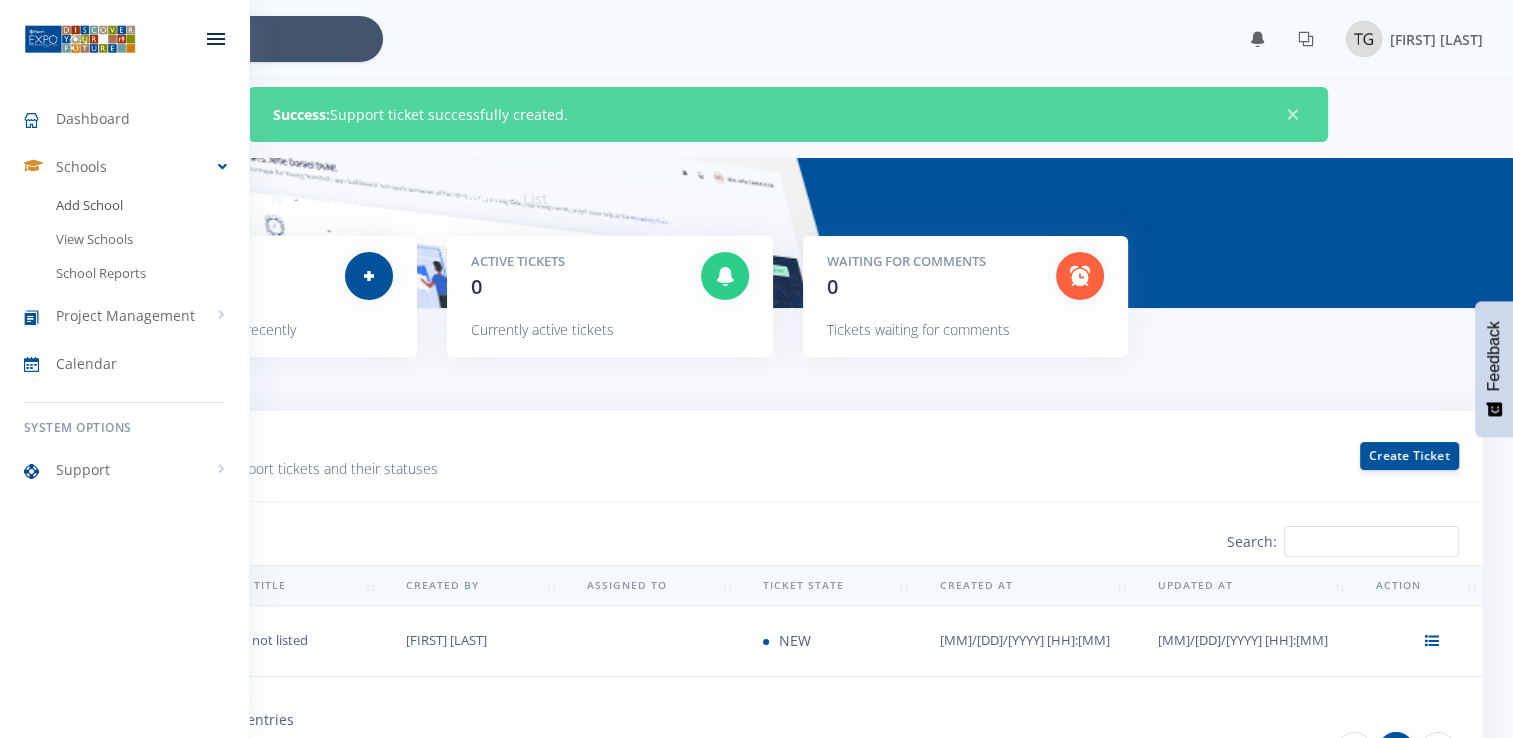 click on "Add School" at bounding box center (124, 206) 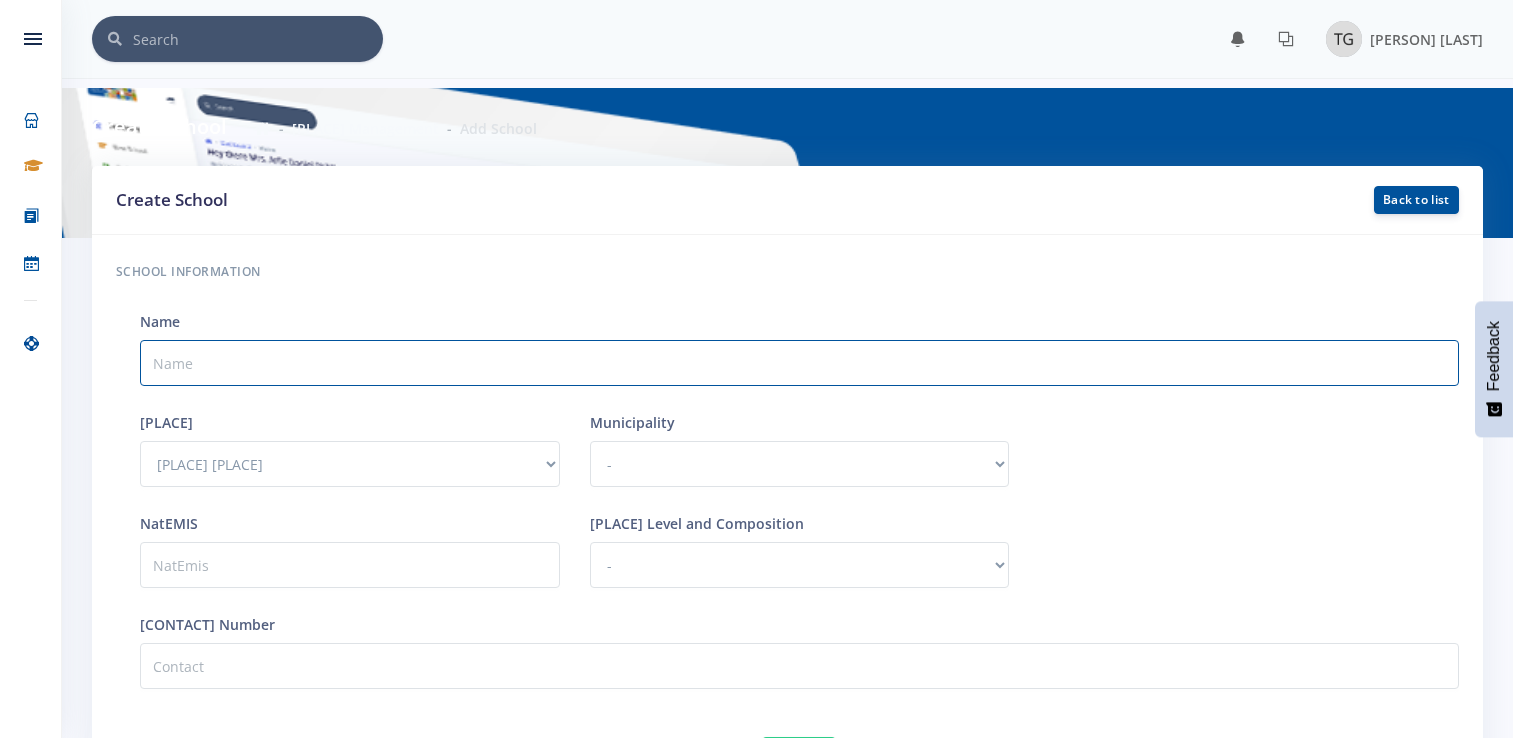 scroll, scrollTop: 0, scrollLeft: 0, axis: both 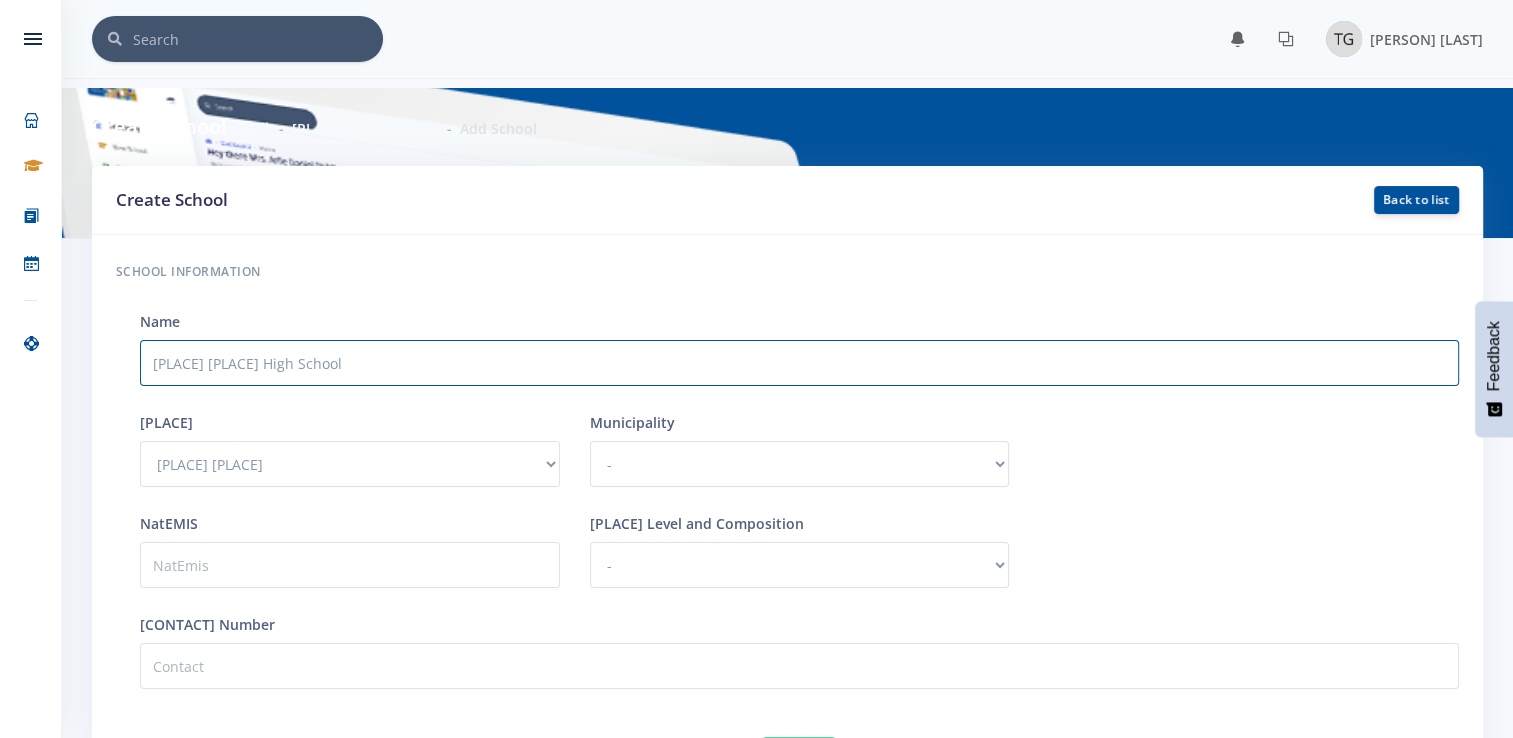 type on "[PLACE] [PLACE] High School" 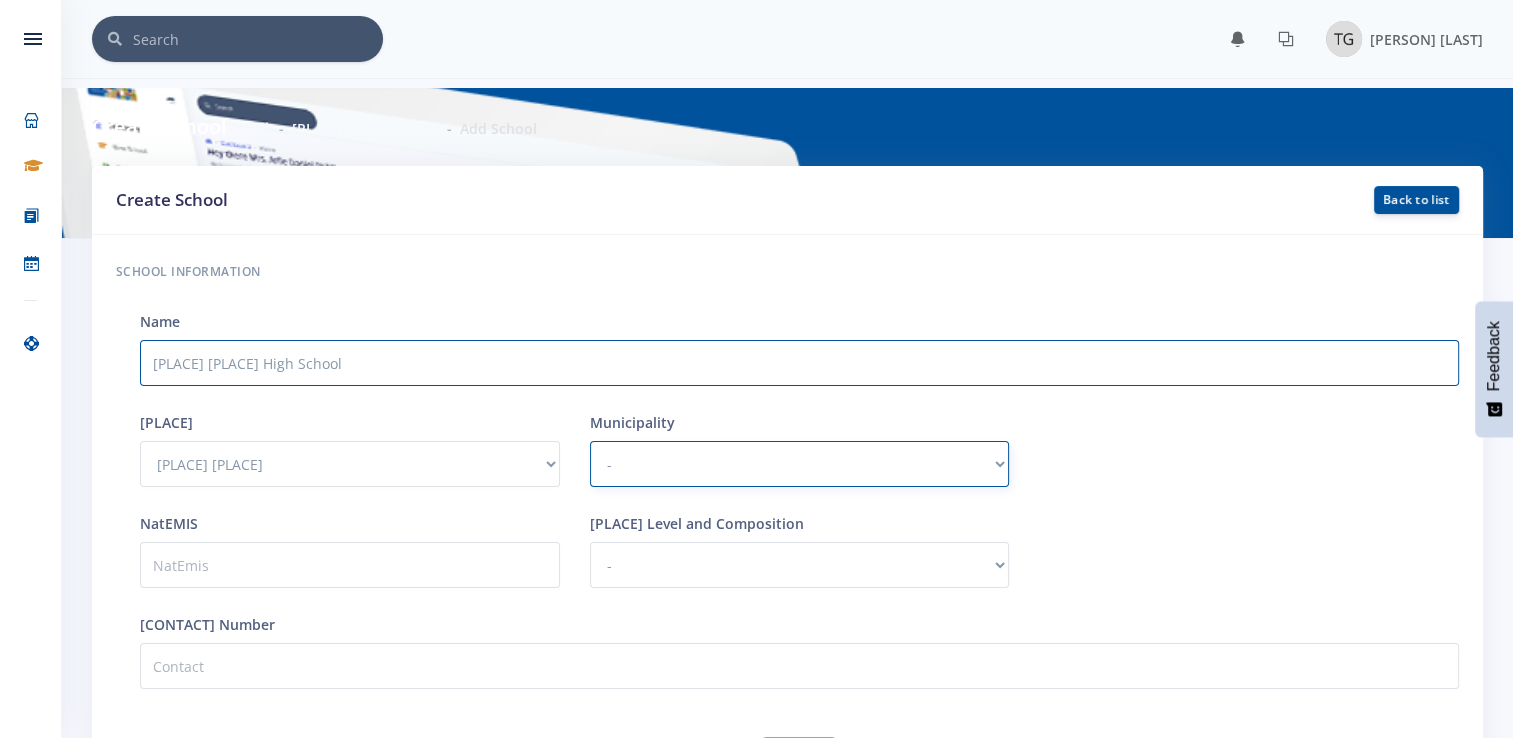 click on "-
[PERSON] [LAST]
[PLACE] [PLACE] Metropolitan
[PLACE] District Municipality
[PLACE] Metropolitan
[PLACE] [PLACE]
[PLACE] District Municipality" at bounding box center [800, 464] 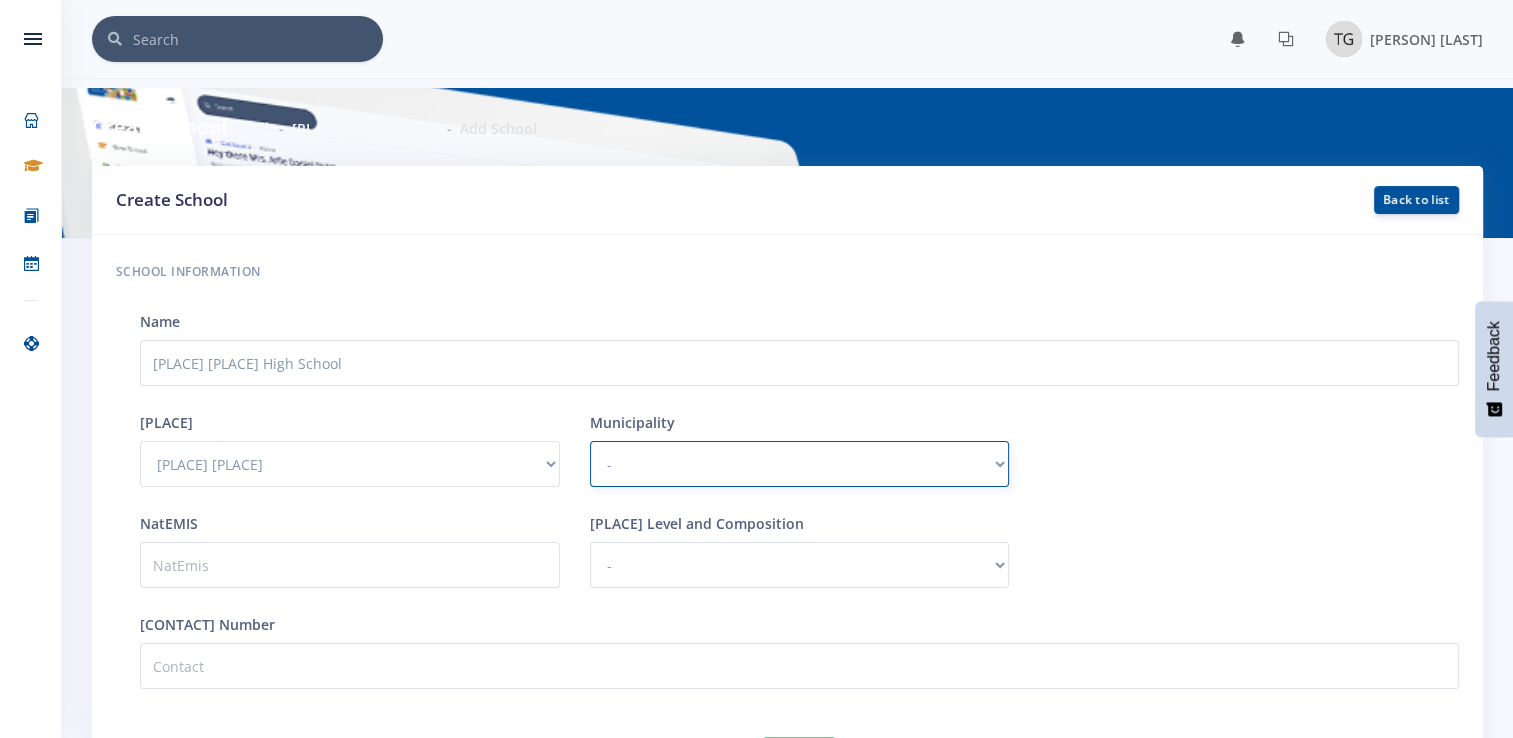 select on "9" 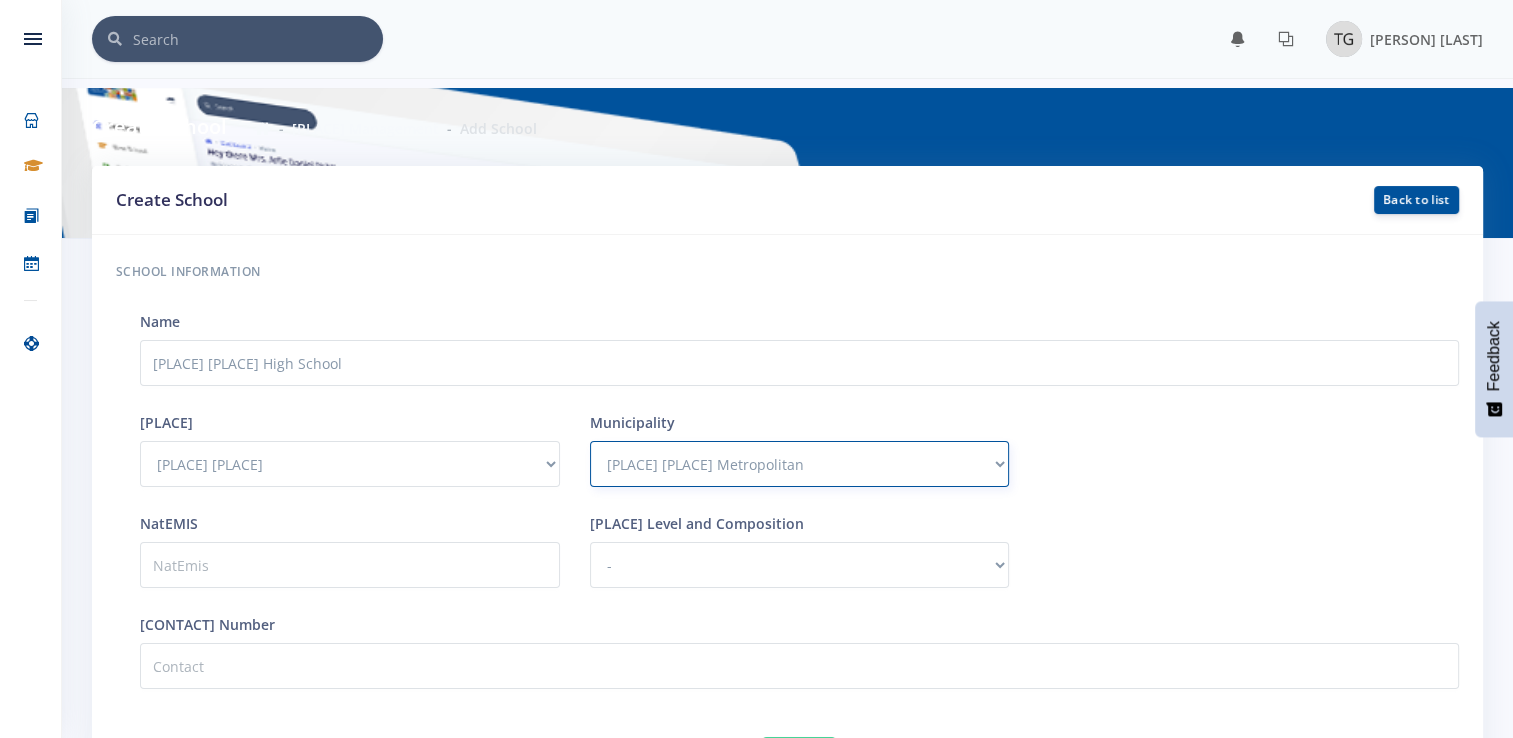 click on "-
[PERSON] [LAST]
[PLACE] [PLACE] Metropolitan
[PLACE] District Municipality
[PLACE] Metropolitan
[PLACE] [PLACE]
[PLACE] District Municipality" at bounding box center (800, 464) 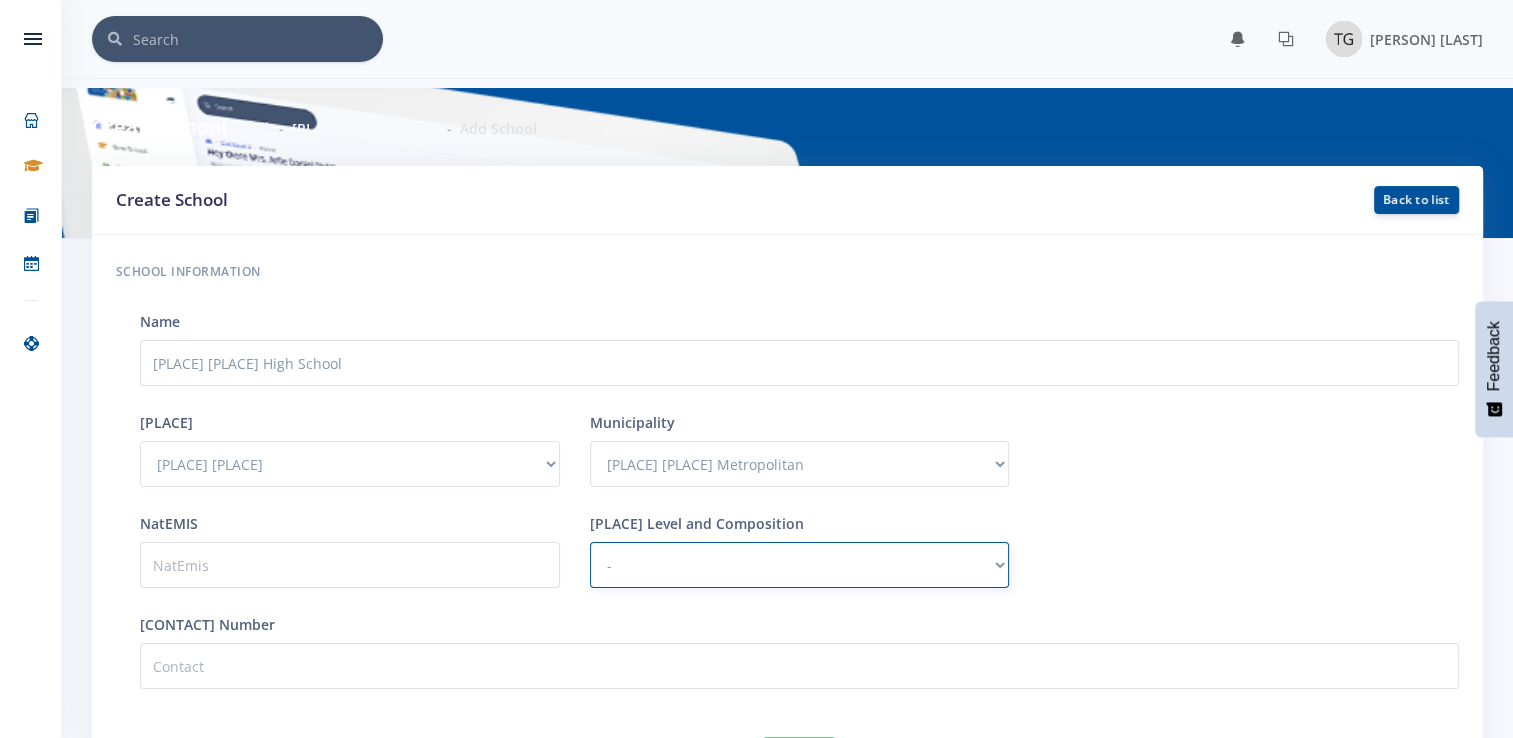 click on "-
Primary
Secondary
Combined
Intermediate" at bounding box center (800, 565) 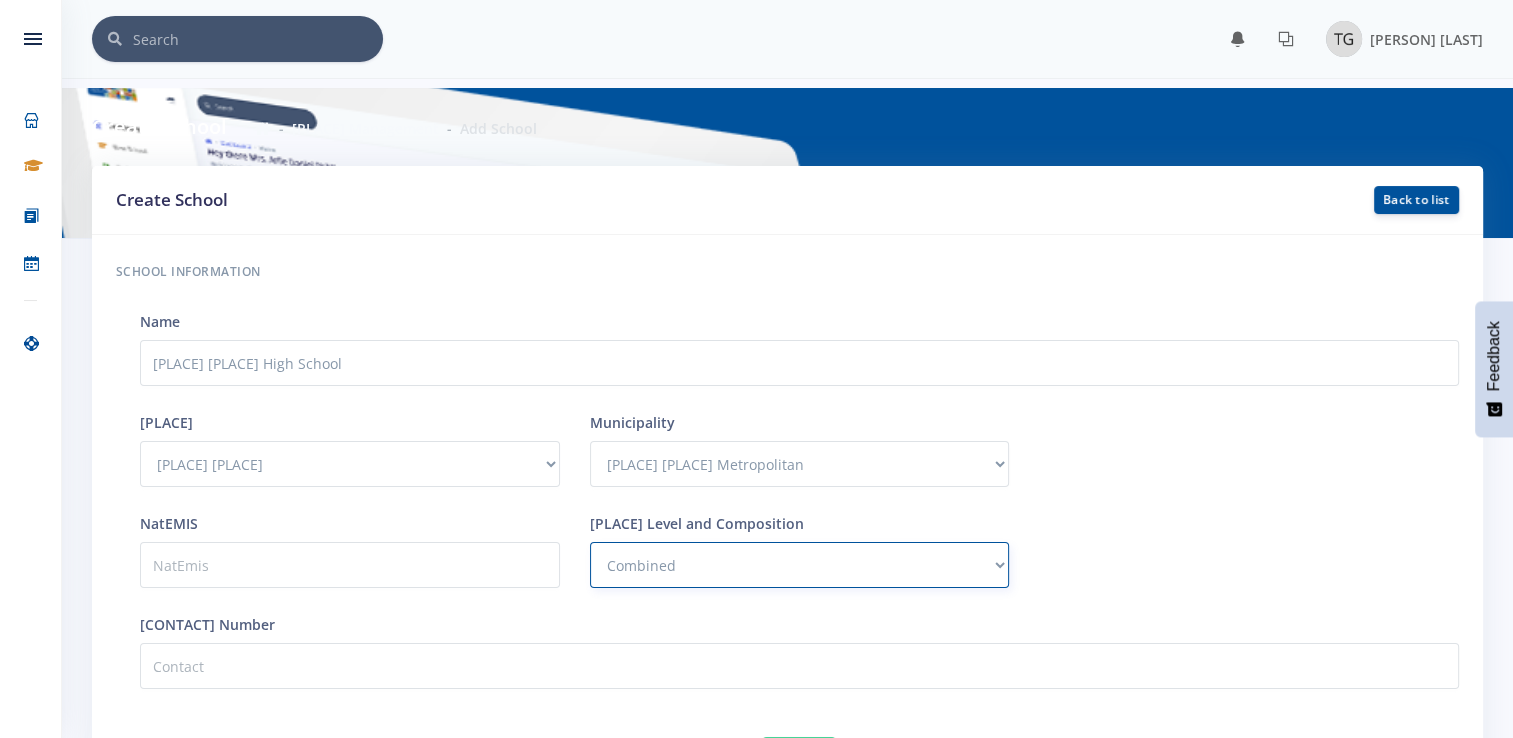 click on "-
Primary
Secondary
Combined
Intermediate" at bounding box center [800, 565] 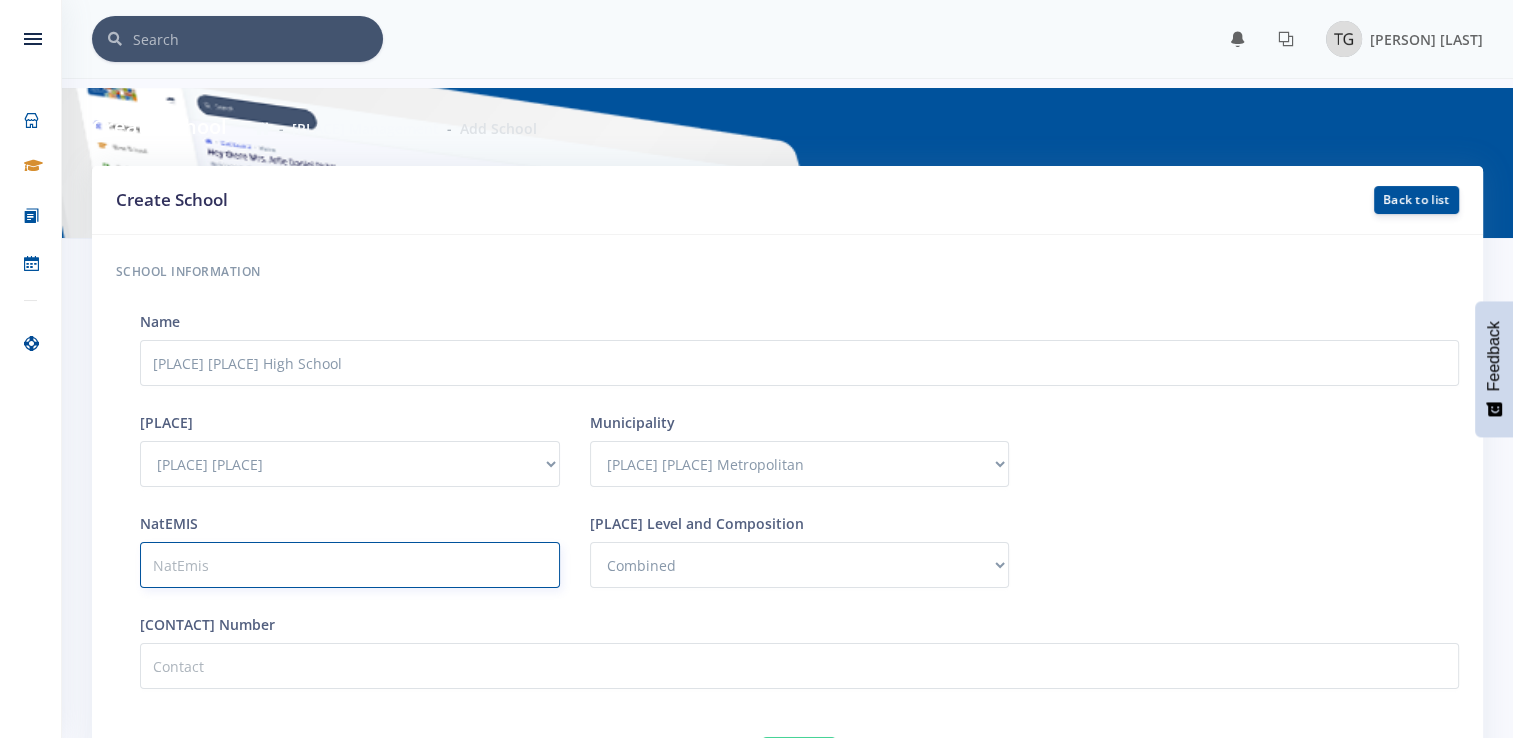 click at bounding box center [350, 565] 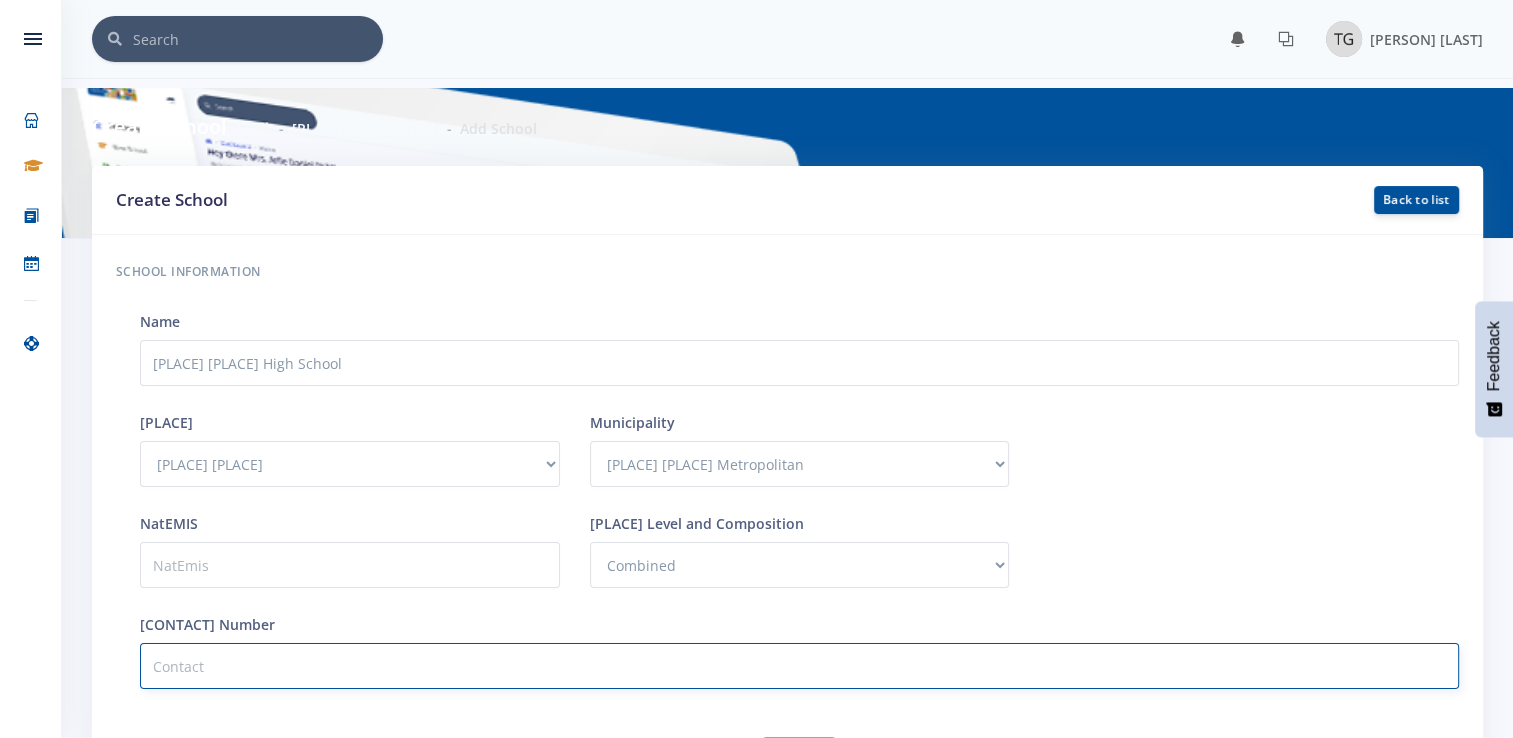 click at bounding box center [799, 666] 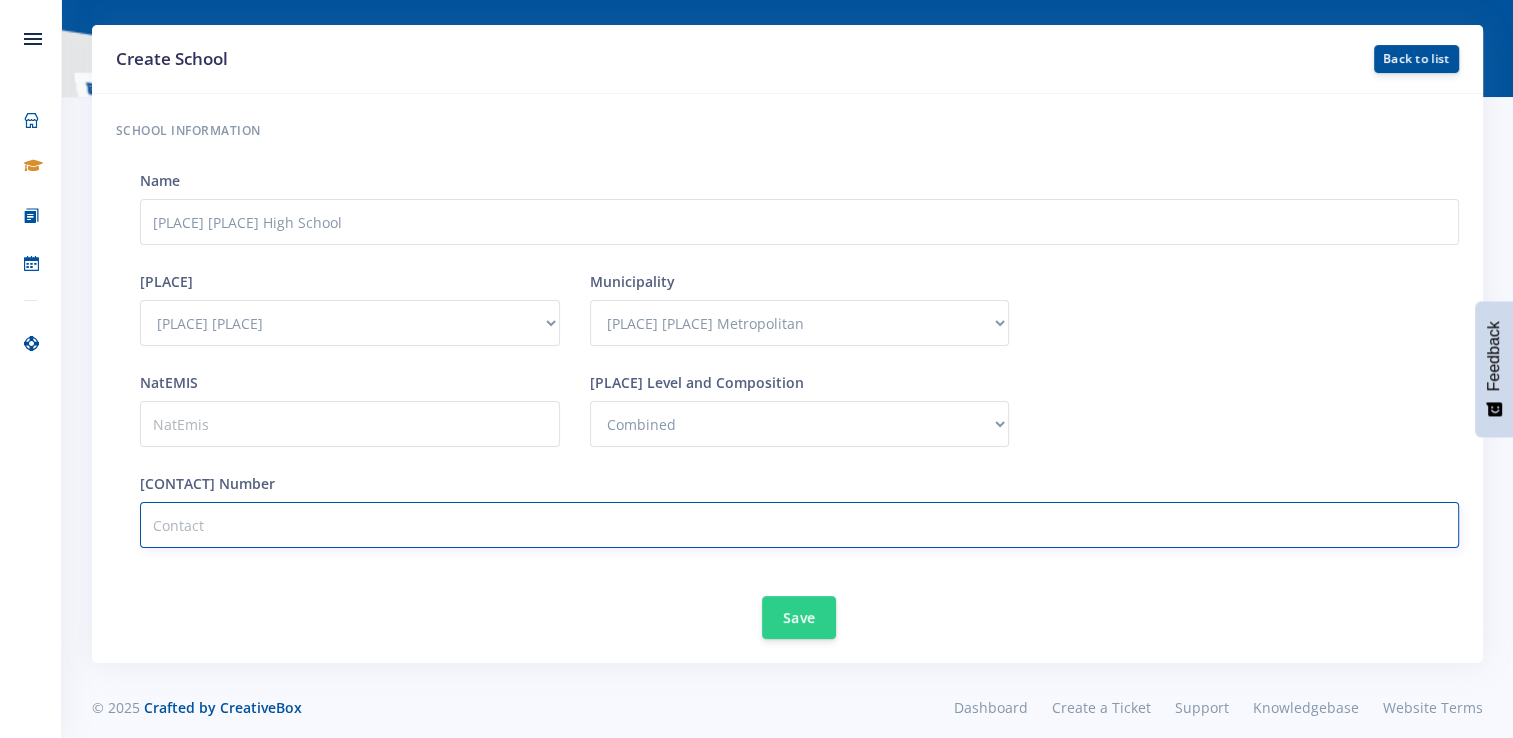 scroll, scrollTop: 152, scrollLeft: 0, axis: vertical 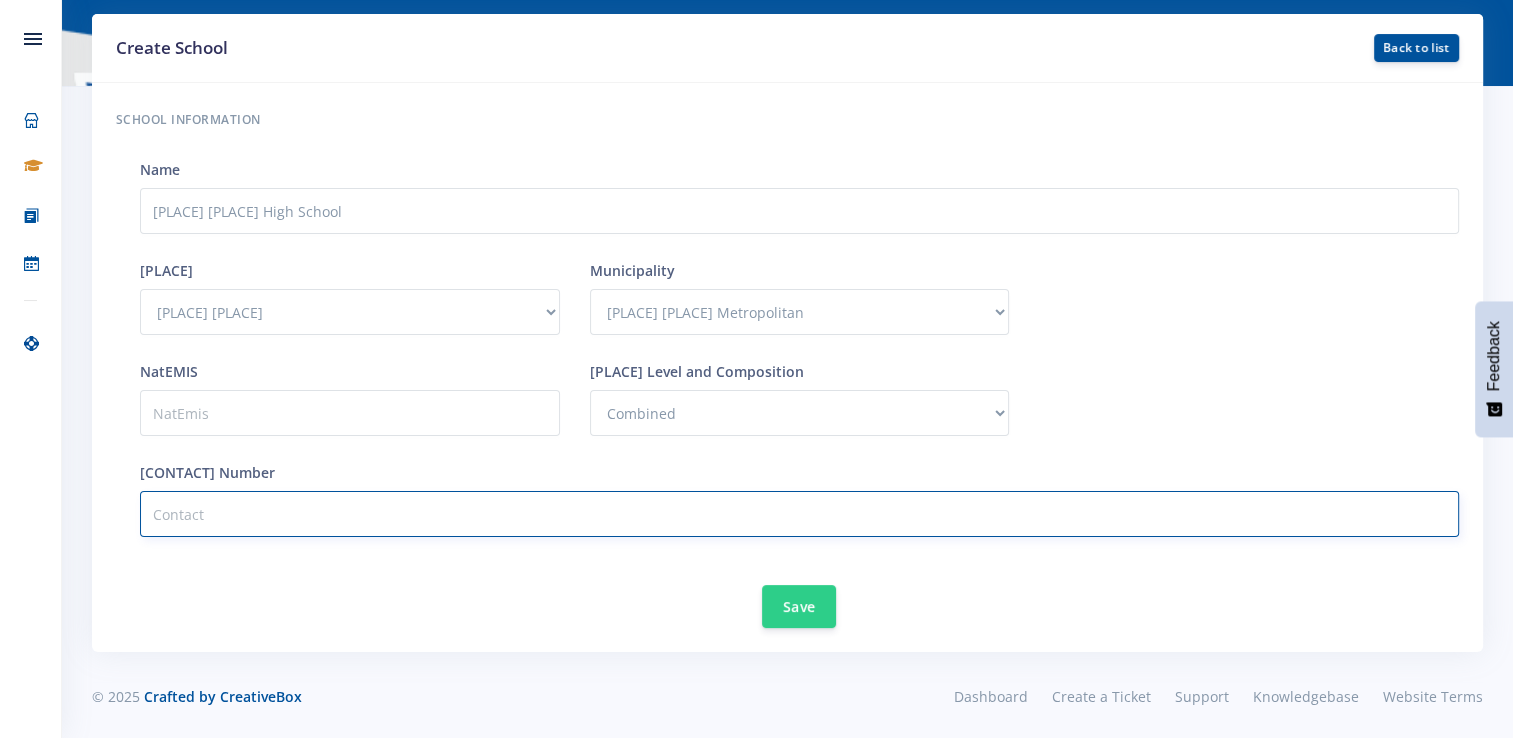 paste on "[PHONE]" 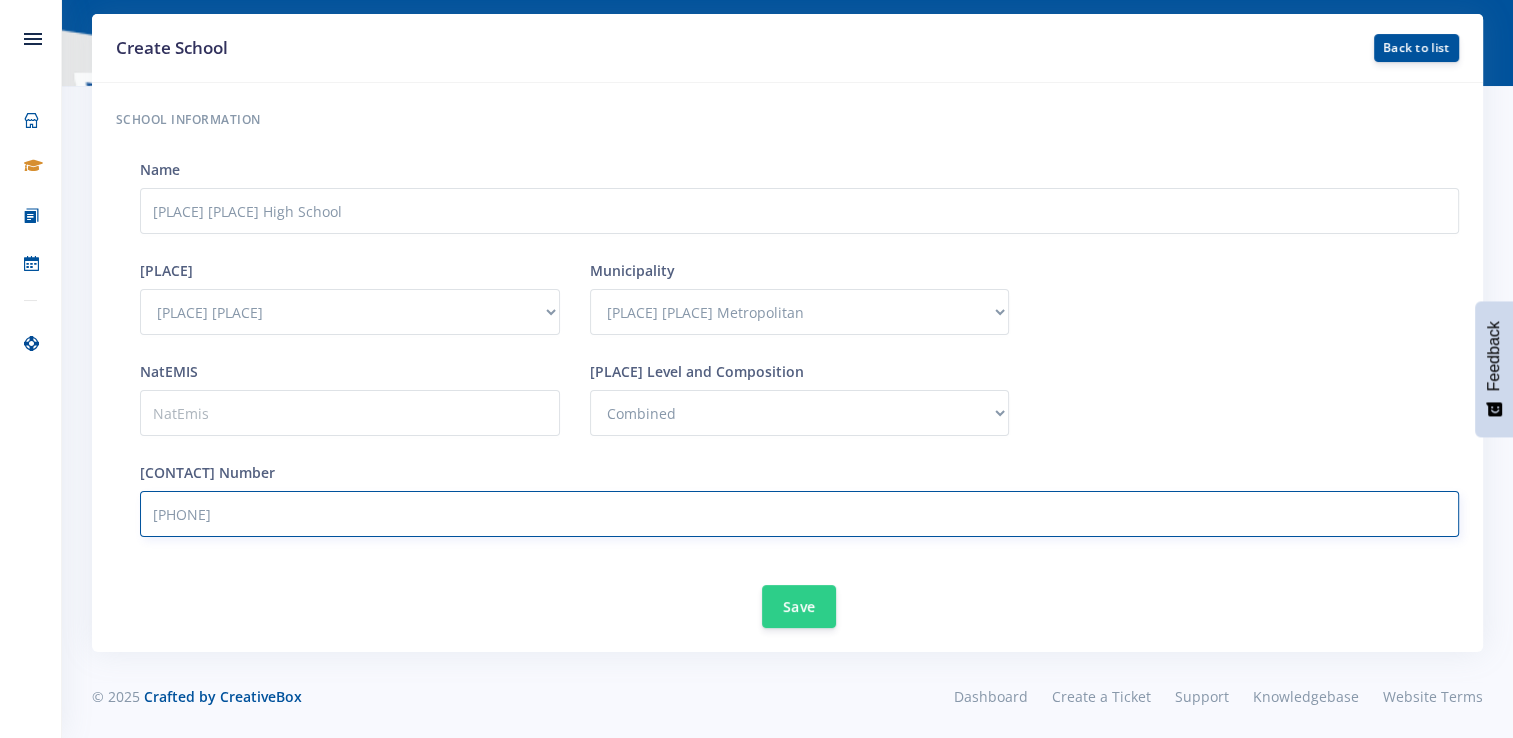 type on "[PHONE]" 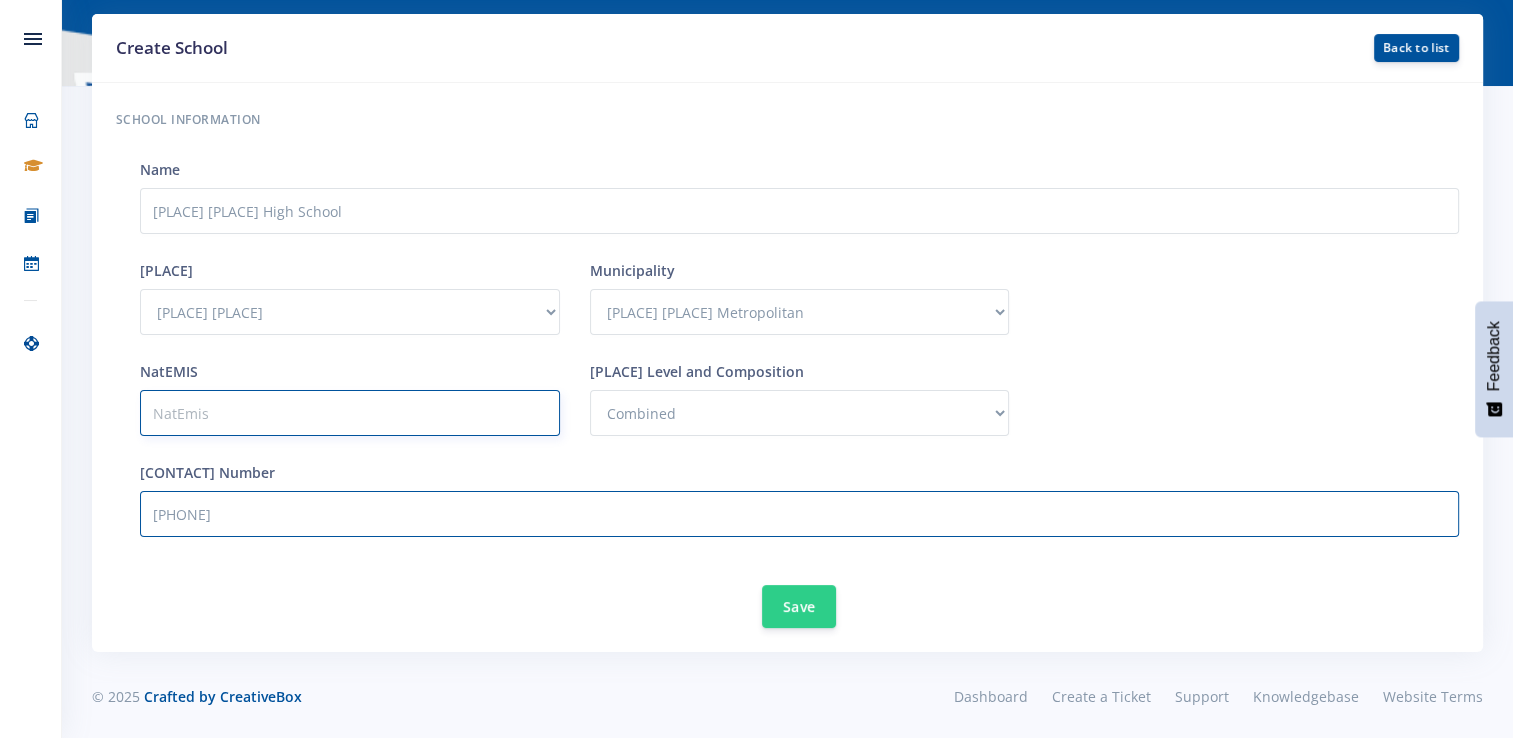 click at bounding box center (350, 413) 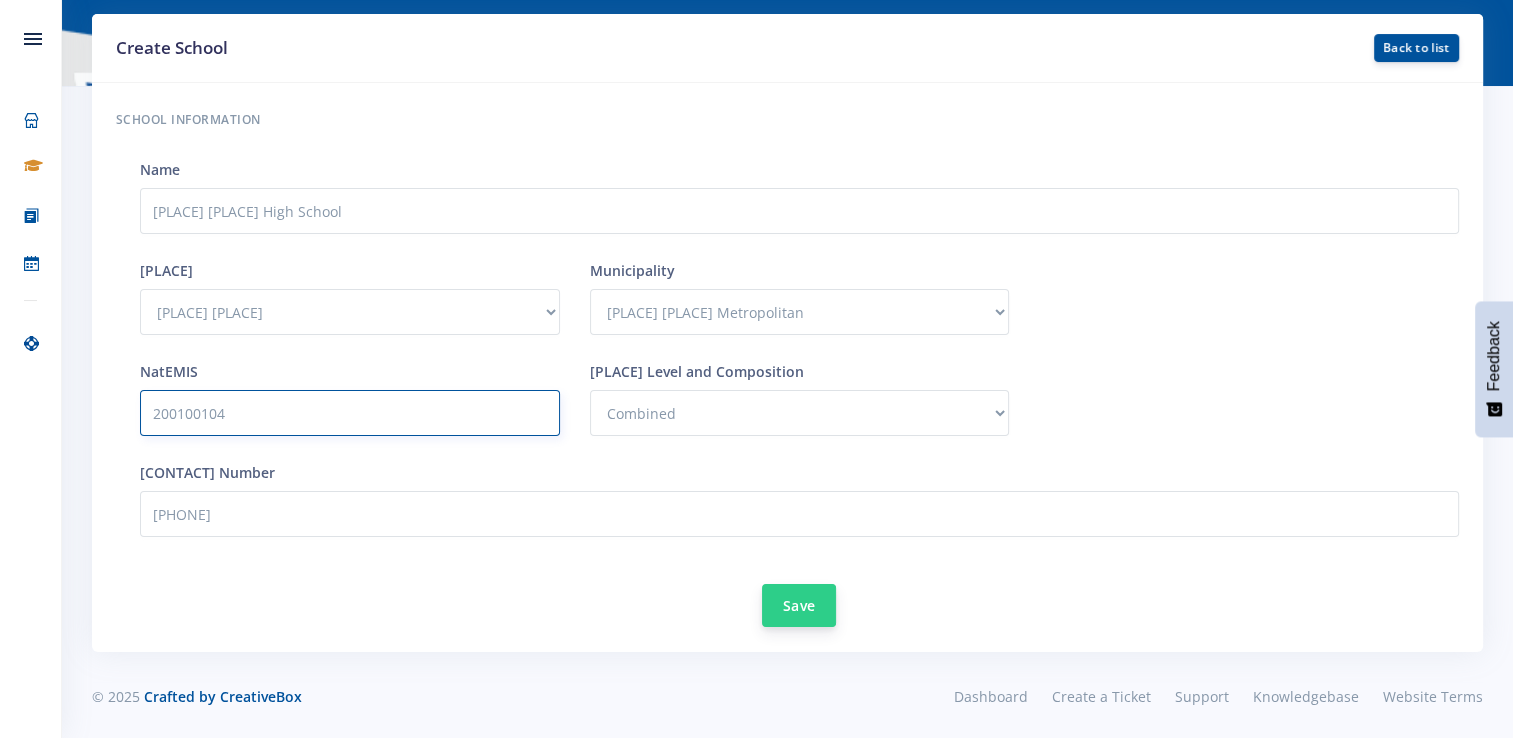 type on "200100104" 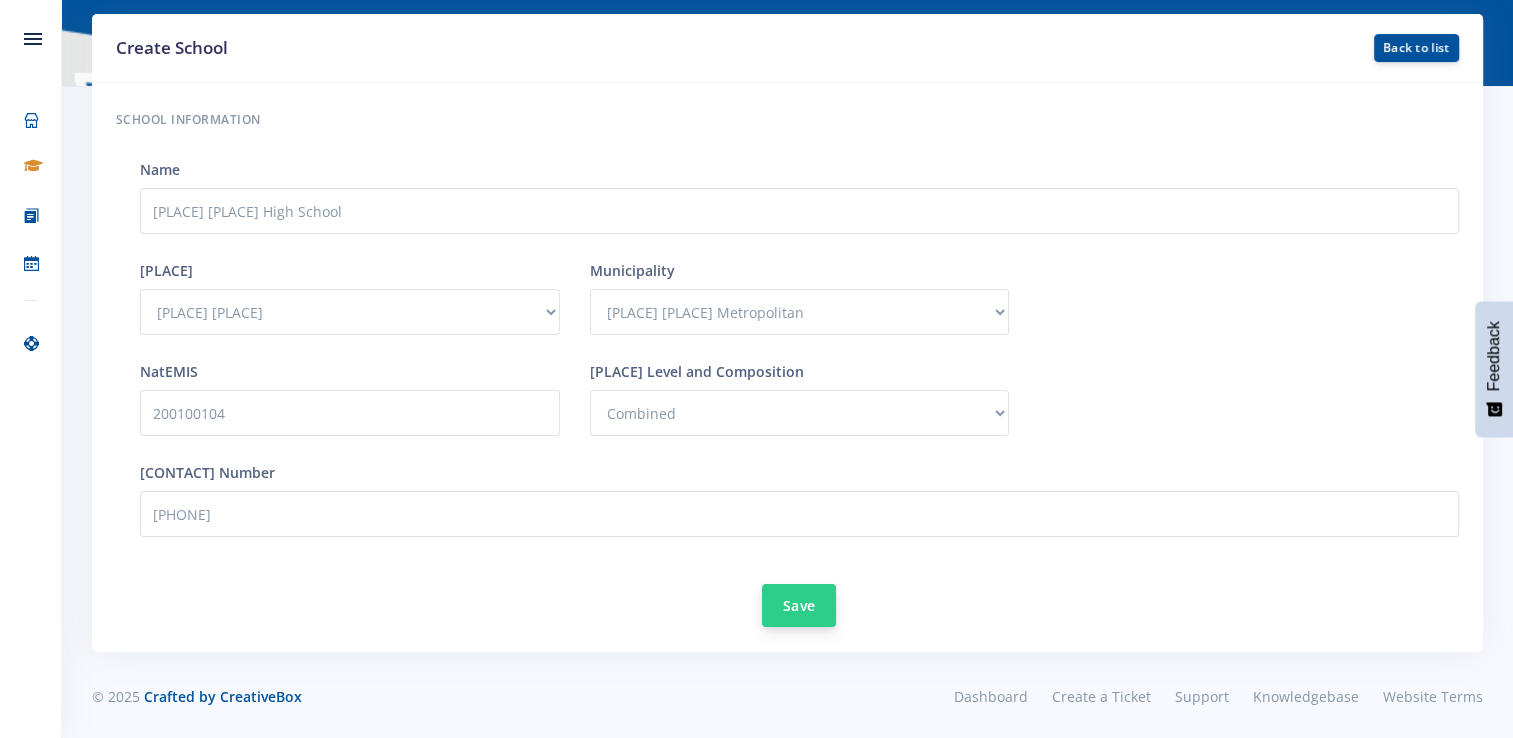 click on "Save" at bounding box center [799, 605] 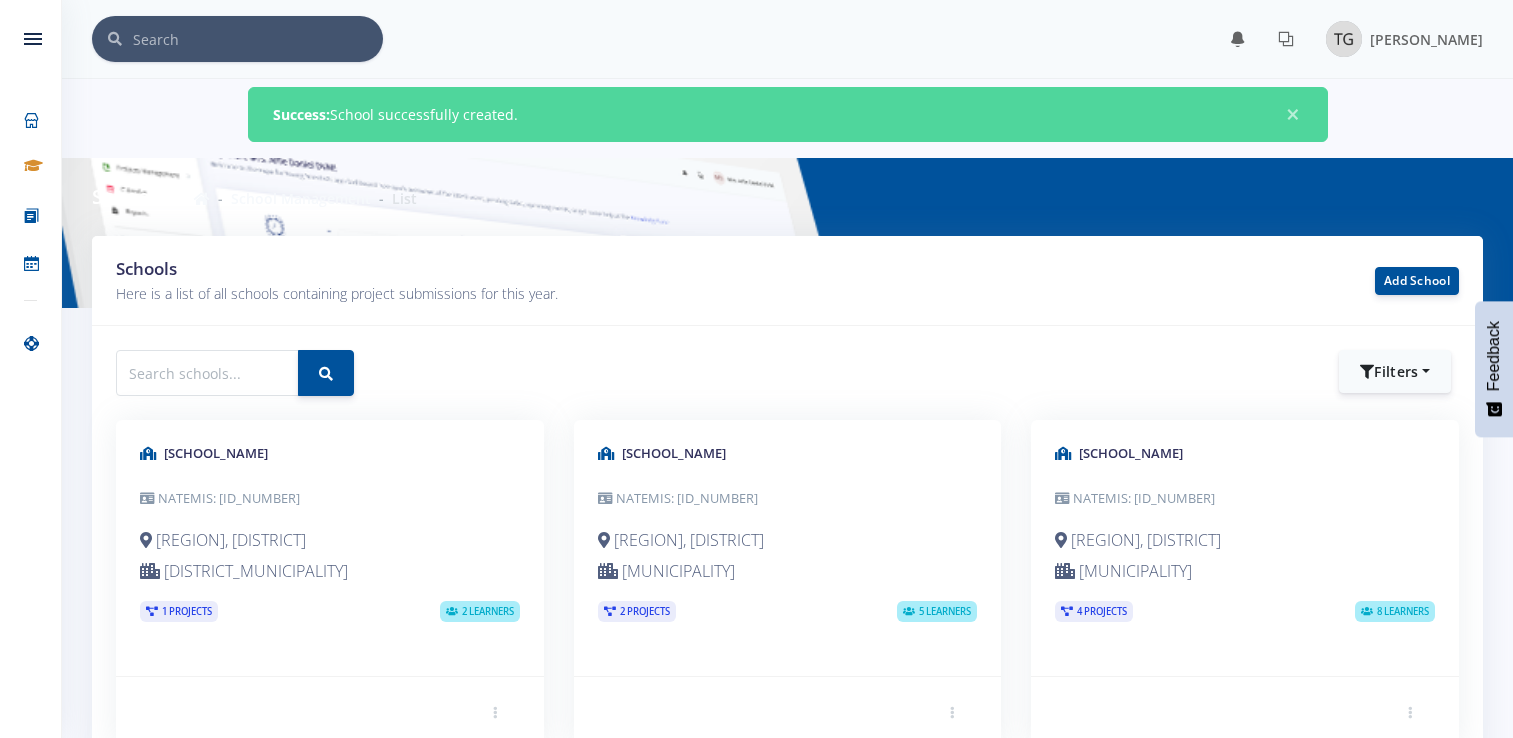 scroll, scrollTop: 0, scrollLeft: 0, axis: both 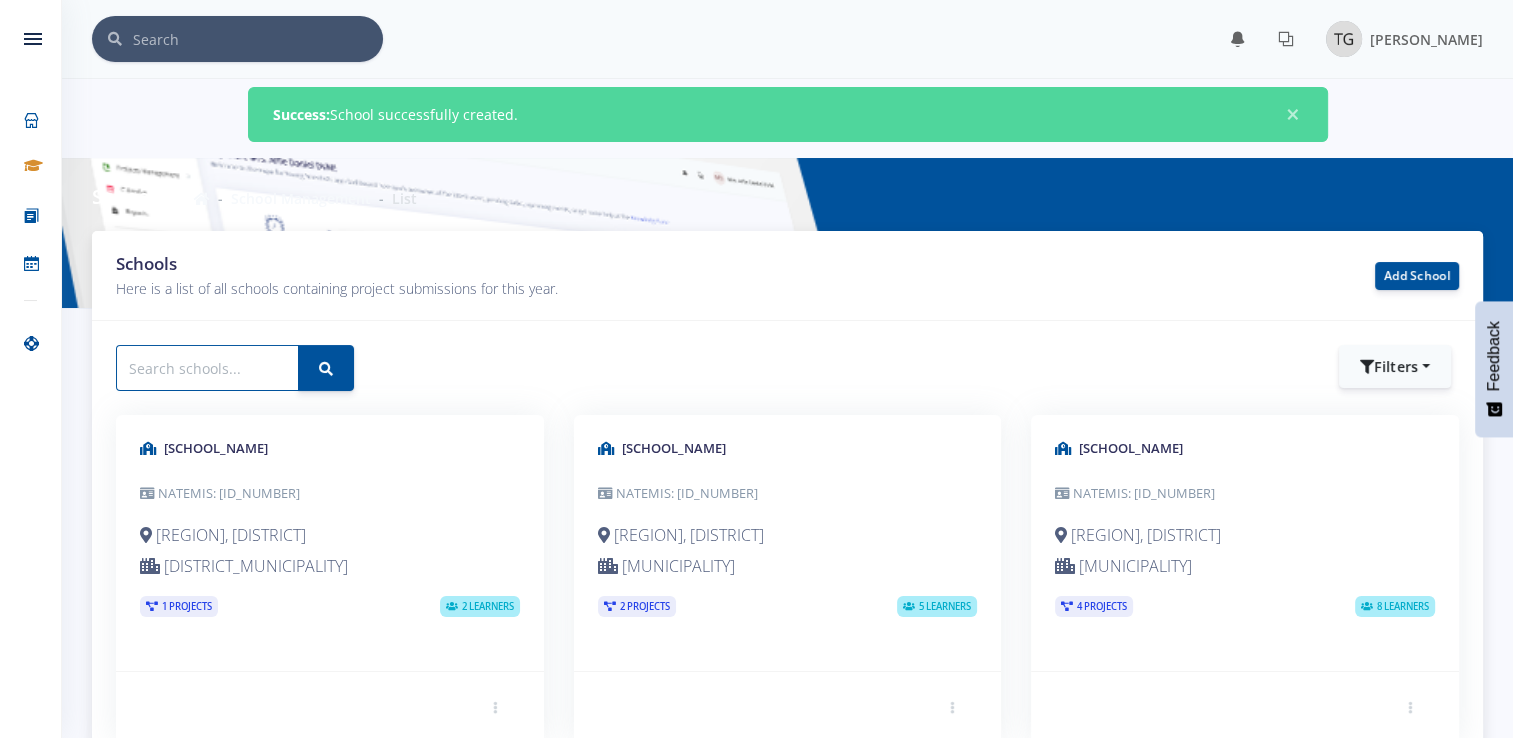 click at bounding box center (207, 368) 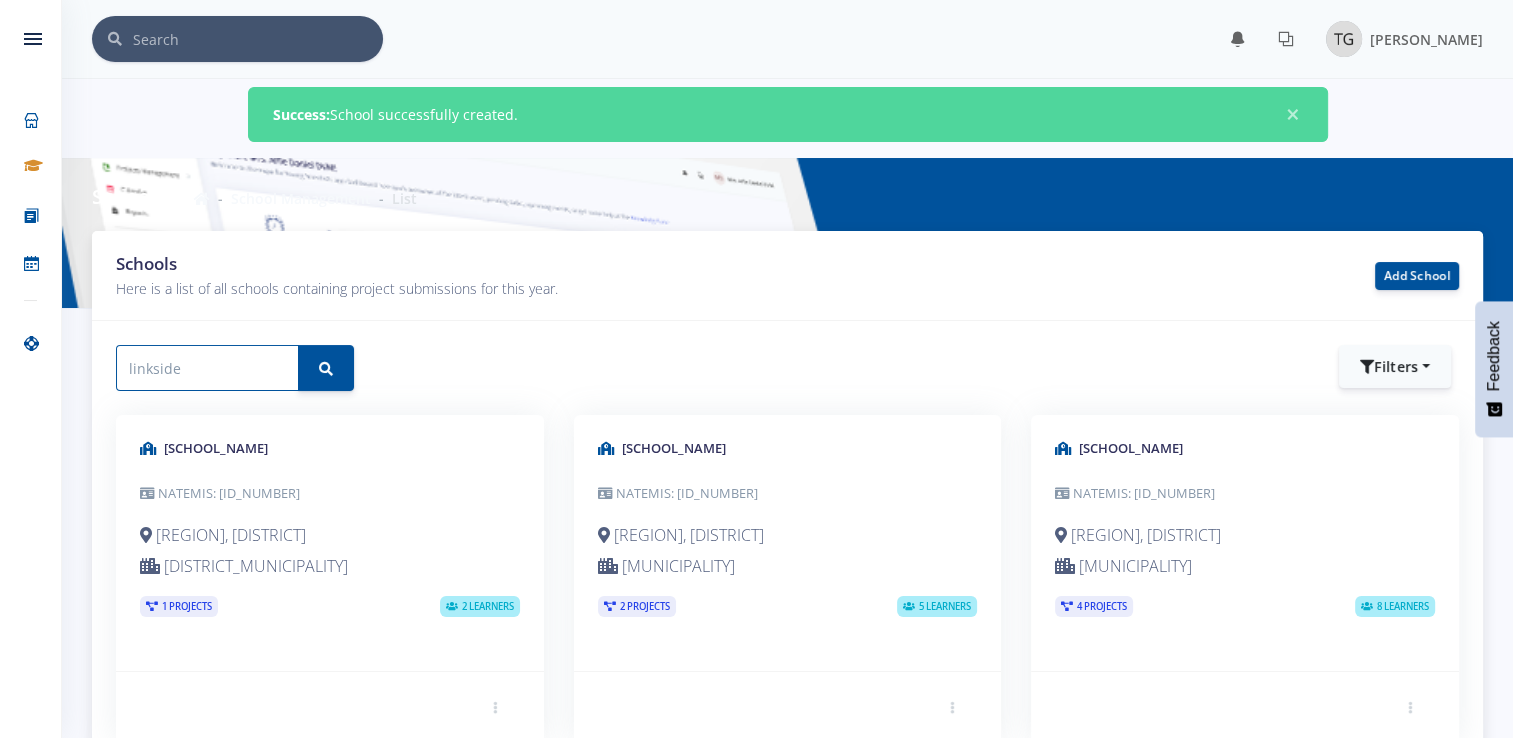 type on "[LOCATION]" 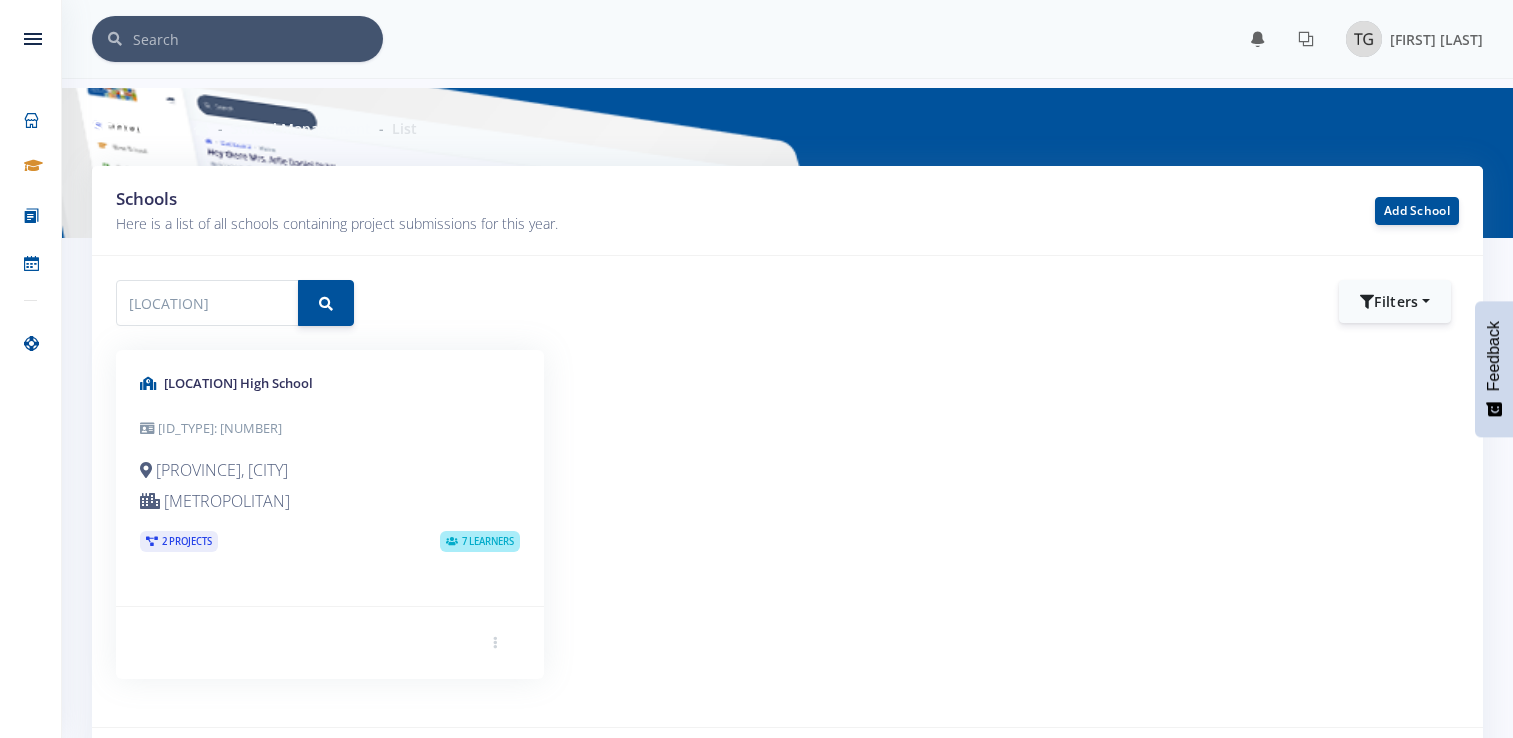scroll, scrollTop: 0, scrollLeft: 0, axis: both 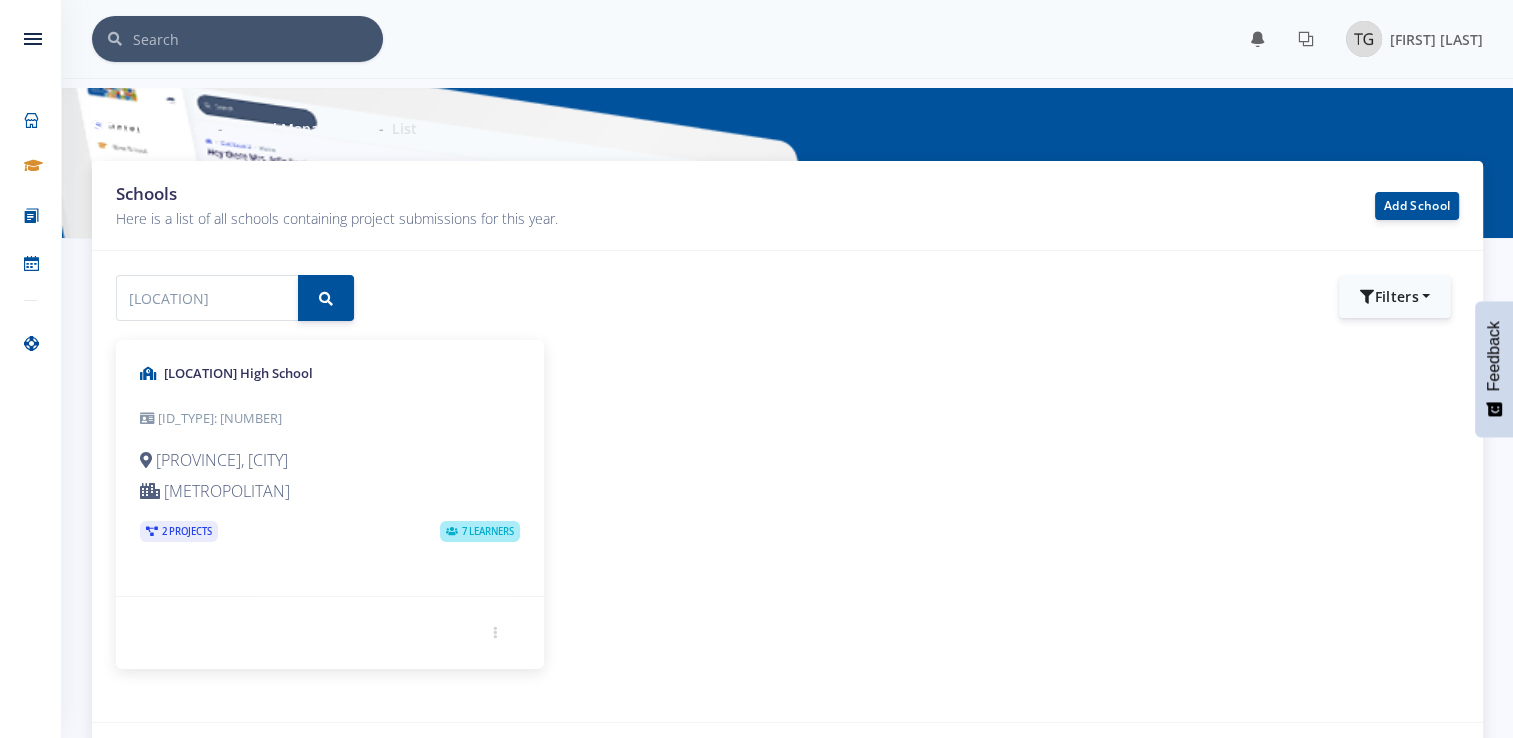 click on "7 Learners" at bounding box center (480, 531) 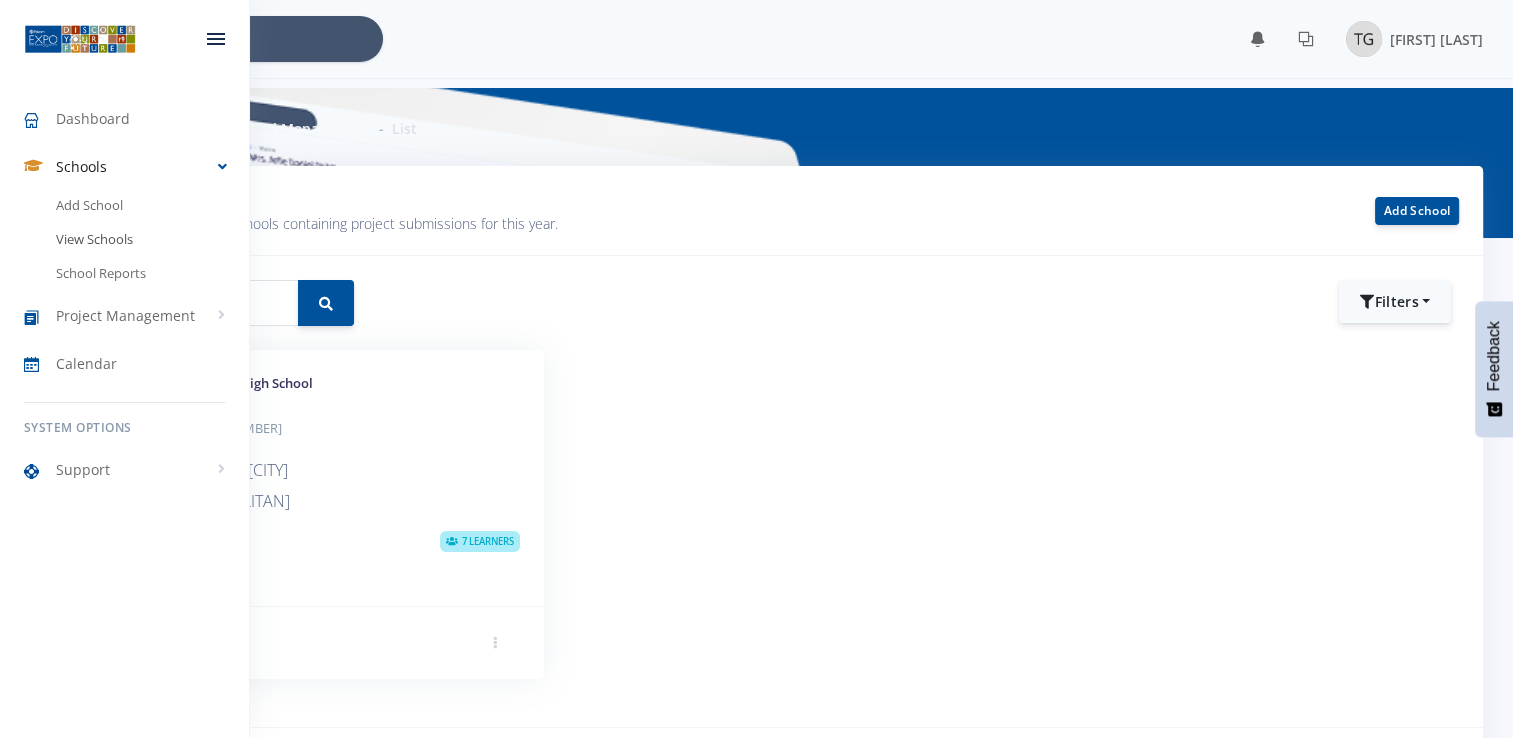 click on "View Schools" at bounding box center [124, 240] 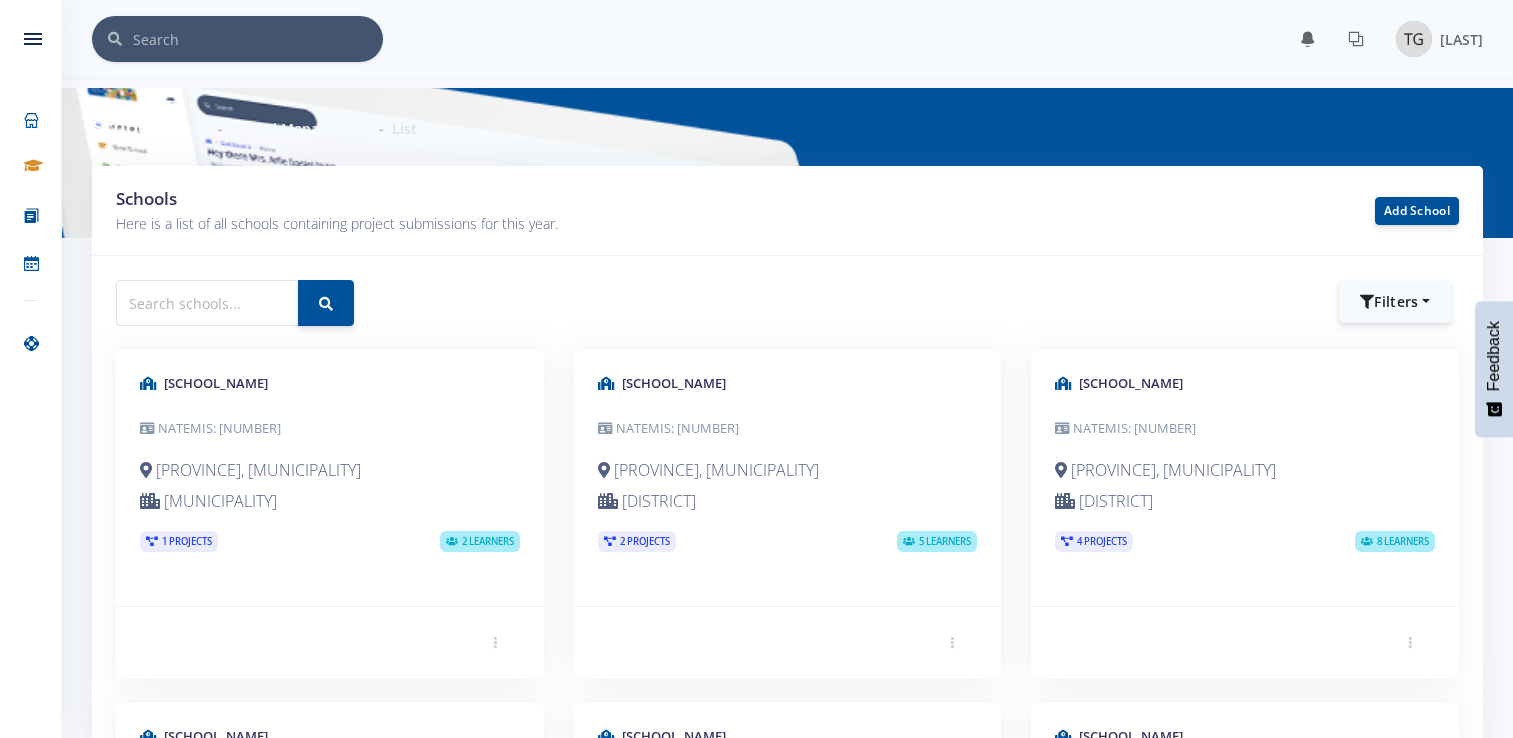 scroll, scrollTop: 0, scrollLeft: 0, axis: both 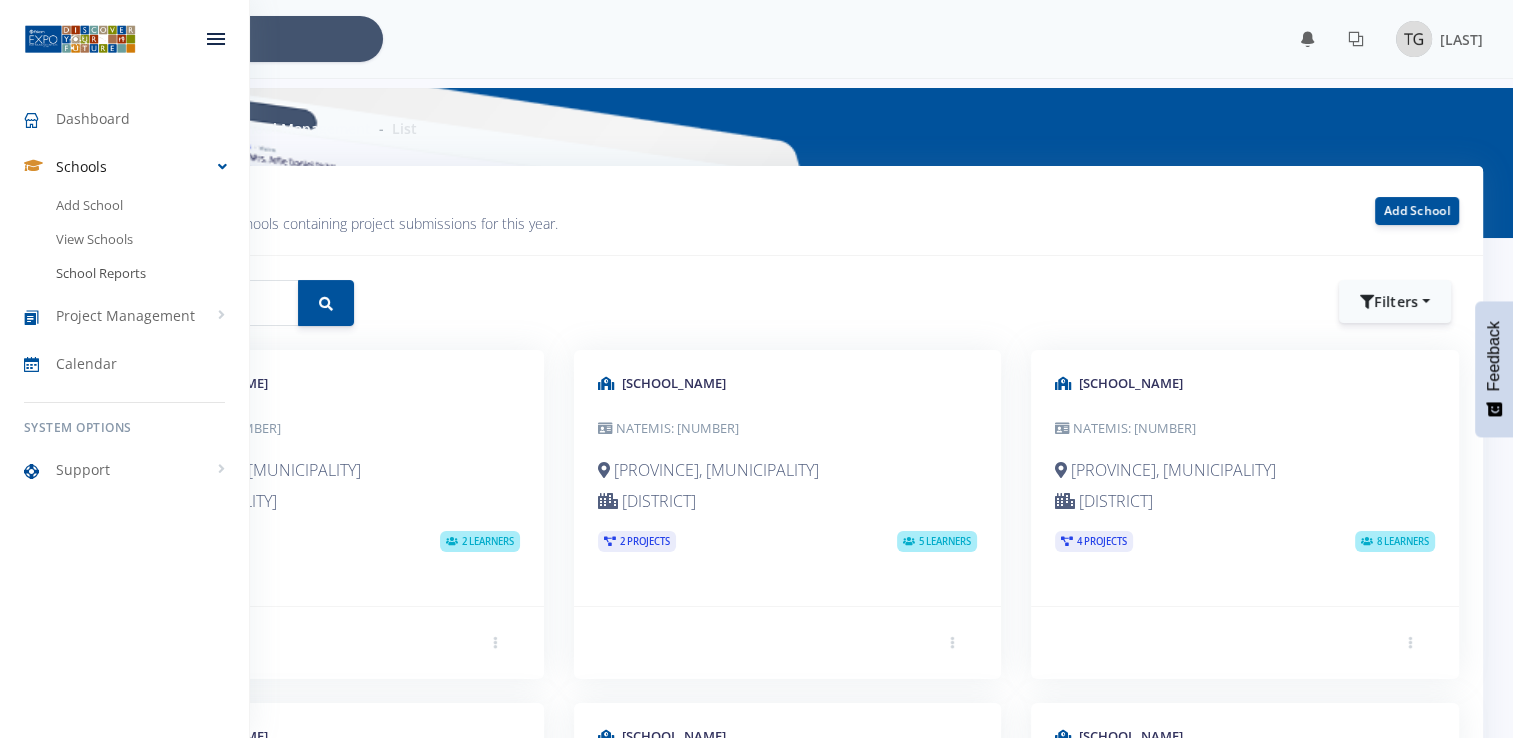 click on "School Reports" at bounding box center (124, 274) 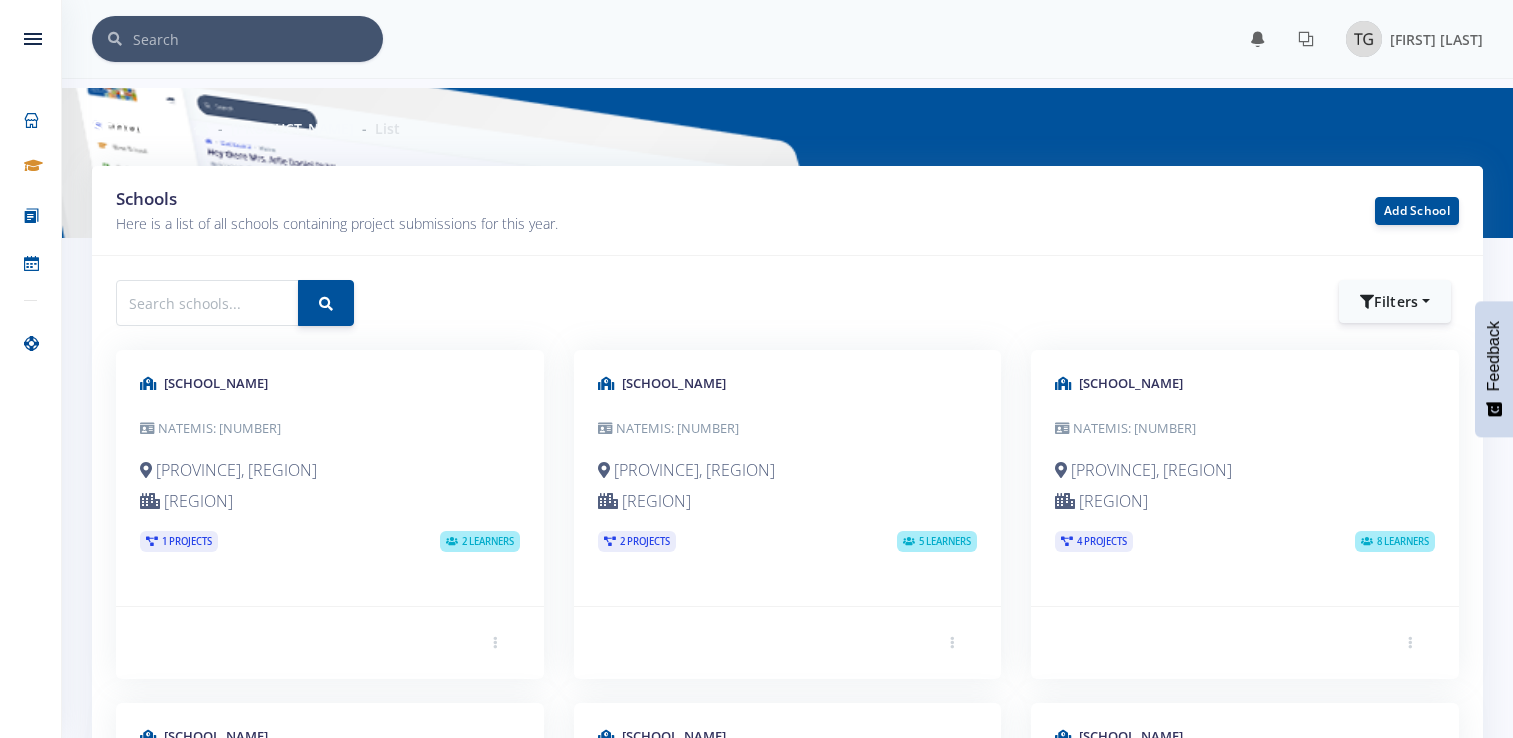 scroll, scrollTop: 0, scrollLeft: 0, axis: both 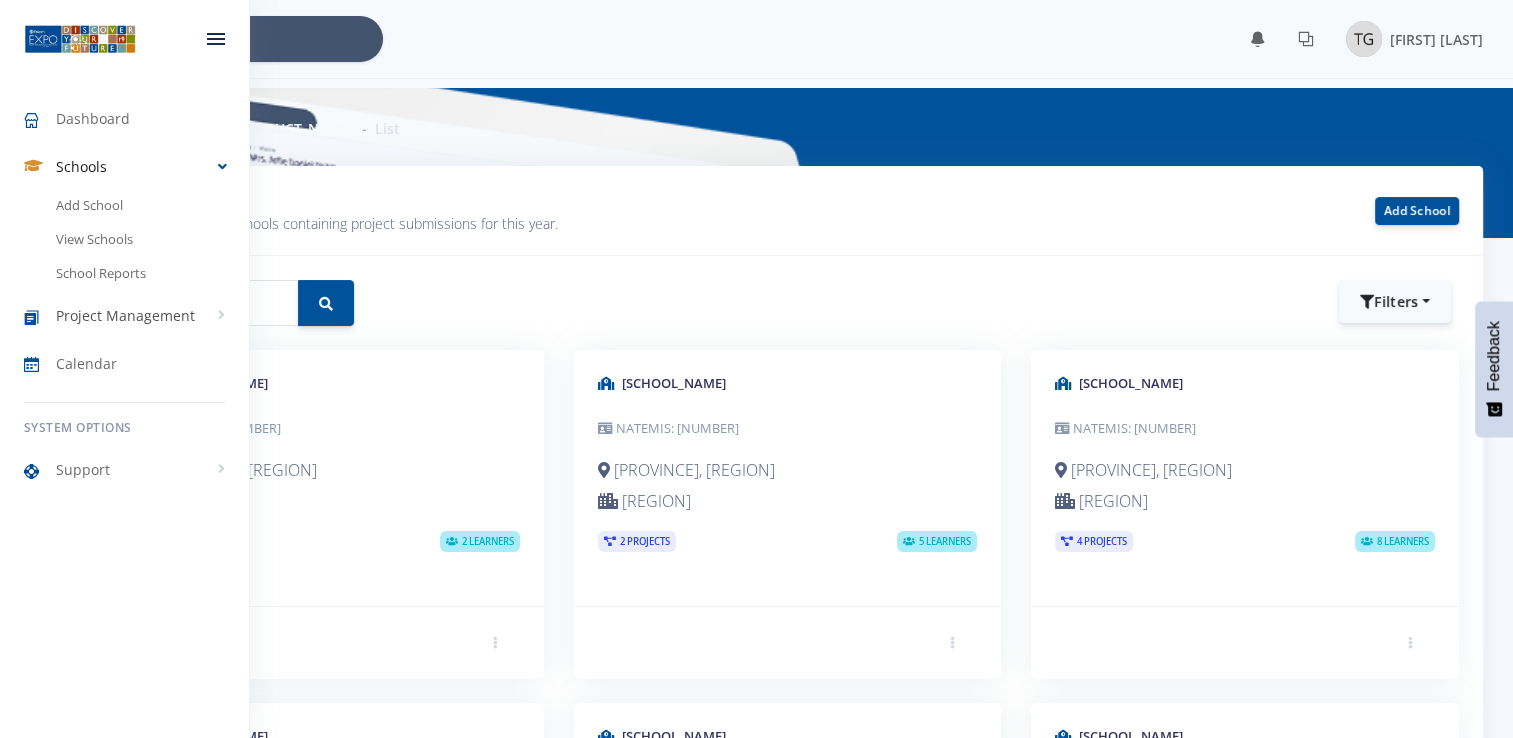 click on "Project Management" at bounding box center (125, 315) 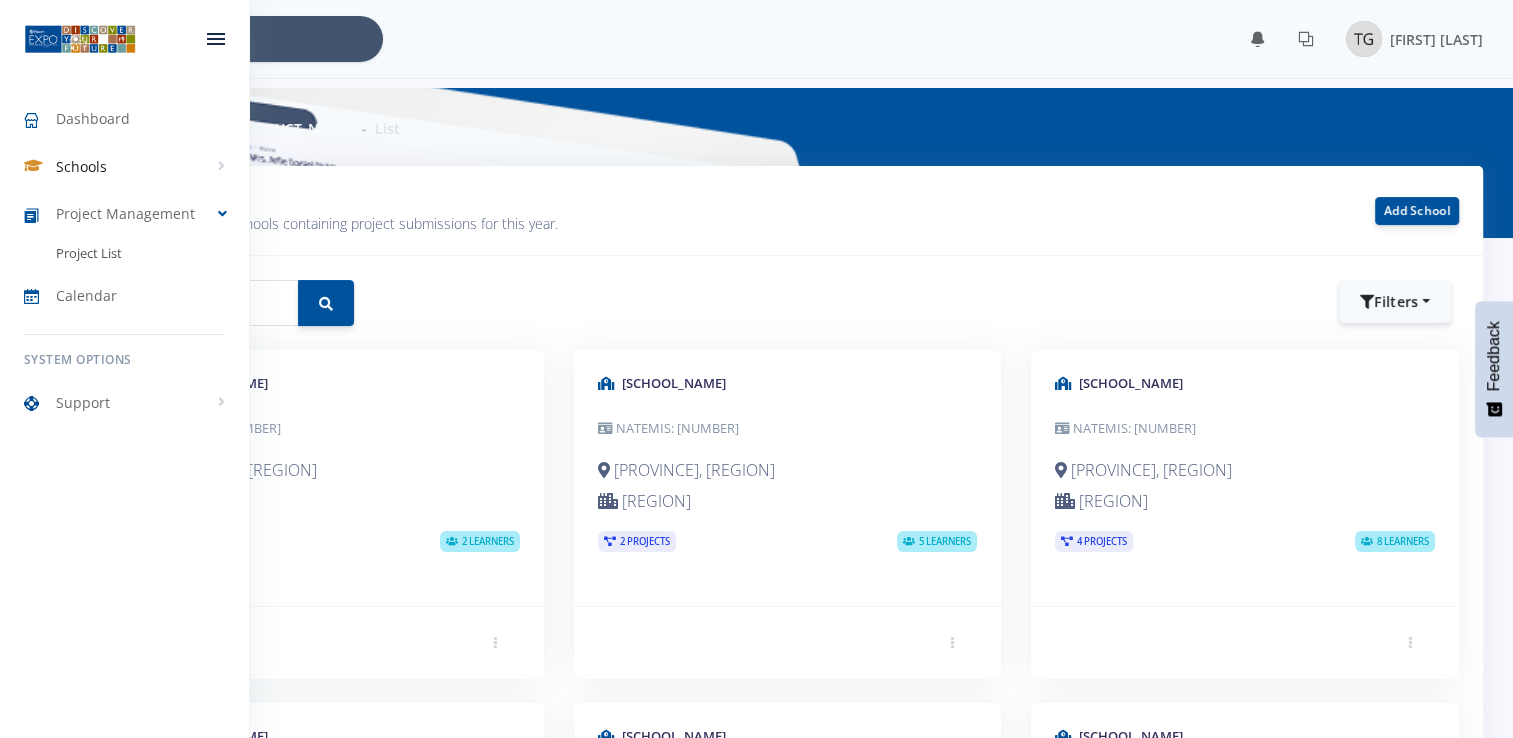 click on "Project List" at bounding box center (89, 254) 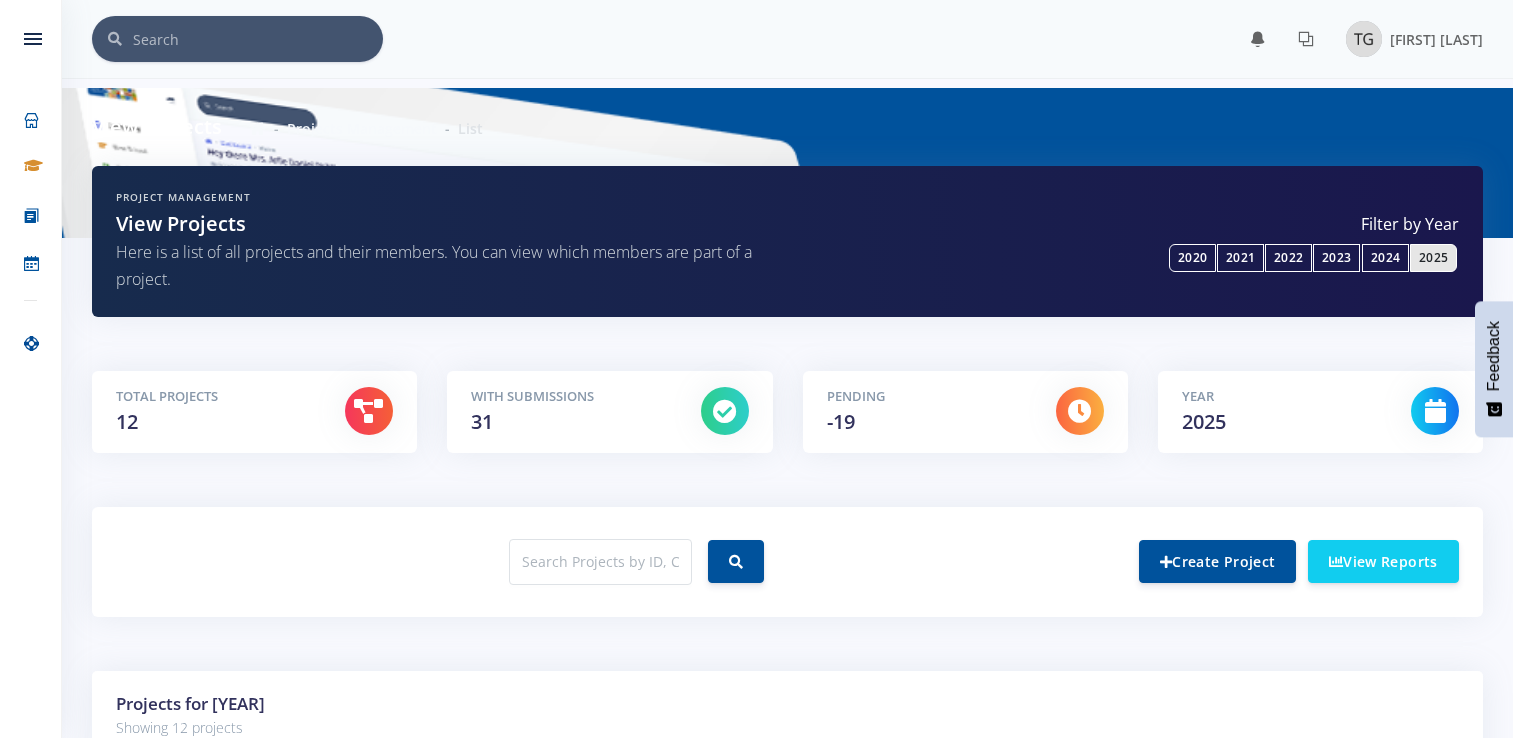scroll, scrollTop: 0, scrollLeft: 0, axis: both 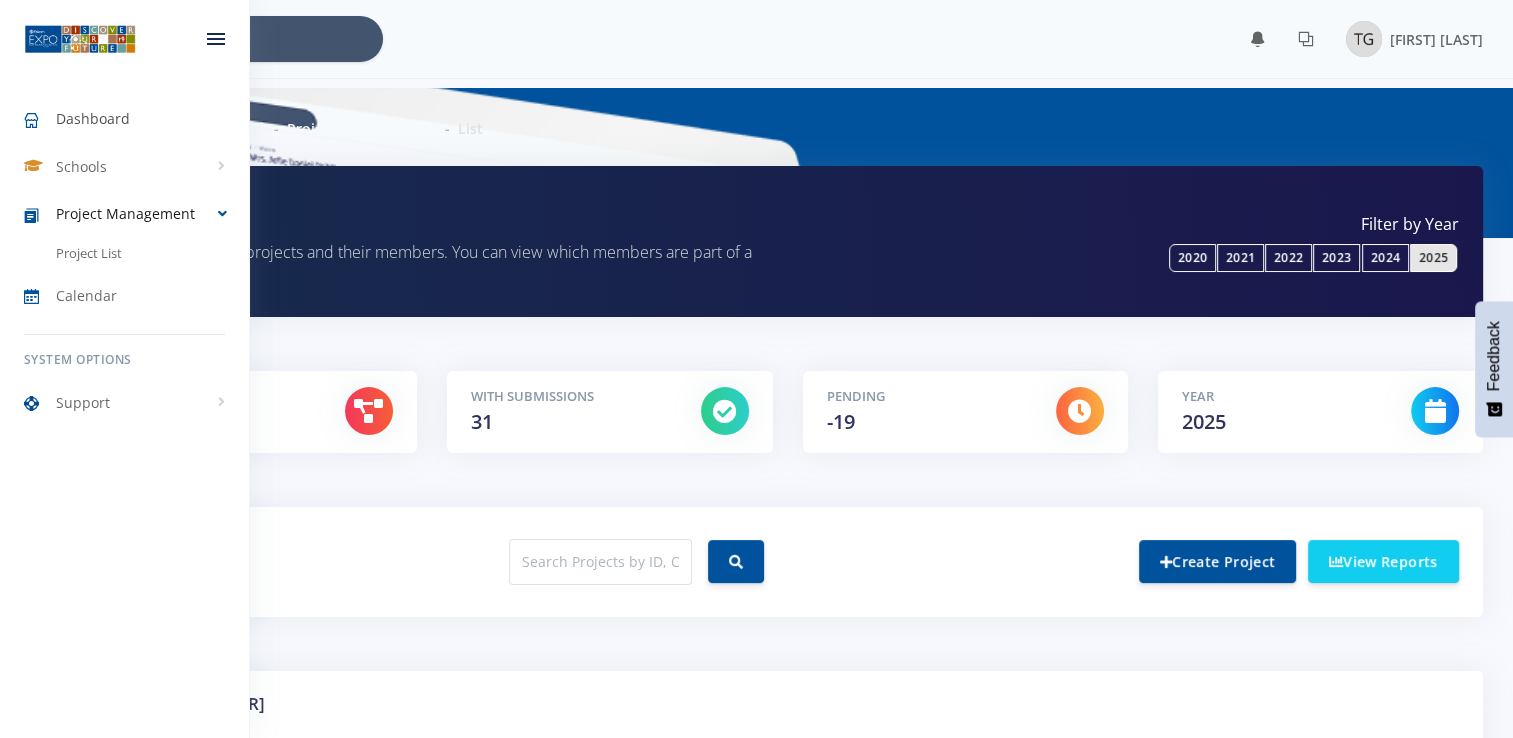 click on "Dashboard" at bounding box center (93, 118) 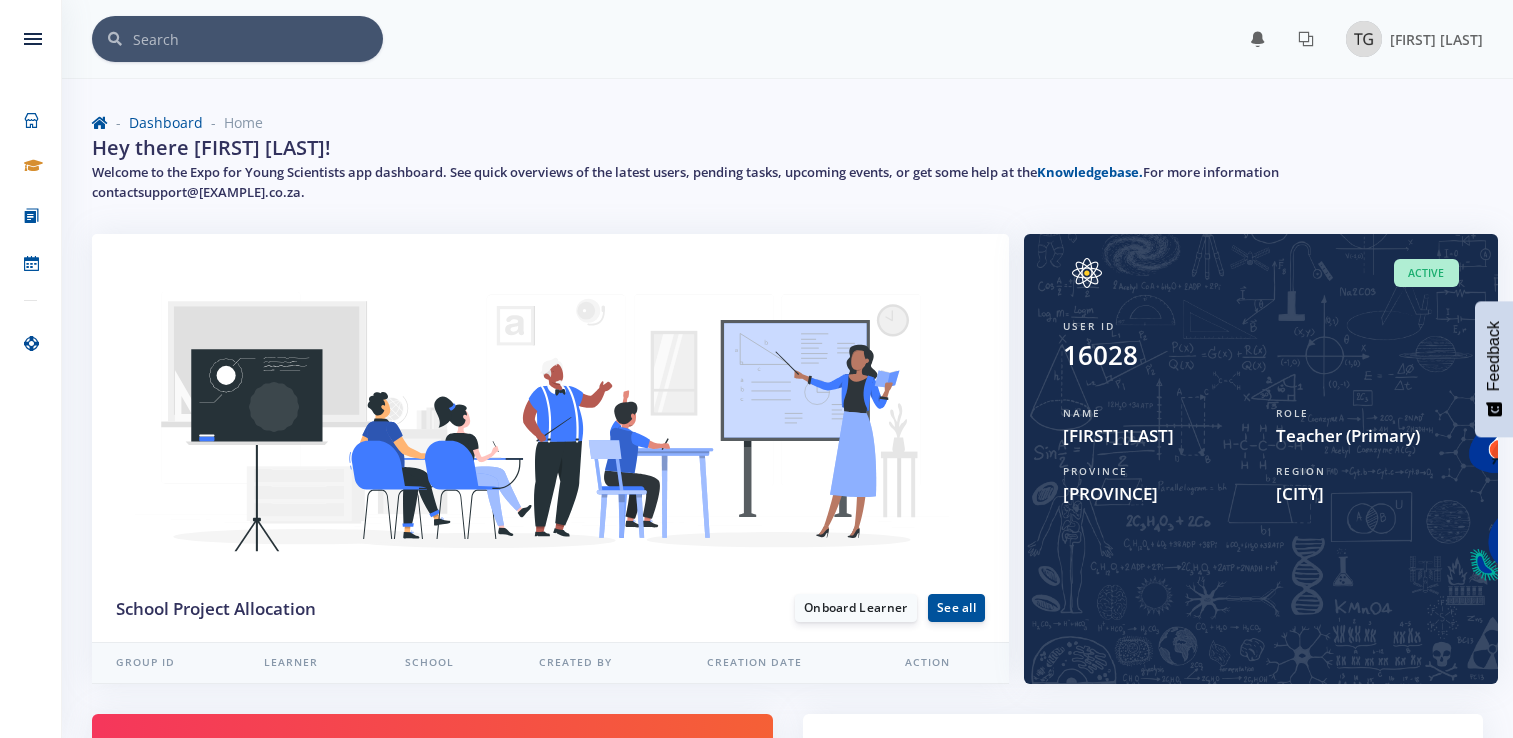 scroll, scrollTop: 0, scrollLeft: 0, axis: both 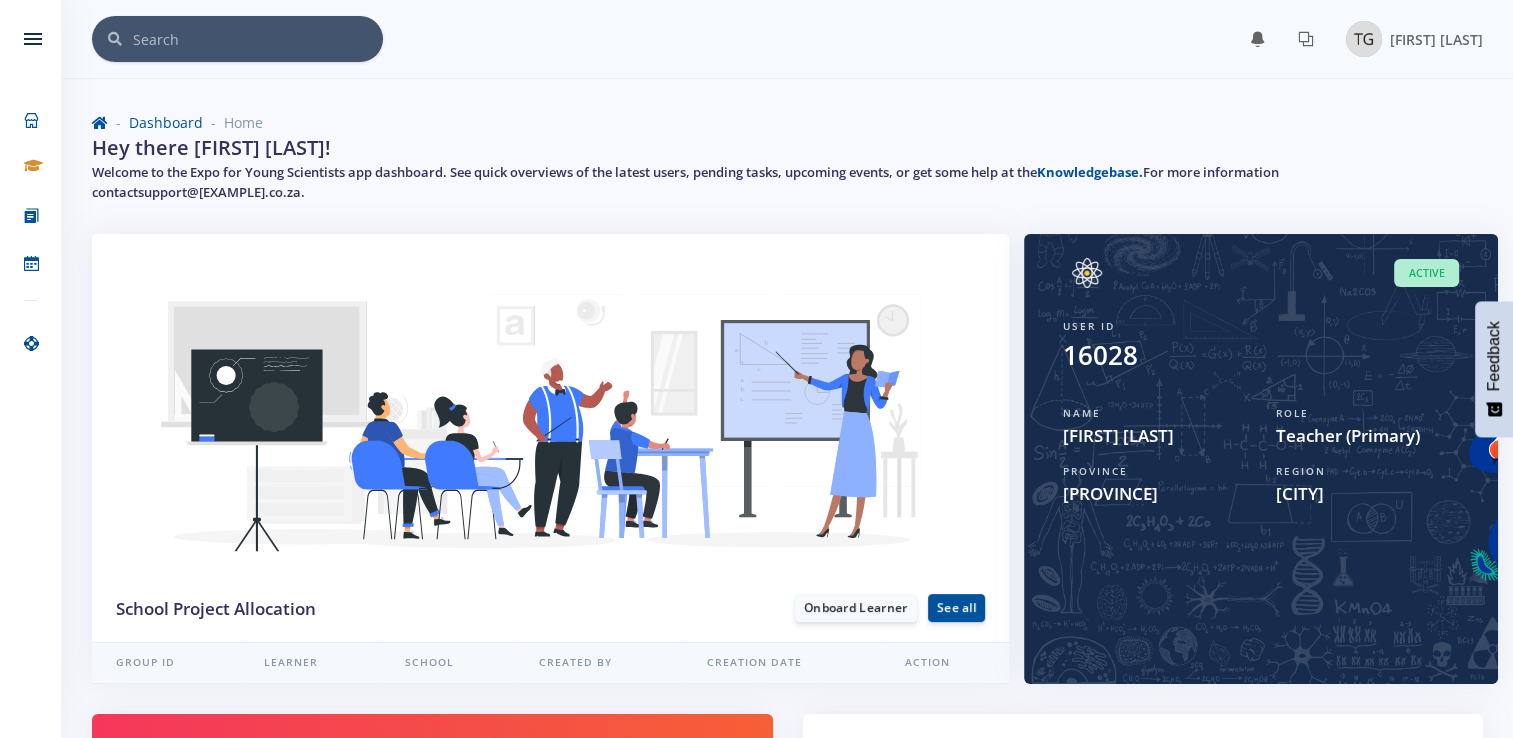 click at bounding box center (1213, 273) 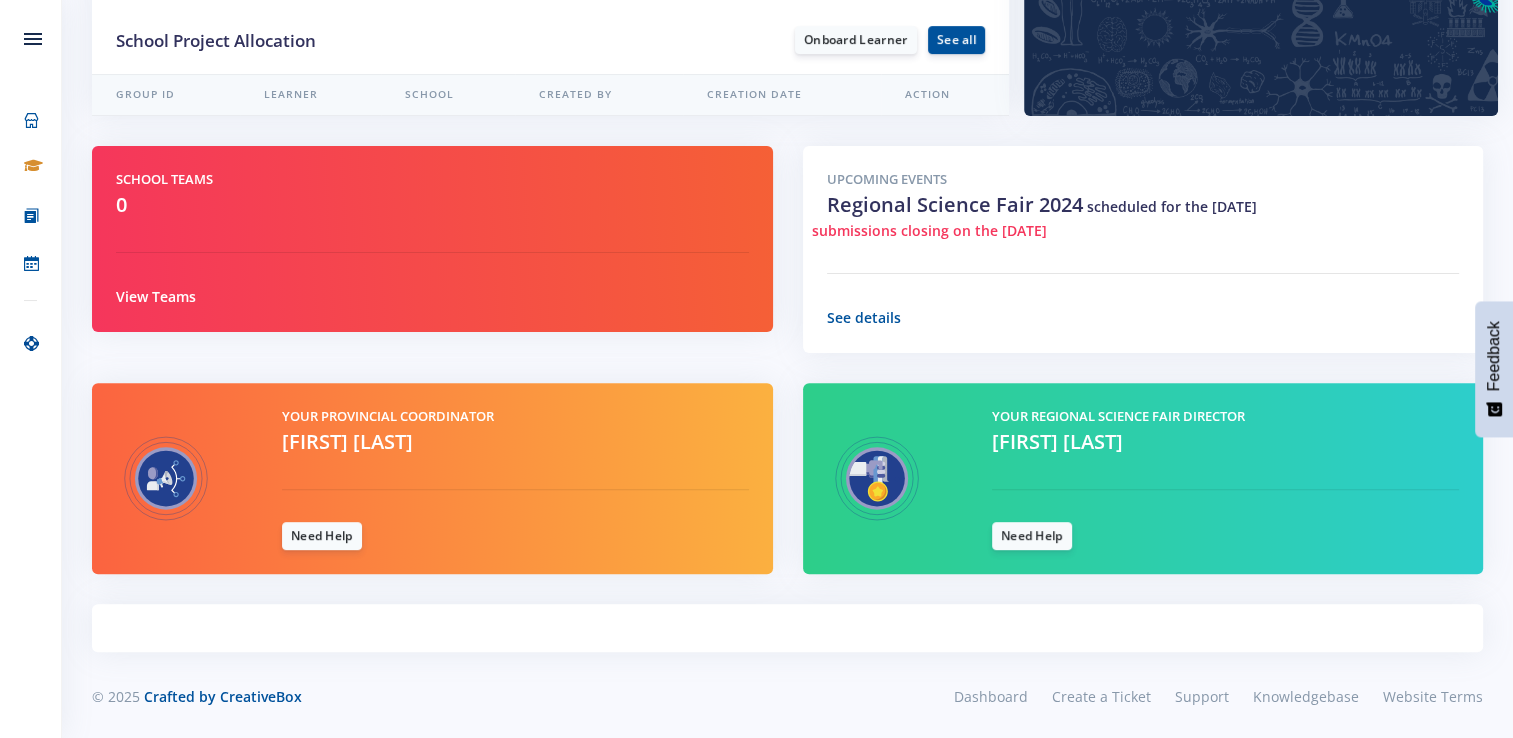 scroll, scrollTop: 0, scrollLeft: 0, axis: both 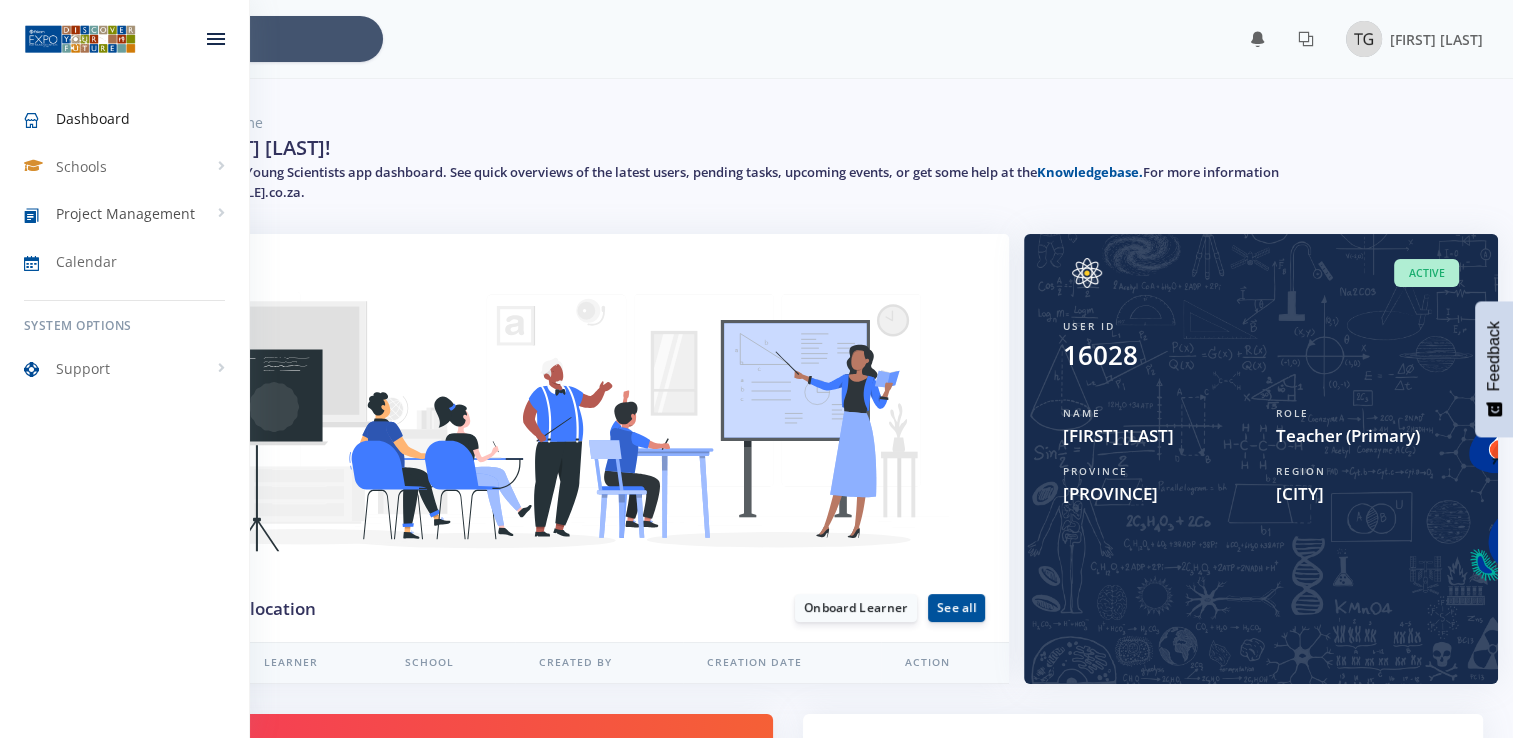 click at bounding box center (40, 216) 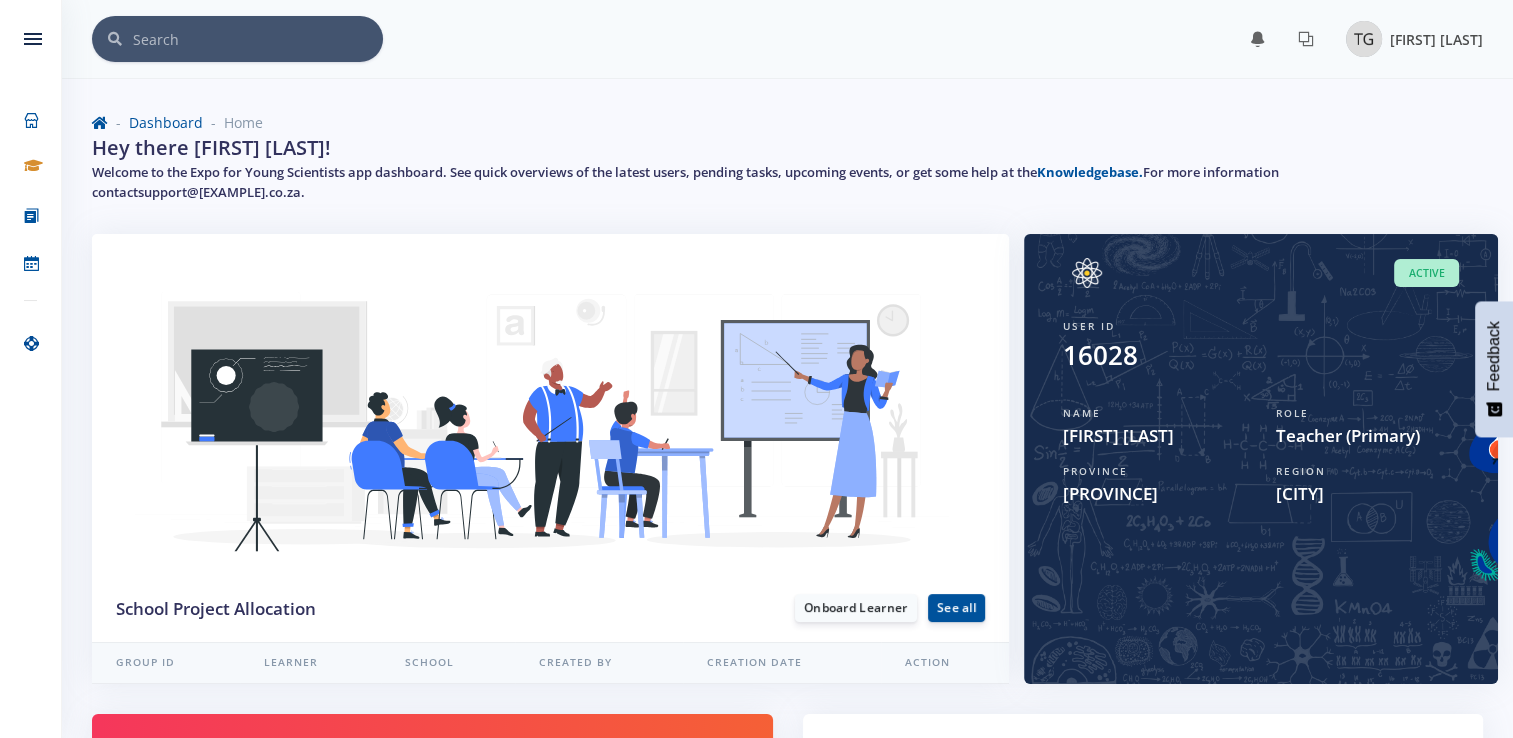 click at bounding box center (1364, 39) 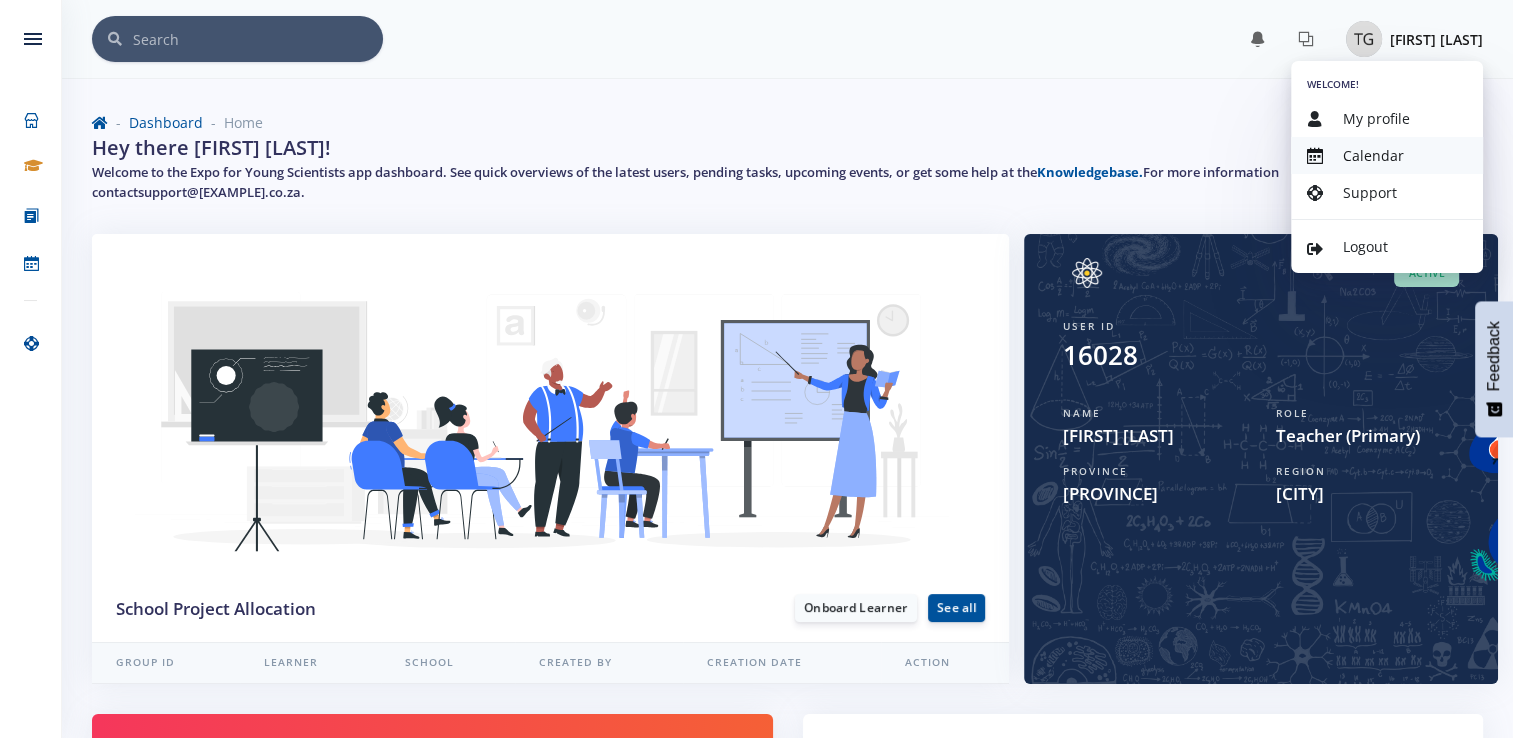 click on "Calendar" at bounding box center (1387, 155) 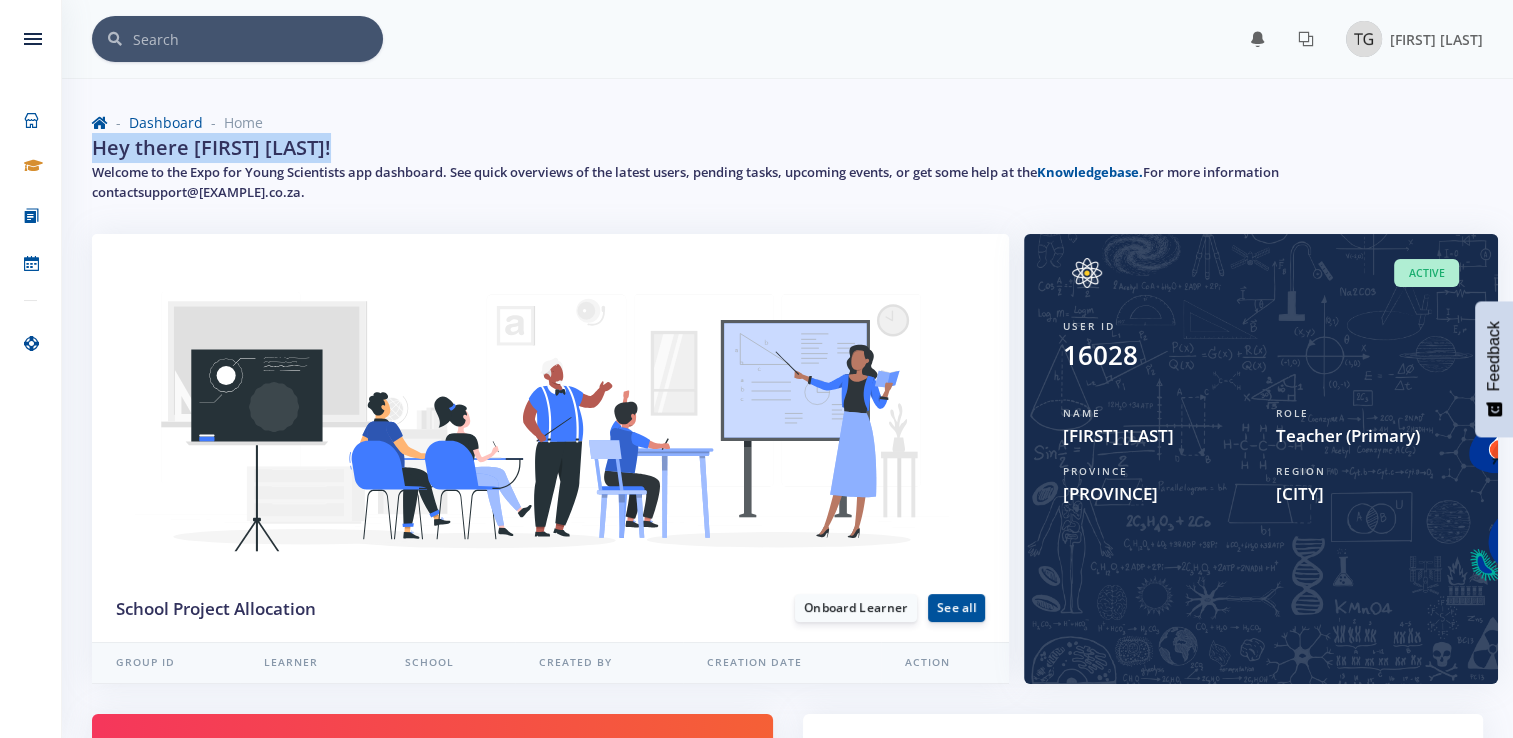 drag, startPoint x: 1373, startPoint y: 137, endPoint x: 1373, endPoint y: 125, distance: 12 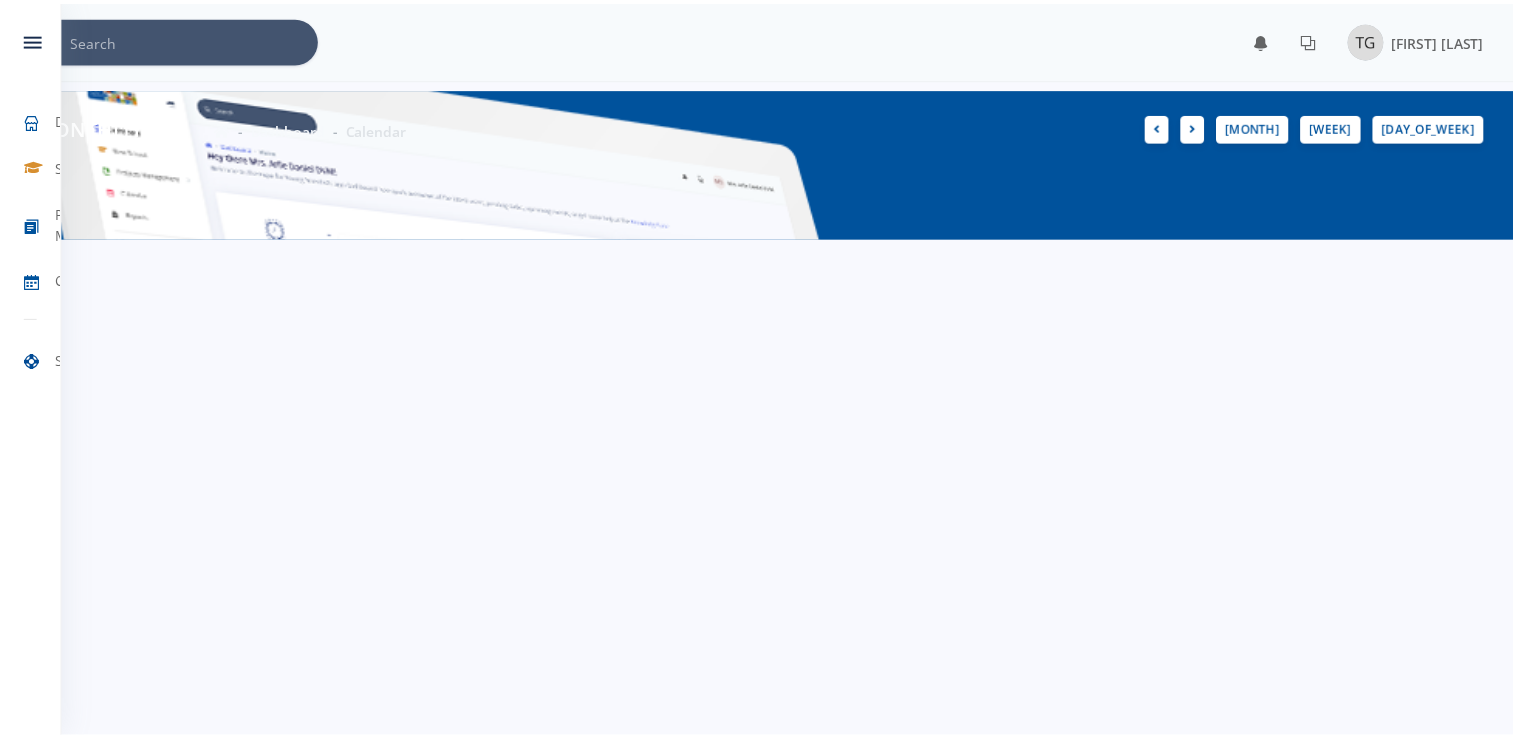 scroll, scrollTop: 0, scrollLeft: 0, axis: both 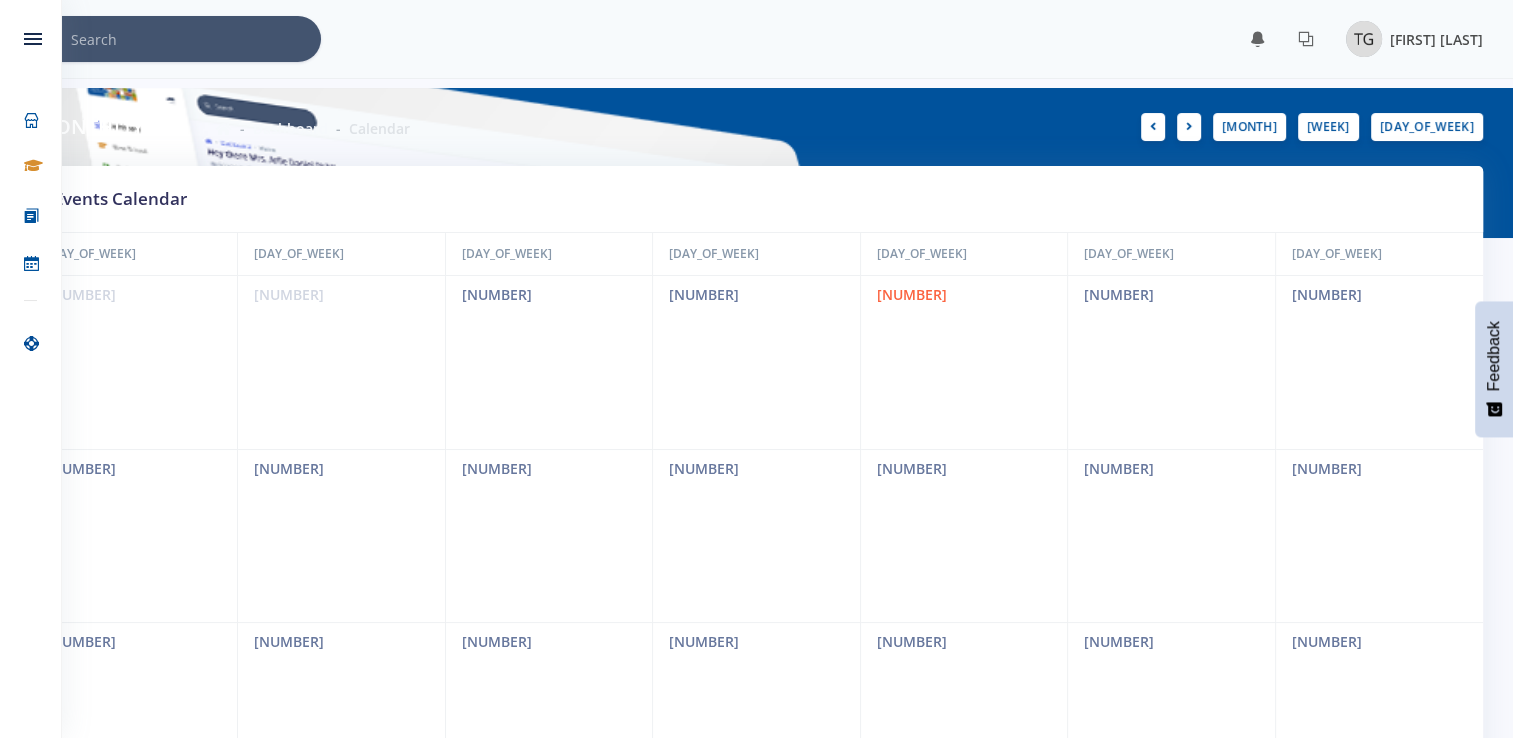 drag, startPoint x: 0, startPoint y: 0, endPoint x: 1352, endPoint y: 29, distance: 1352.311 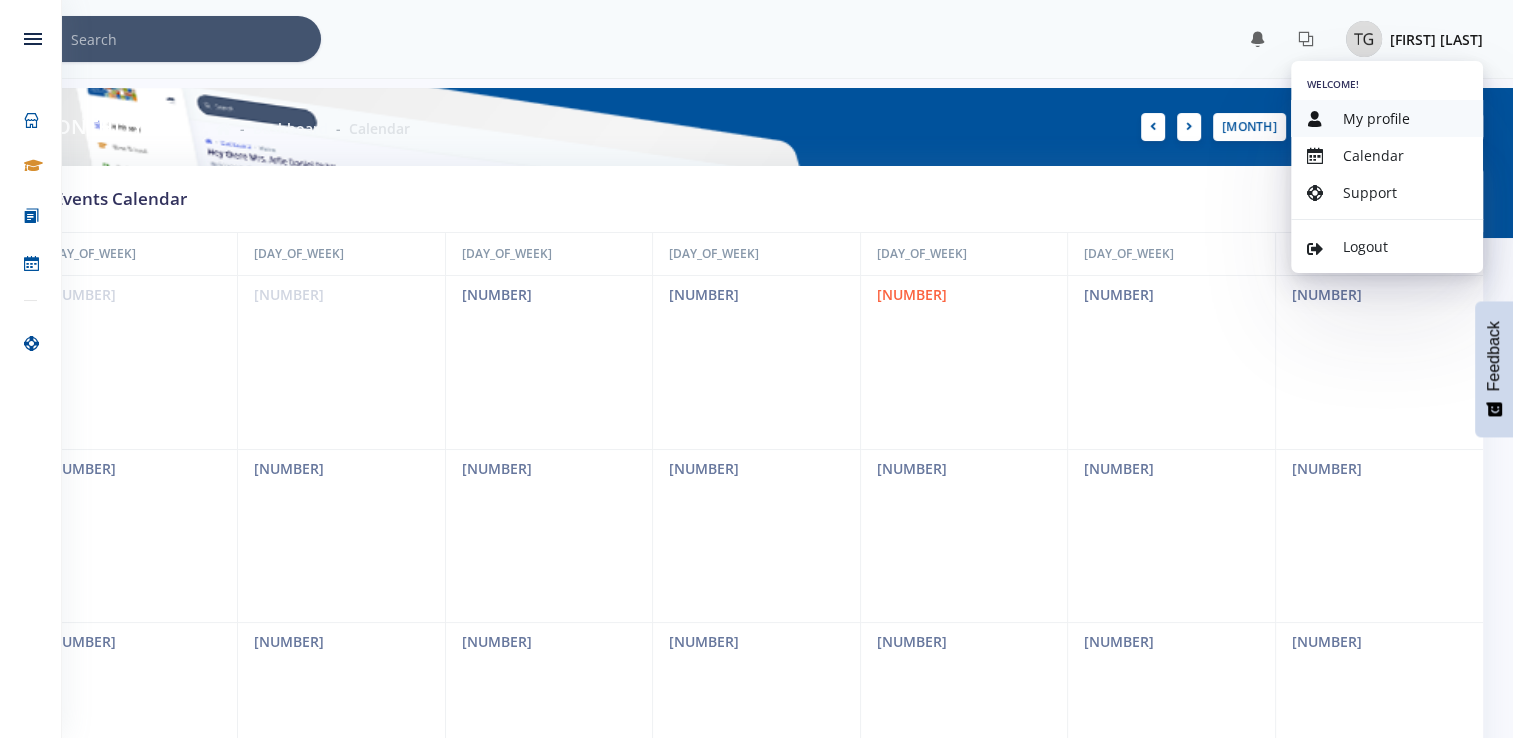 click on "My profile" at bounding box center (1387, 118) 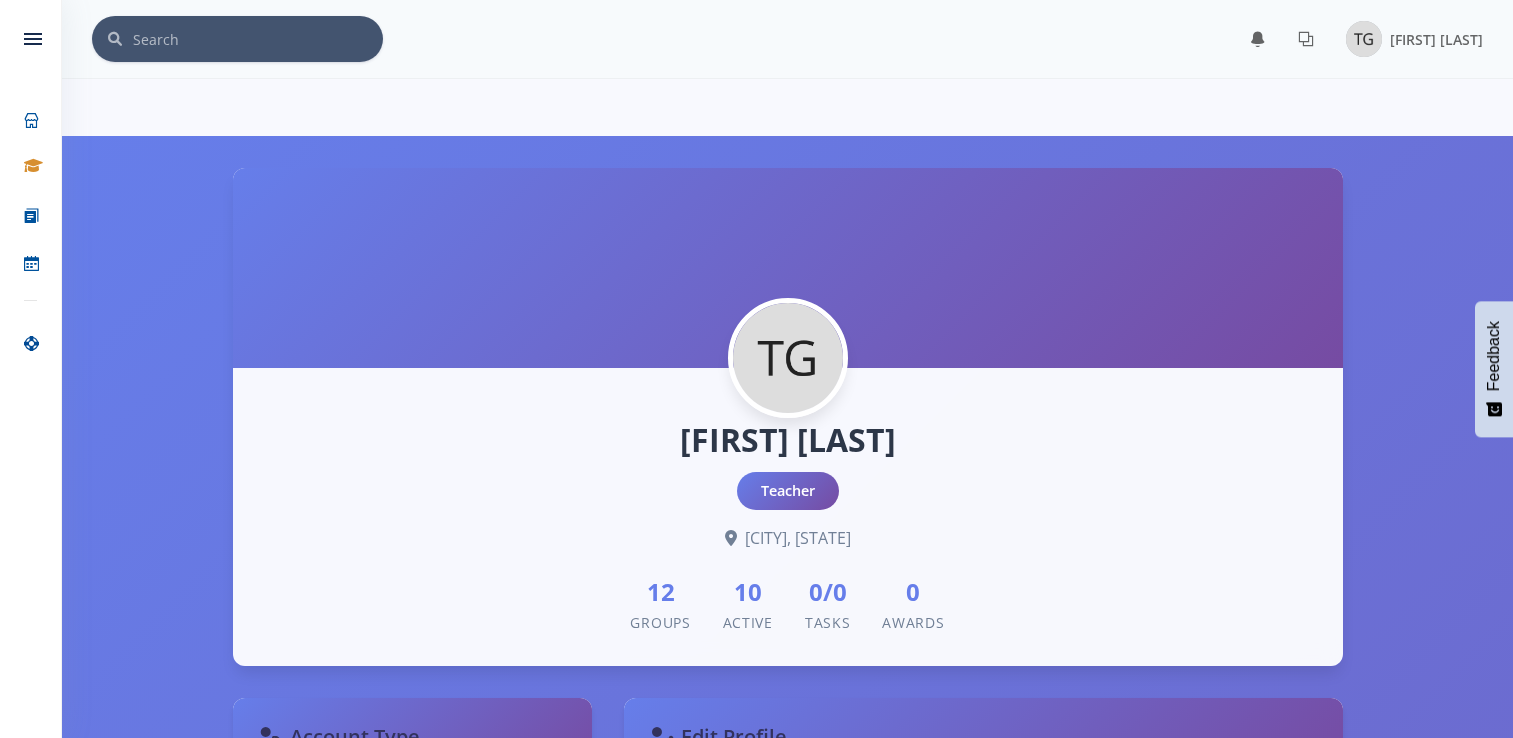 scroll, scrollTop: 0, scrollLeft: 0, axis: both 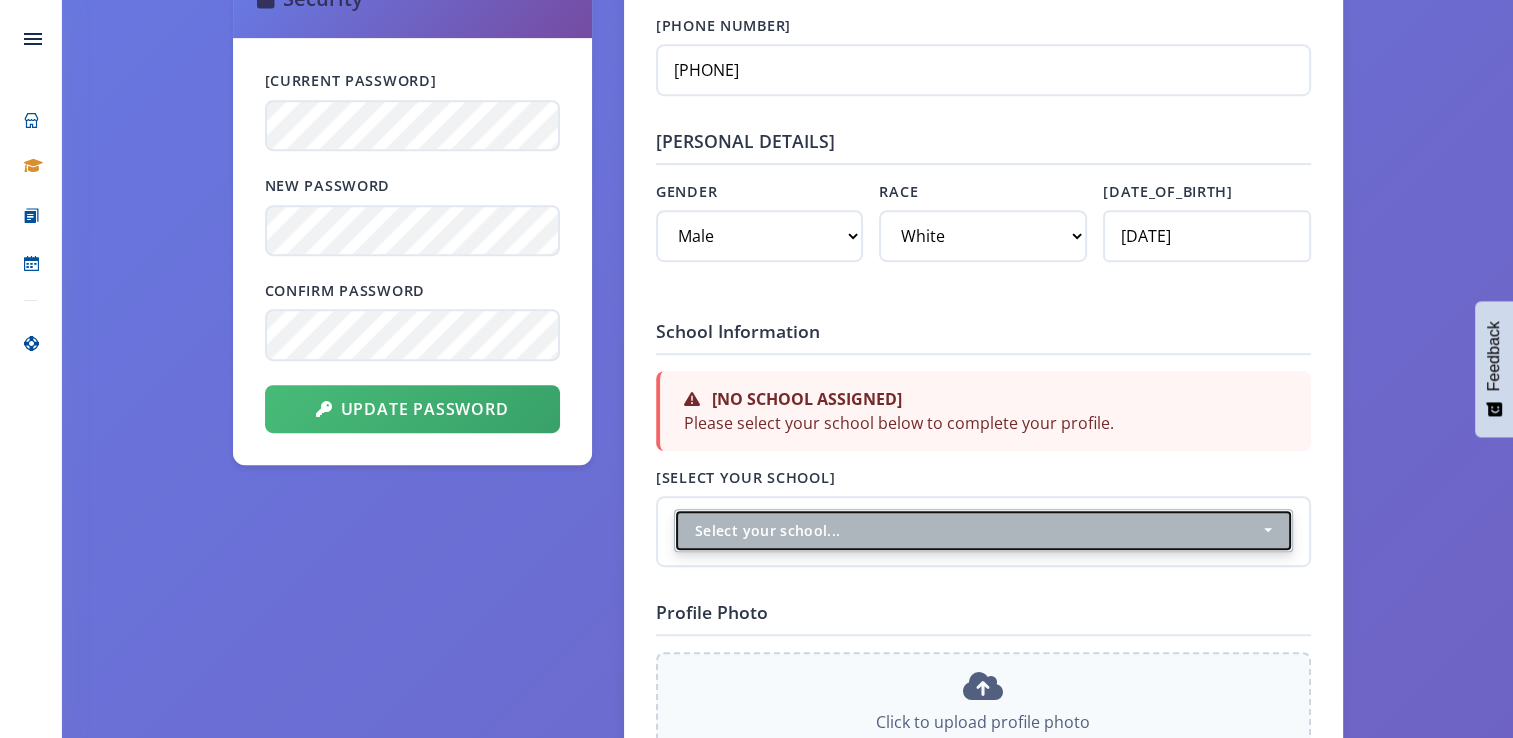 click on "Select your school..." at bounding box center [977, 530] 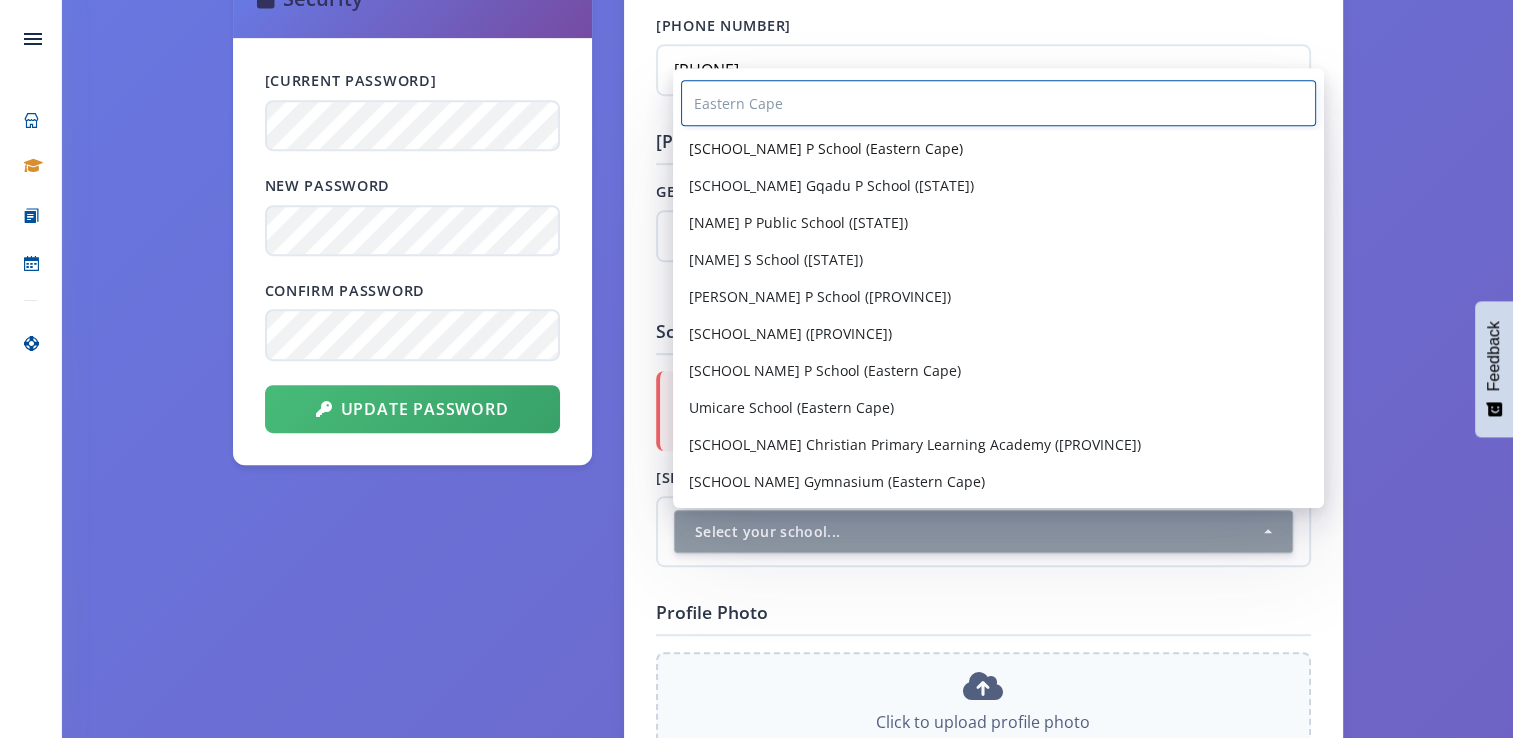 click on "Eastern Cape" at bounding box center (998, 103) 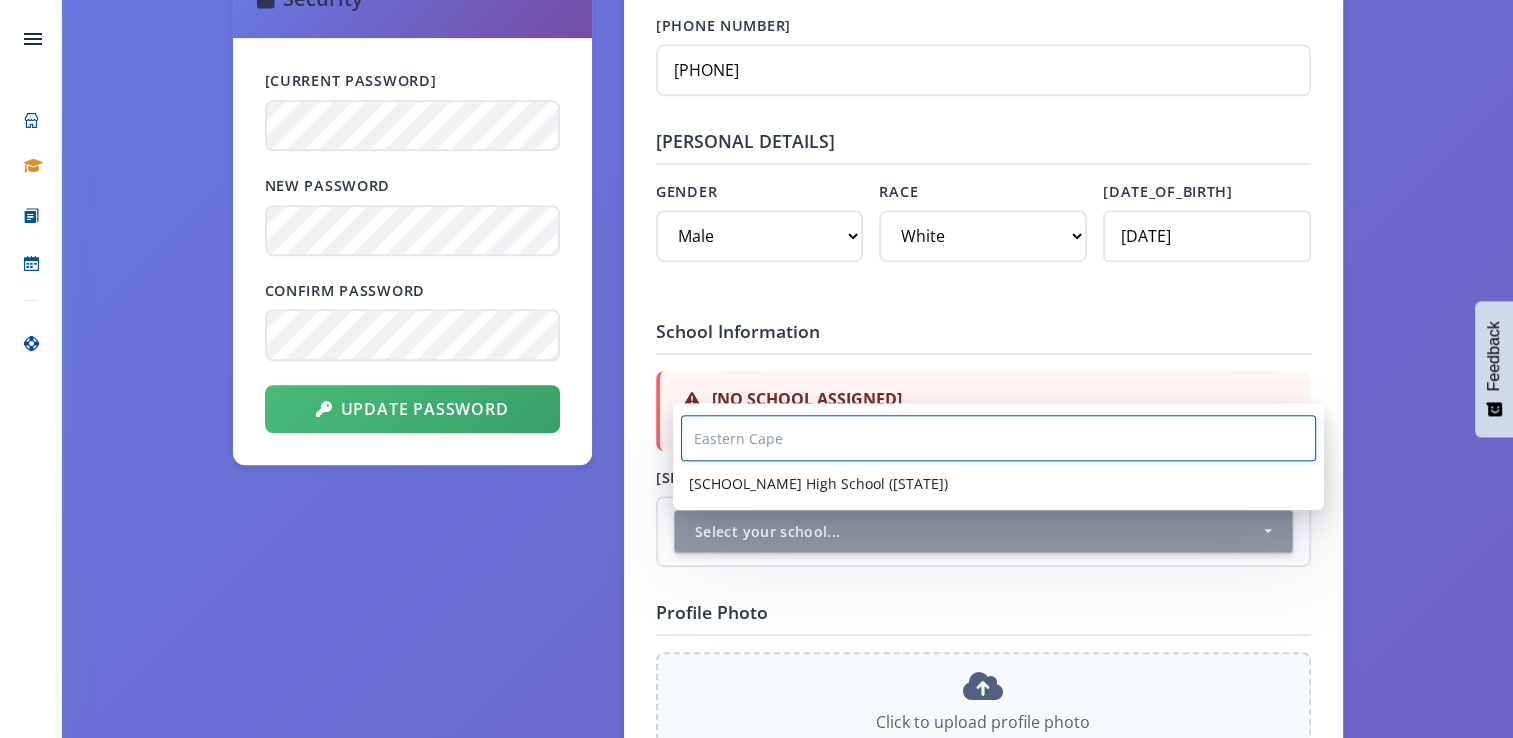 type on "Eastern Cape" 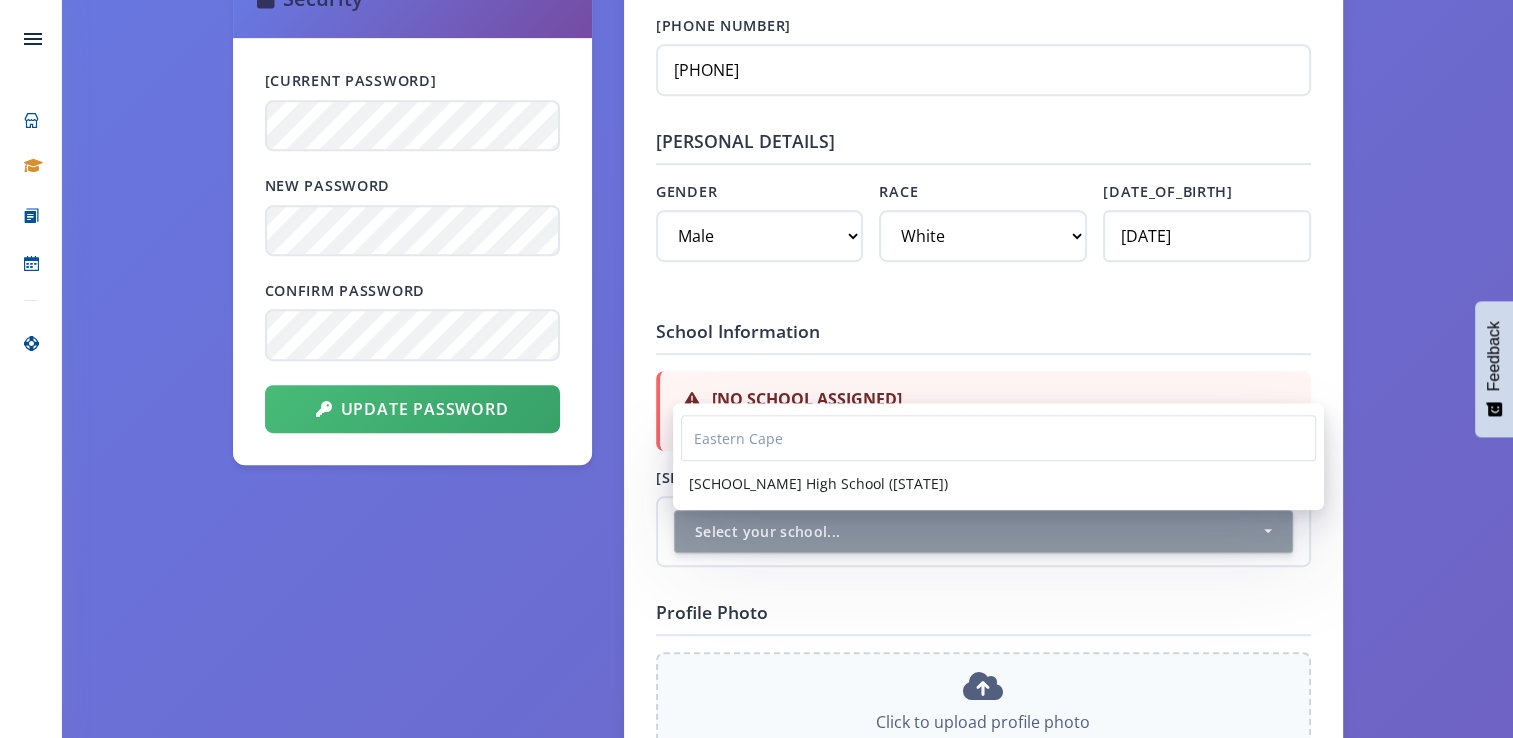 click on "[SCHOOL_NAME] High School
([STATE])" at bounding box center (818, 483) 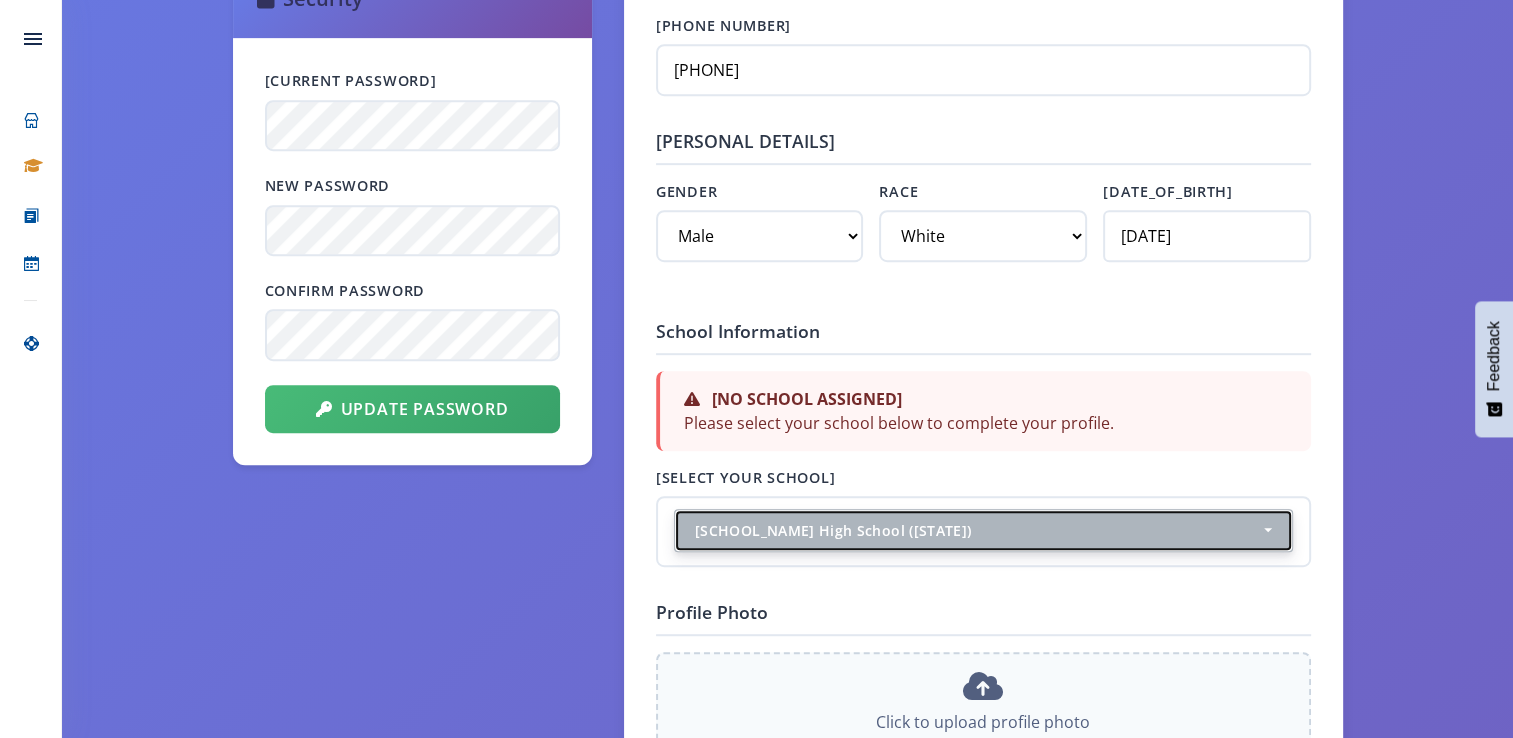 click on "[SCHOOL_NAME] High School
([STATE])" at bounding box center (977, 530) 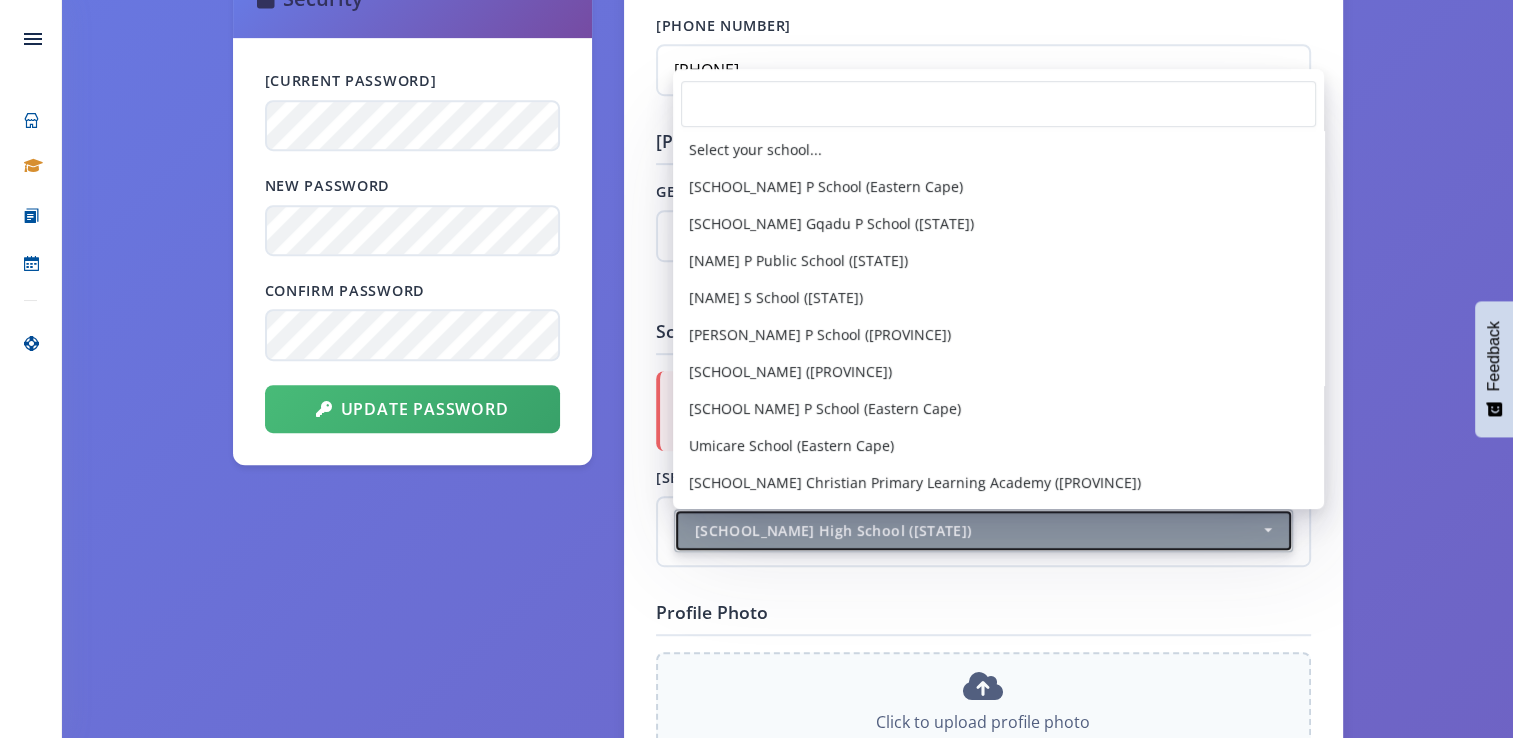 click on "[SCHOOL NAME] High School
([STATE])" at bounding box center (977, 530) 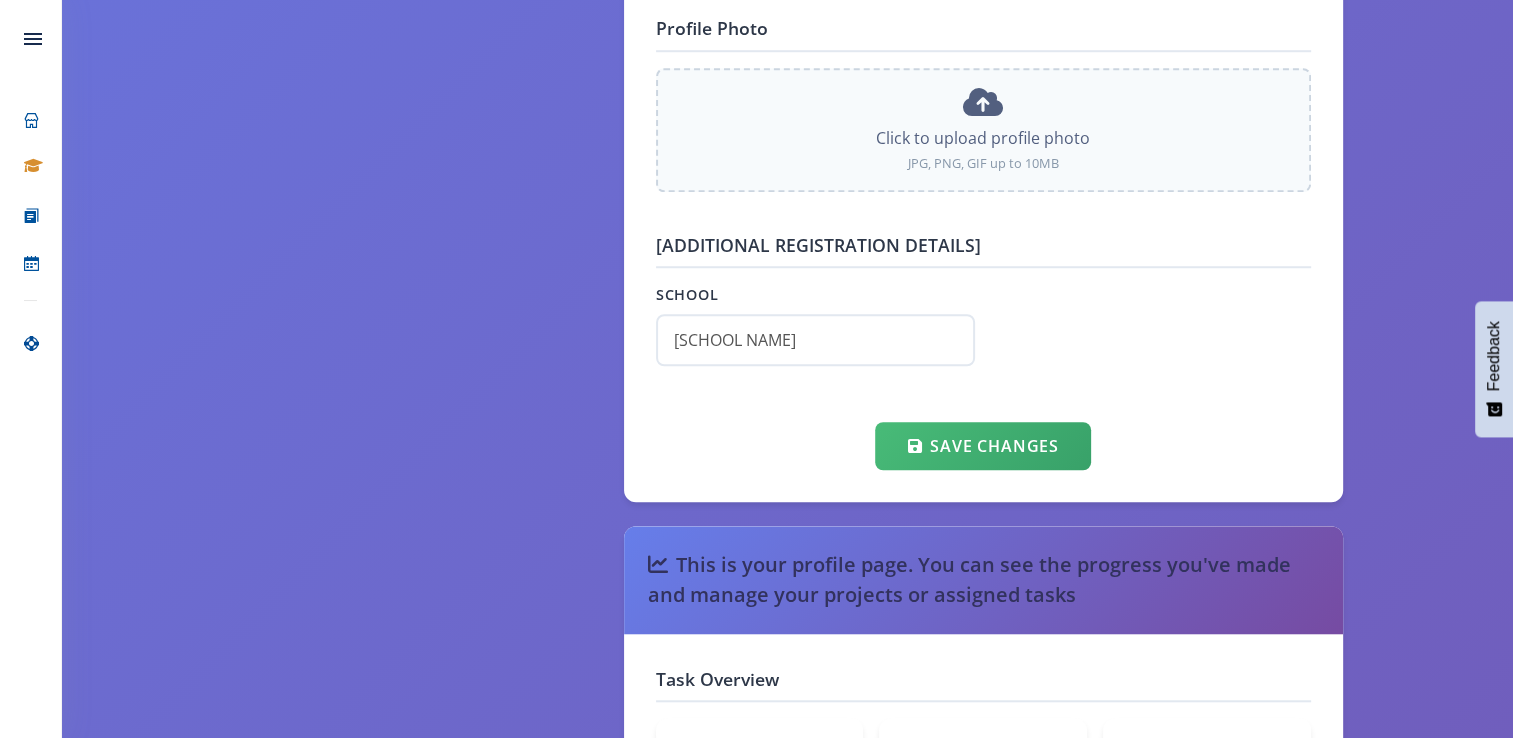 scroll, scrollTop: 1565, scrollLeft: 0, axis: vertical 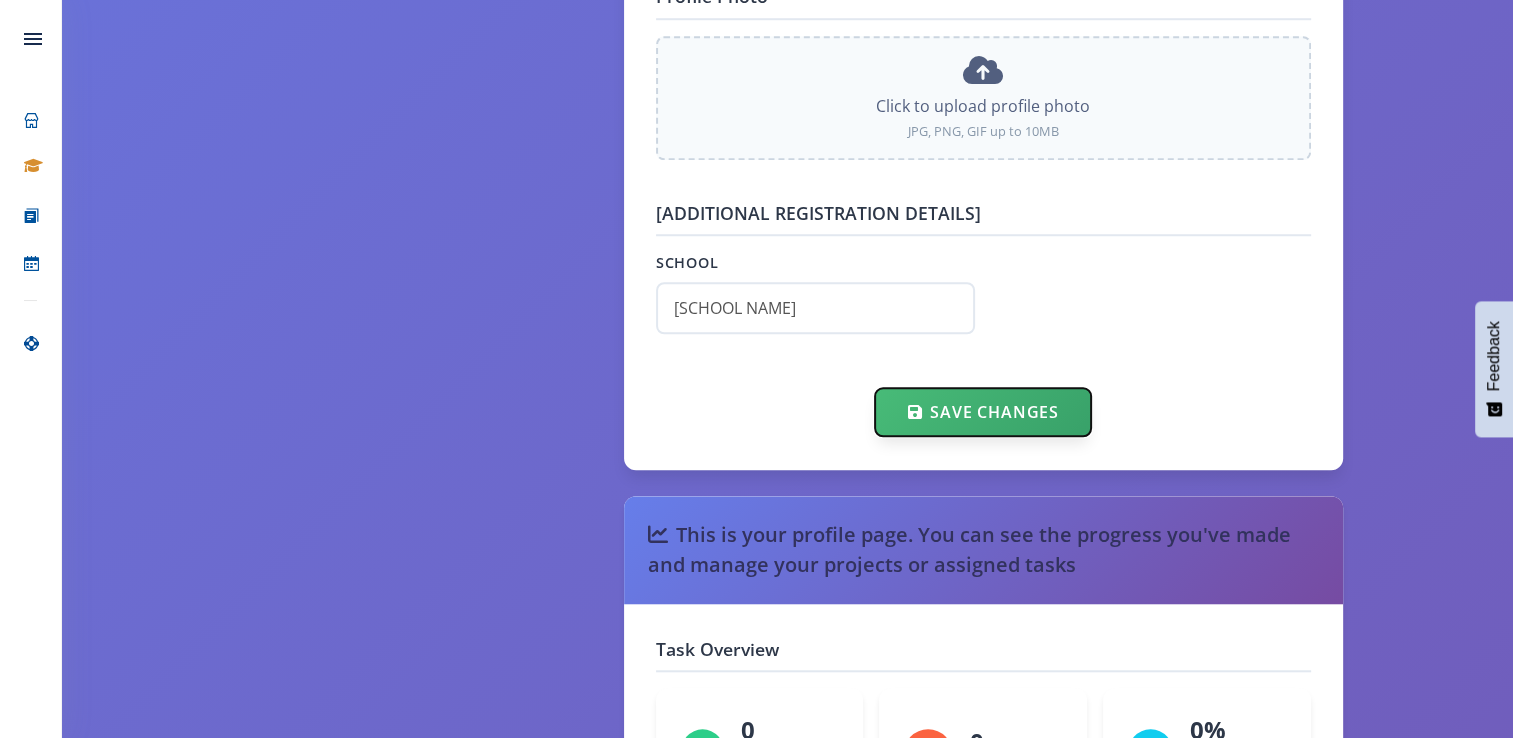 click on "Save Changes" at bounding box center [982, 412] 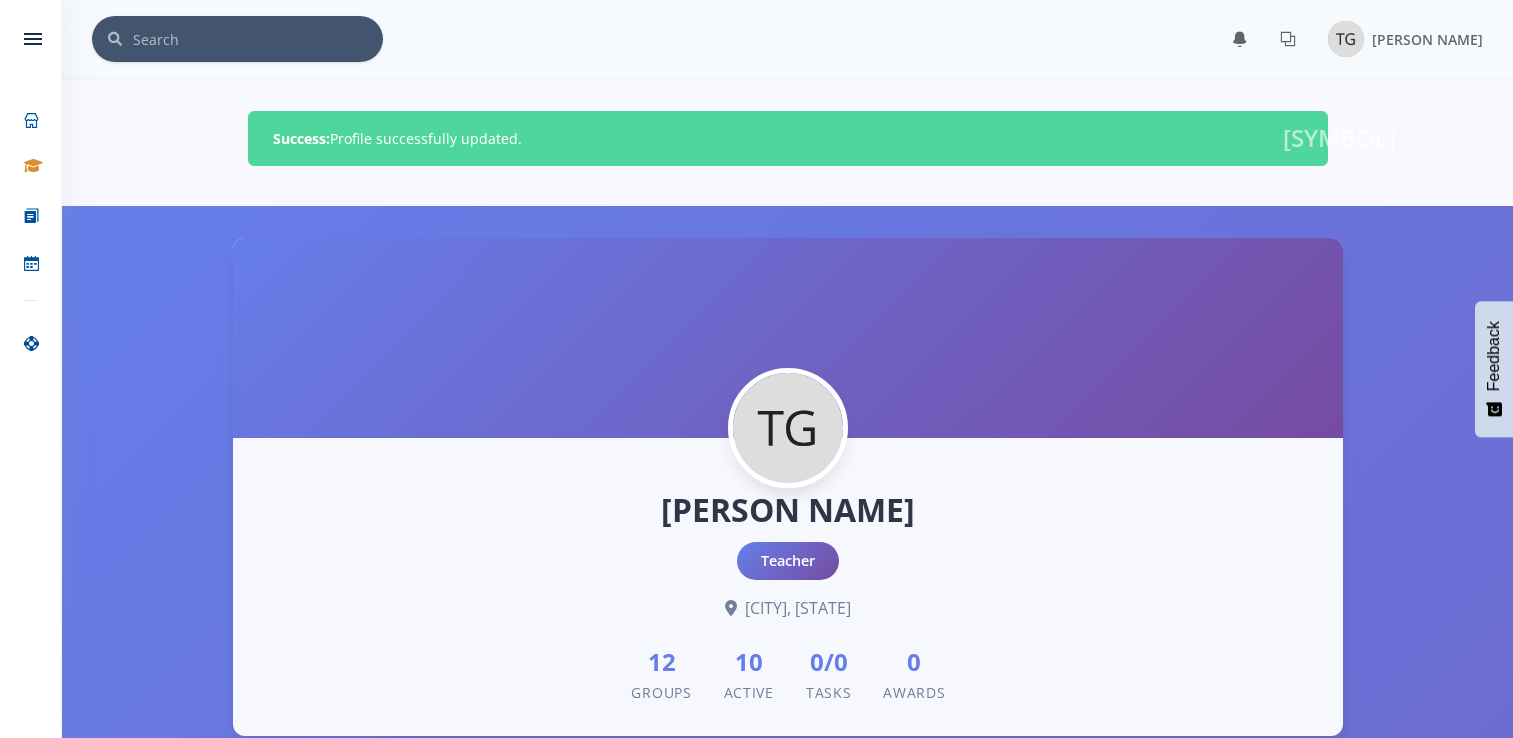 scroll, scrollTop: 0, scrollLeft: 0, axis: both 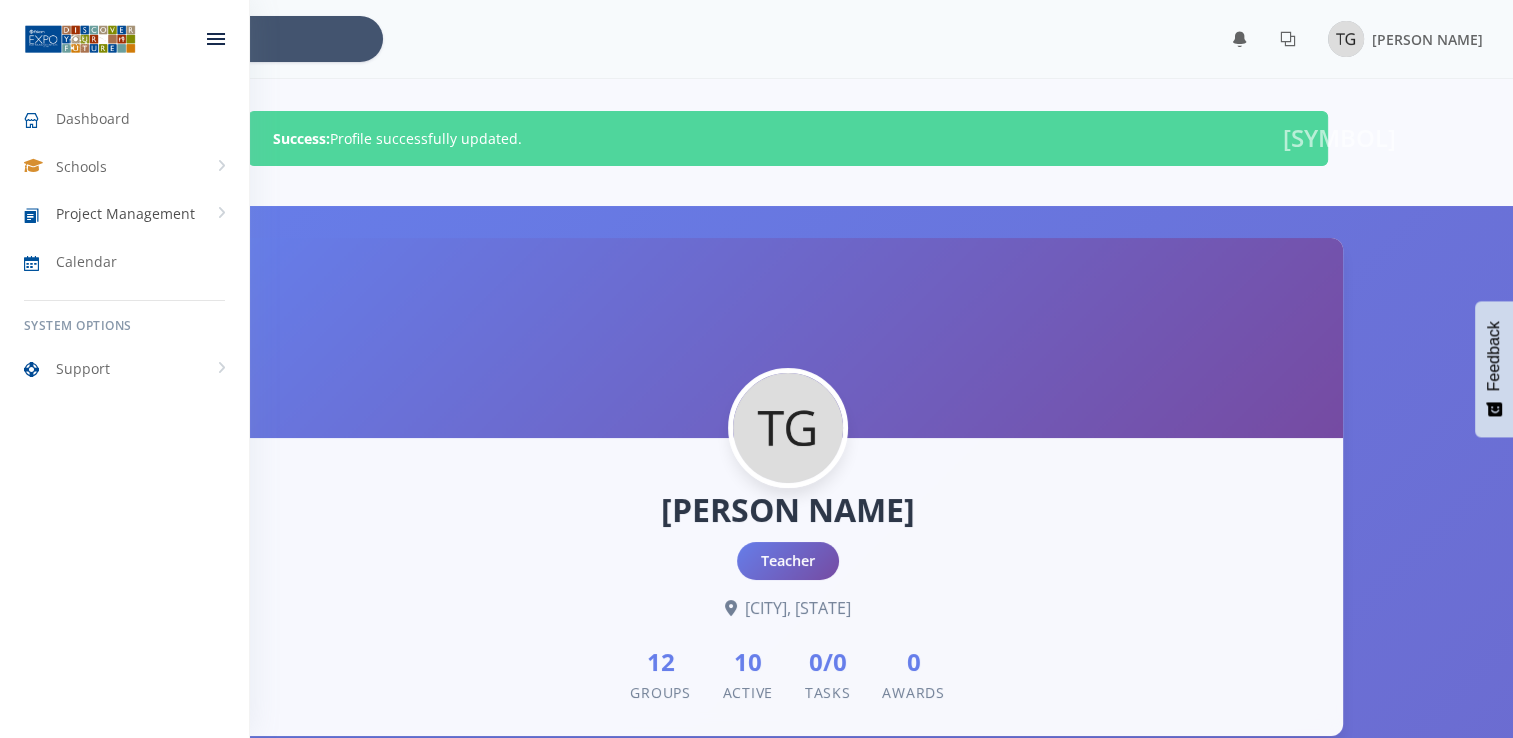 click at bounding box center [40, 216] 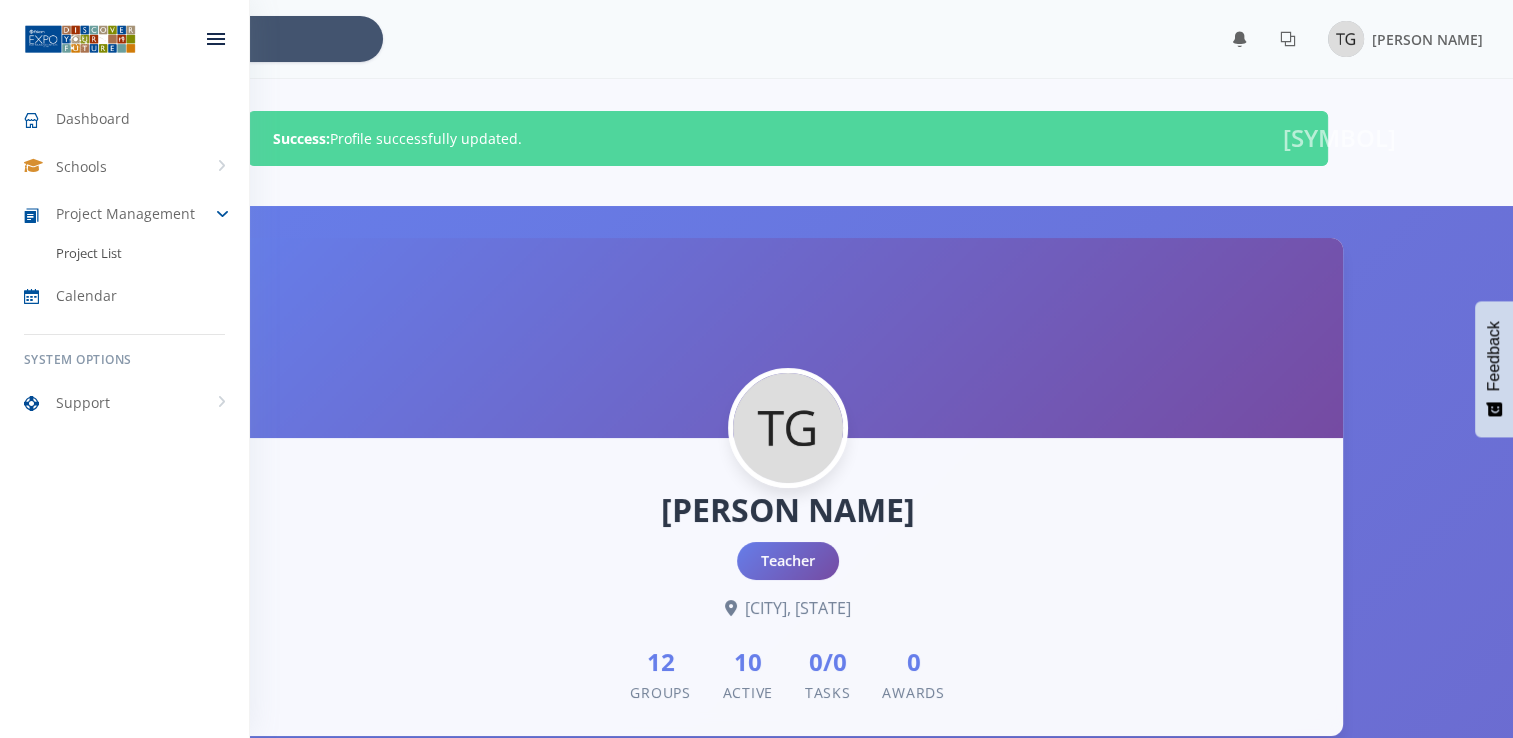 click on "Project List" at bounding box center [89, 254] 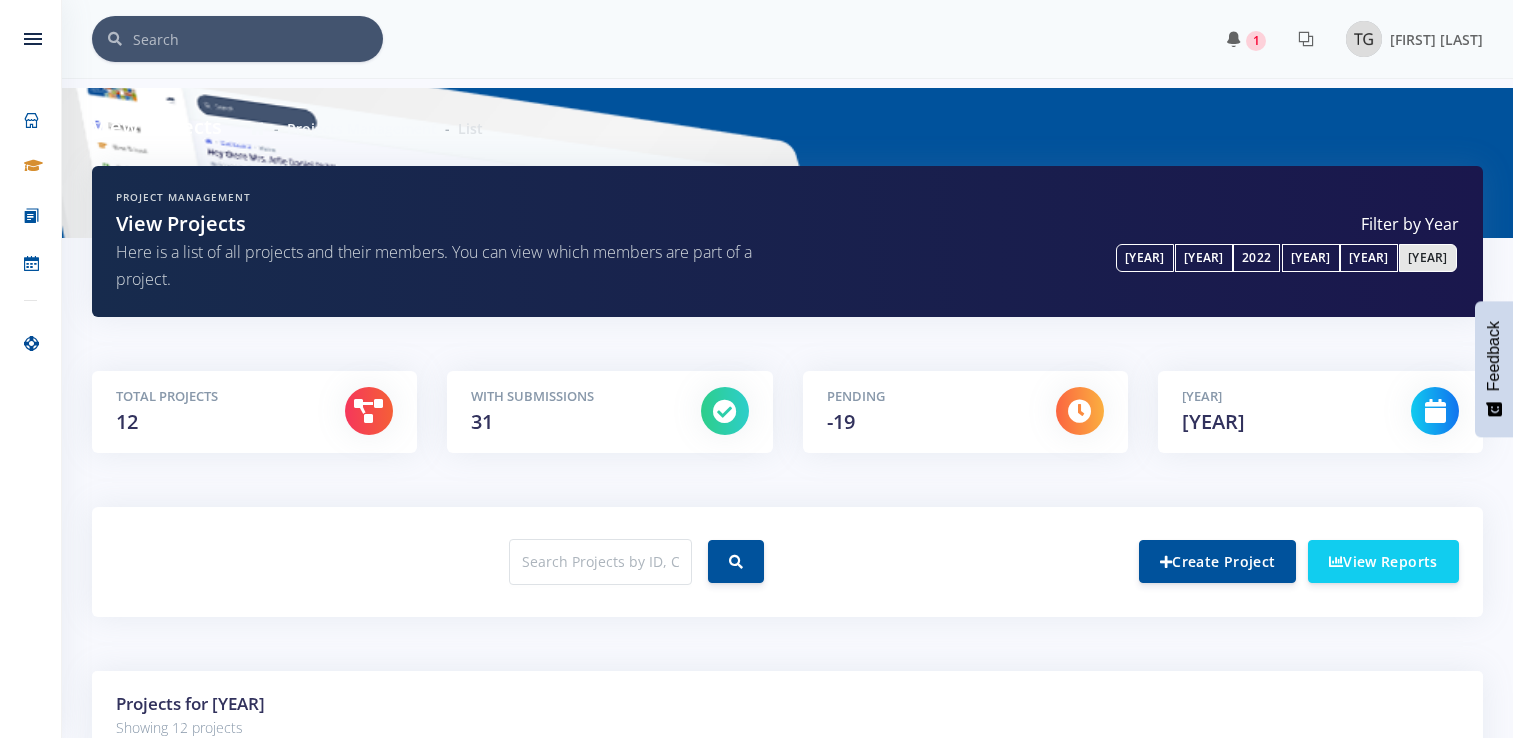 scroll, scrollTop: 0, scrollLeft: 0, axis: both 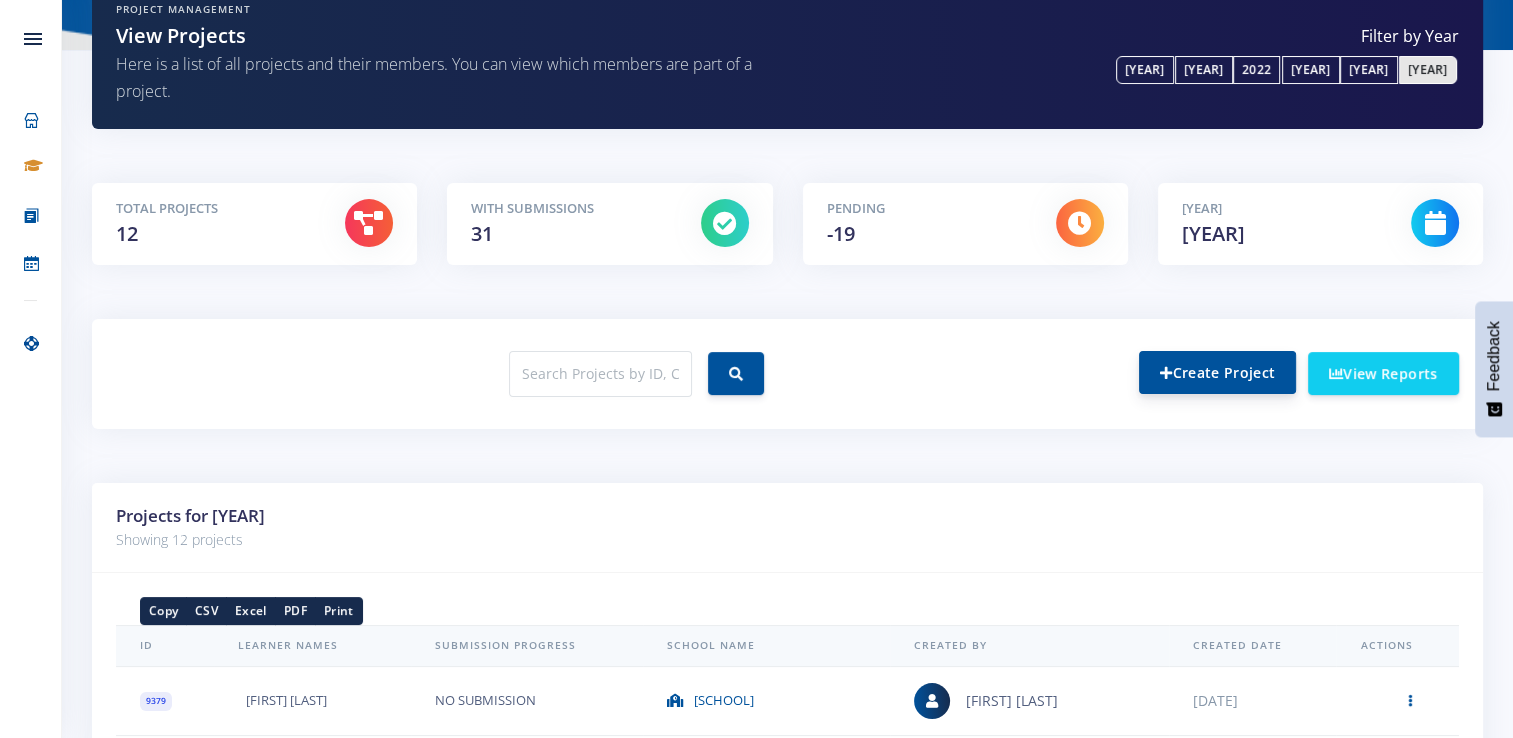 click on "Create Project" at bounding box center (1217, 372) 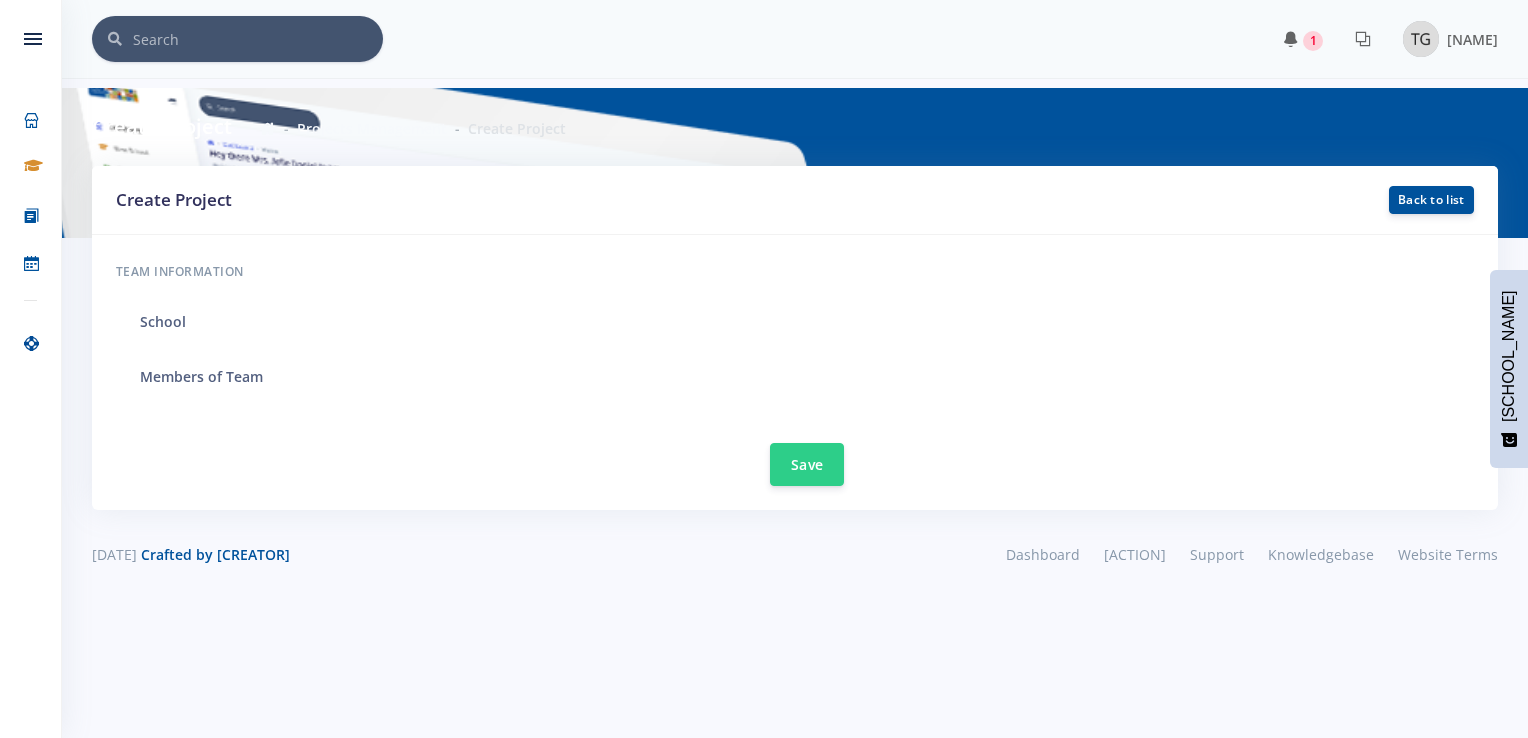 scroll, scrollTop: 0, scrollLeft: 0, axis: both 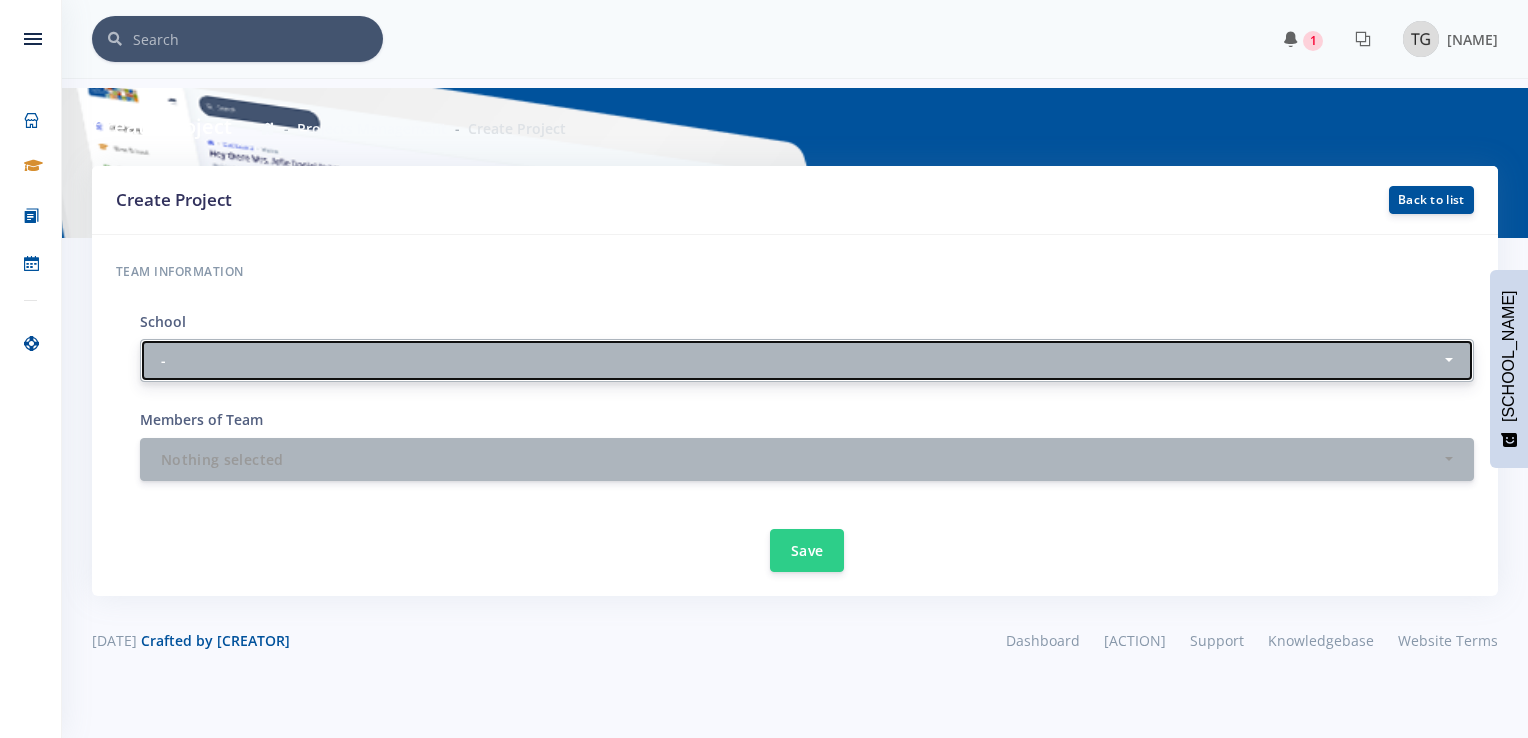 click on "-" at bounding box center [801, 360] 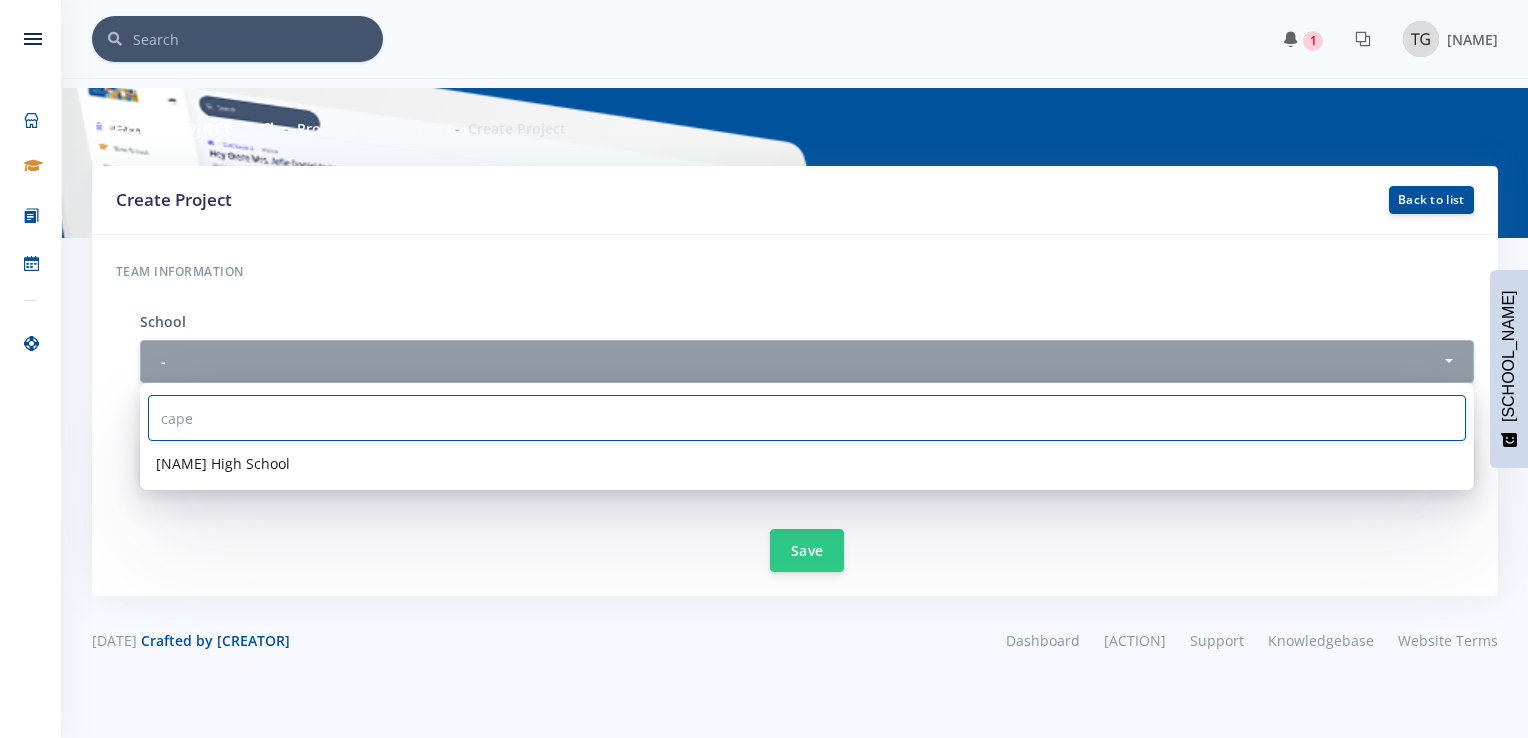 type on "cape" 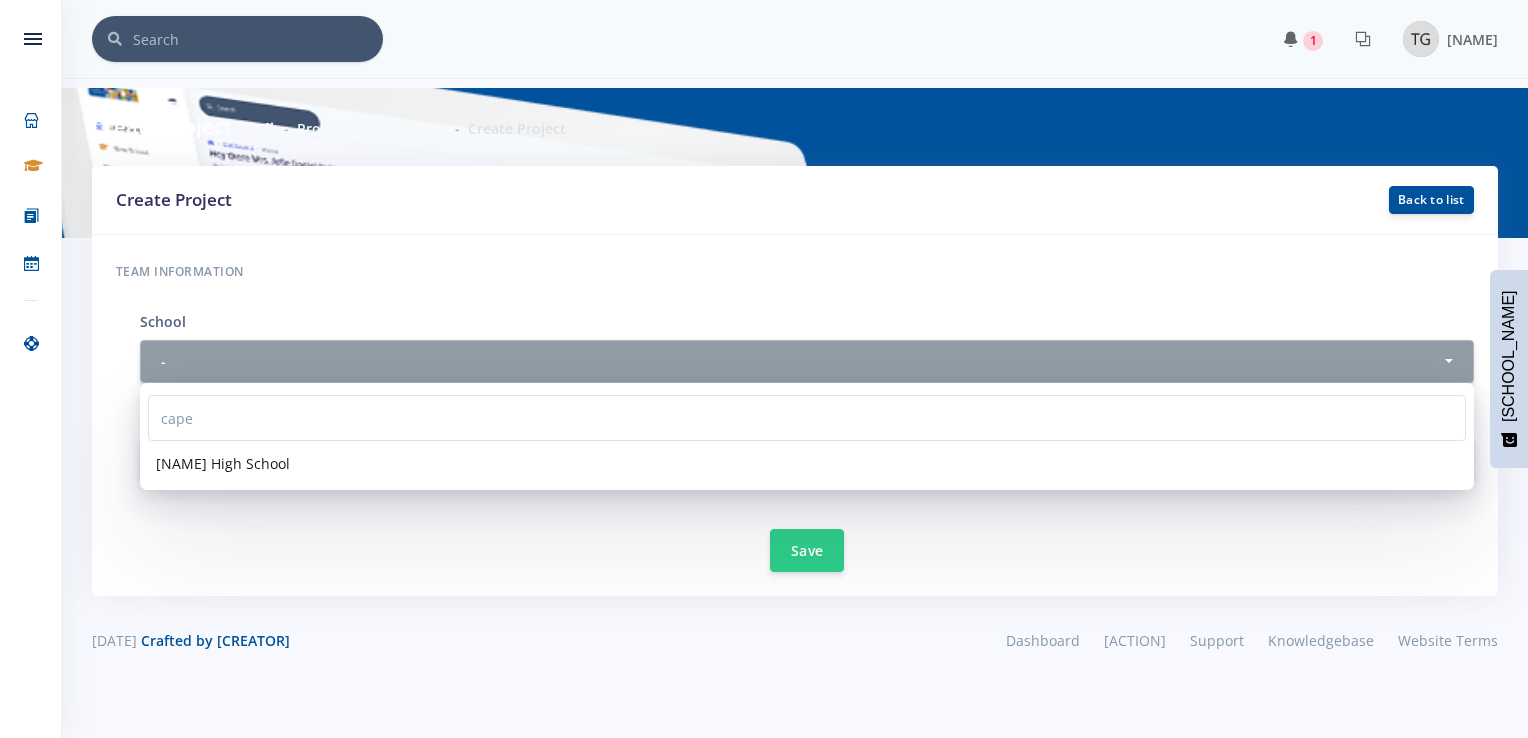 click on "[NAME] High School" at bounding box center (223, 463) 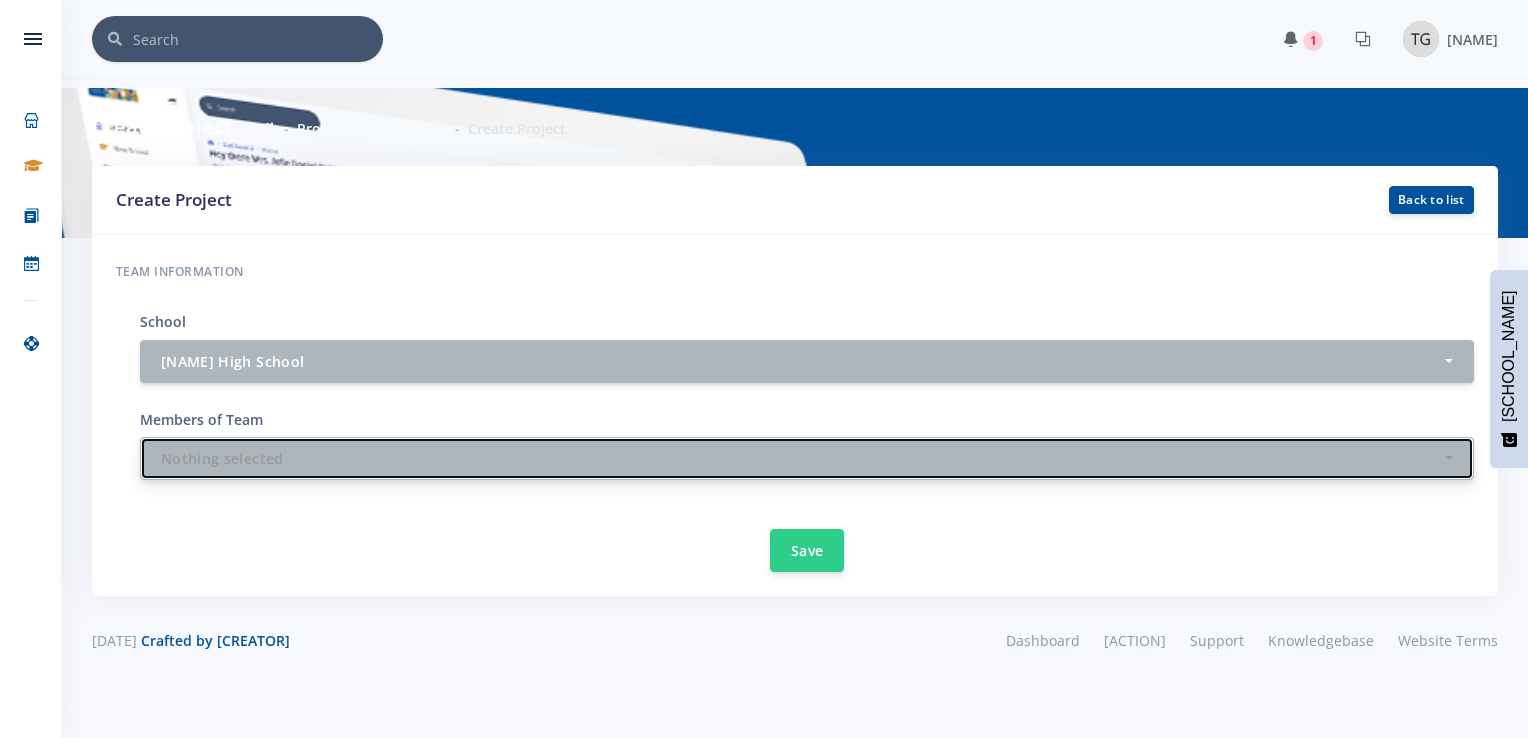 click on "Nothing selected" at bounding box center [801, 458] 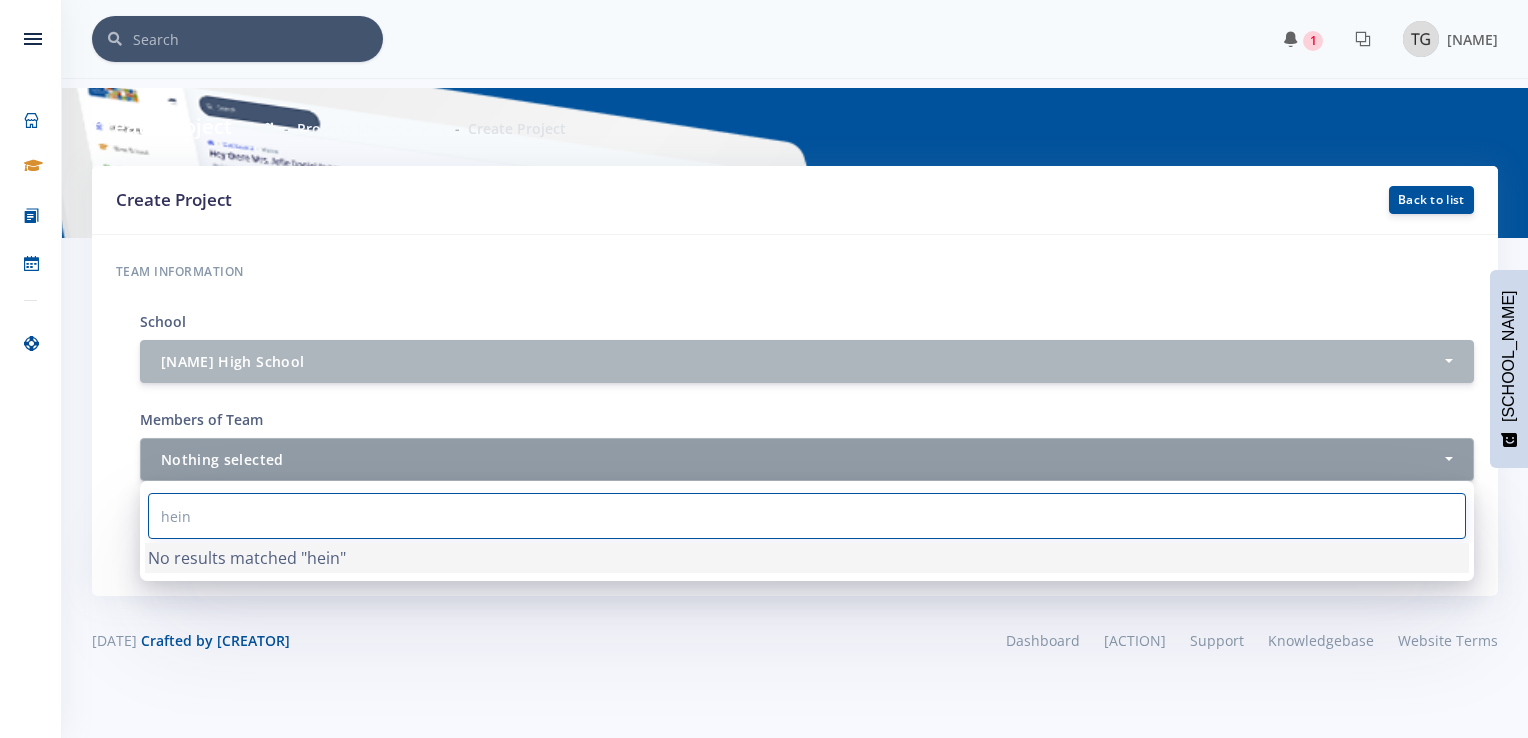 type on "hein" 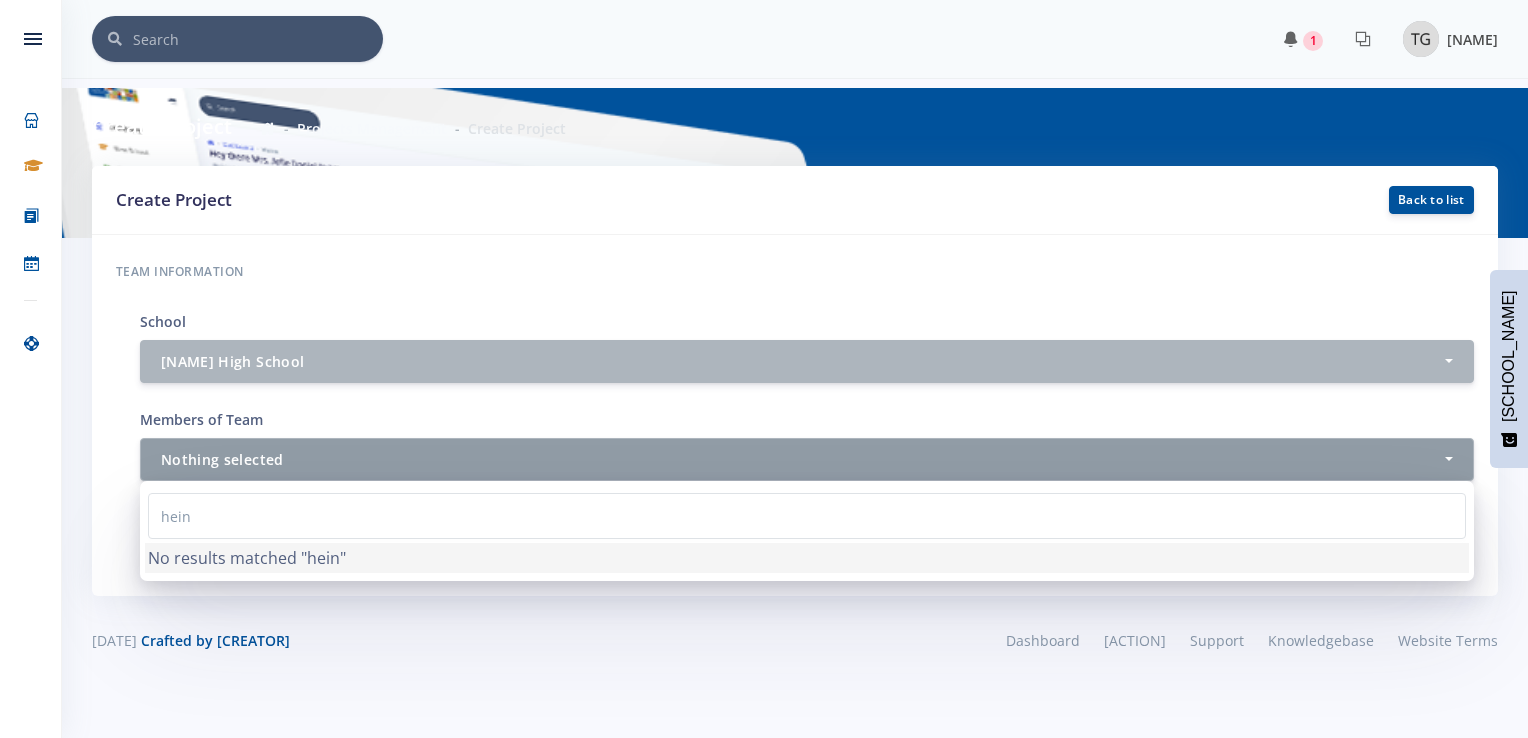 click on "[NAME]" at bounding box center [1472, 39] 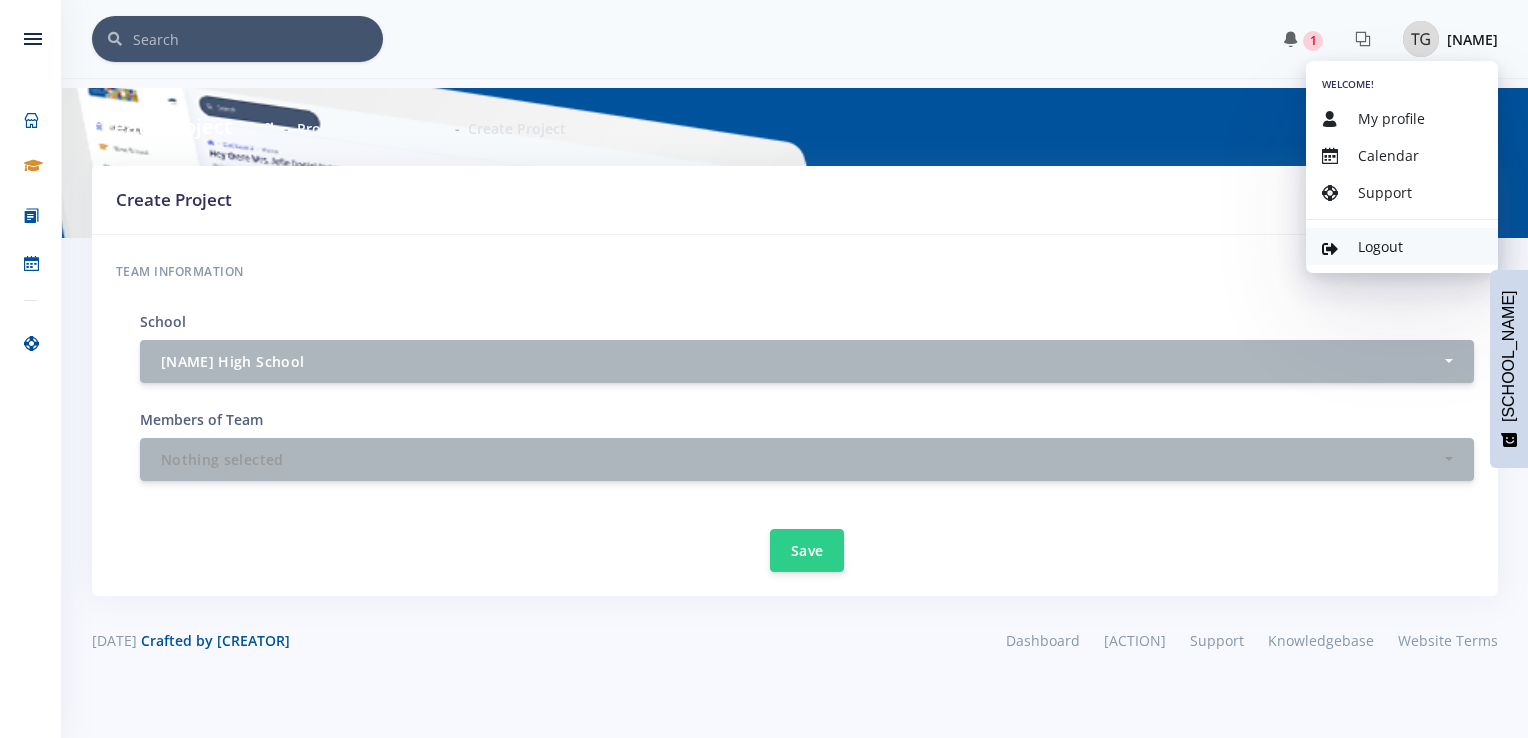 click on "Logout" at bounding box center (1380, 246) 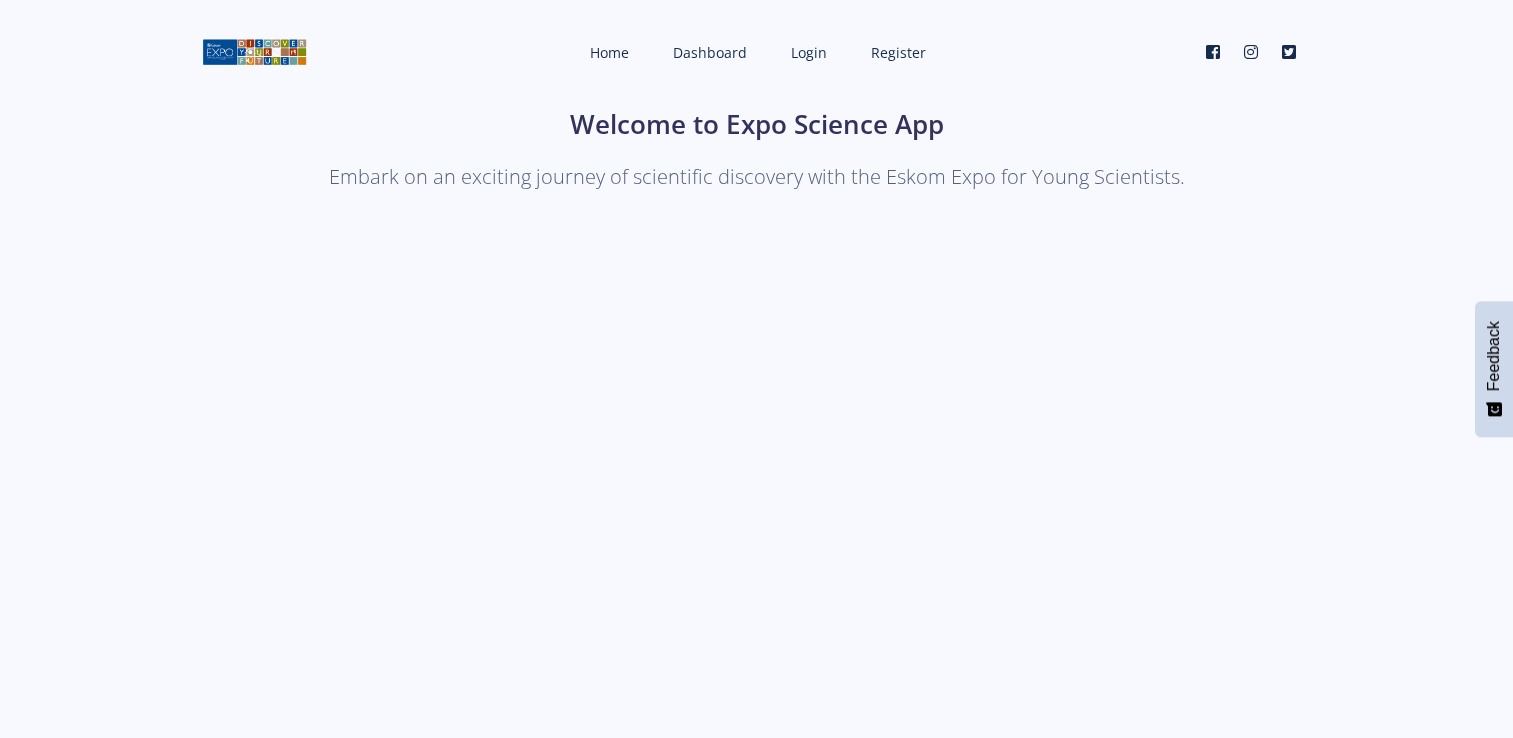 scroll, scrollTop: 0, scrollLeft: 0, axis: both 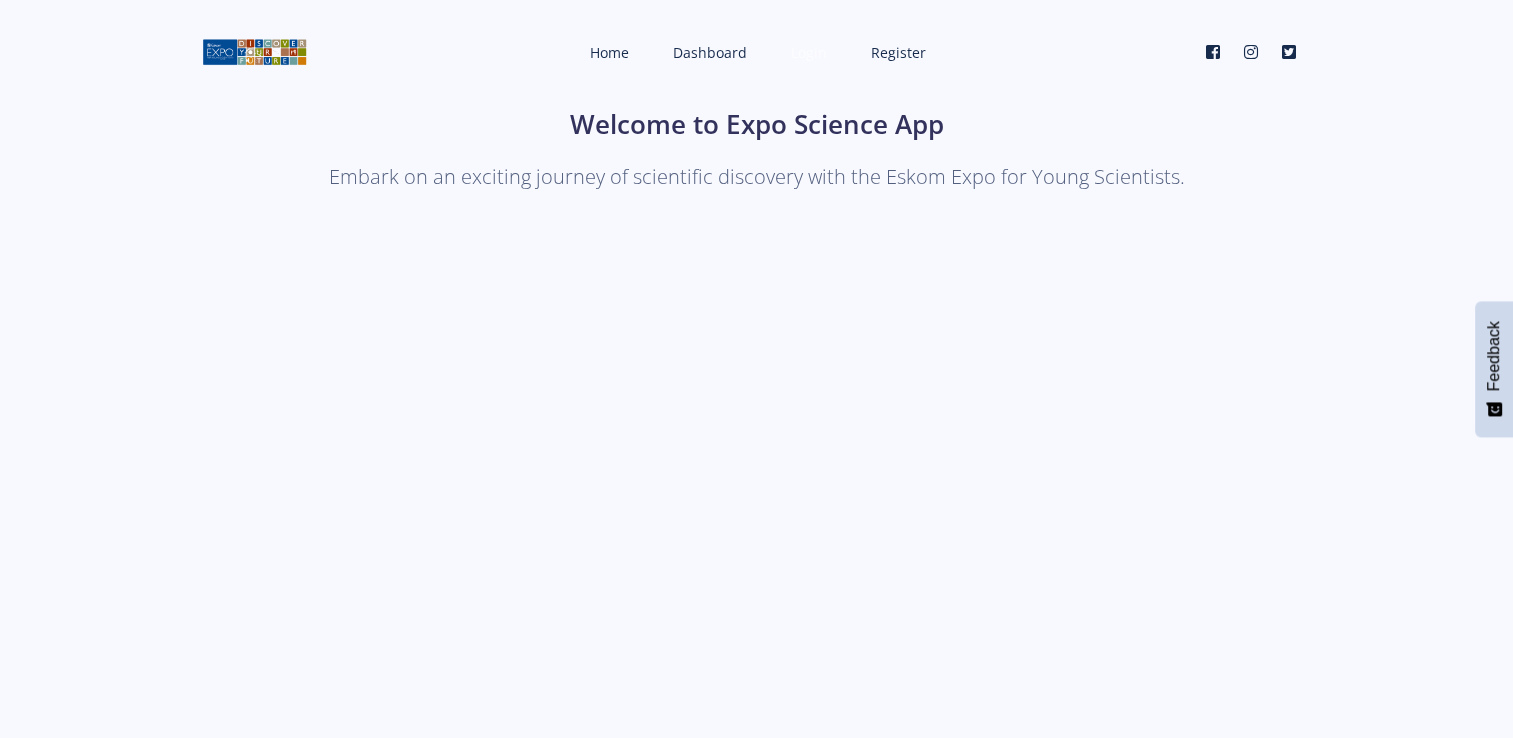 click on "Login" at bounding box center (809, 52) 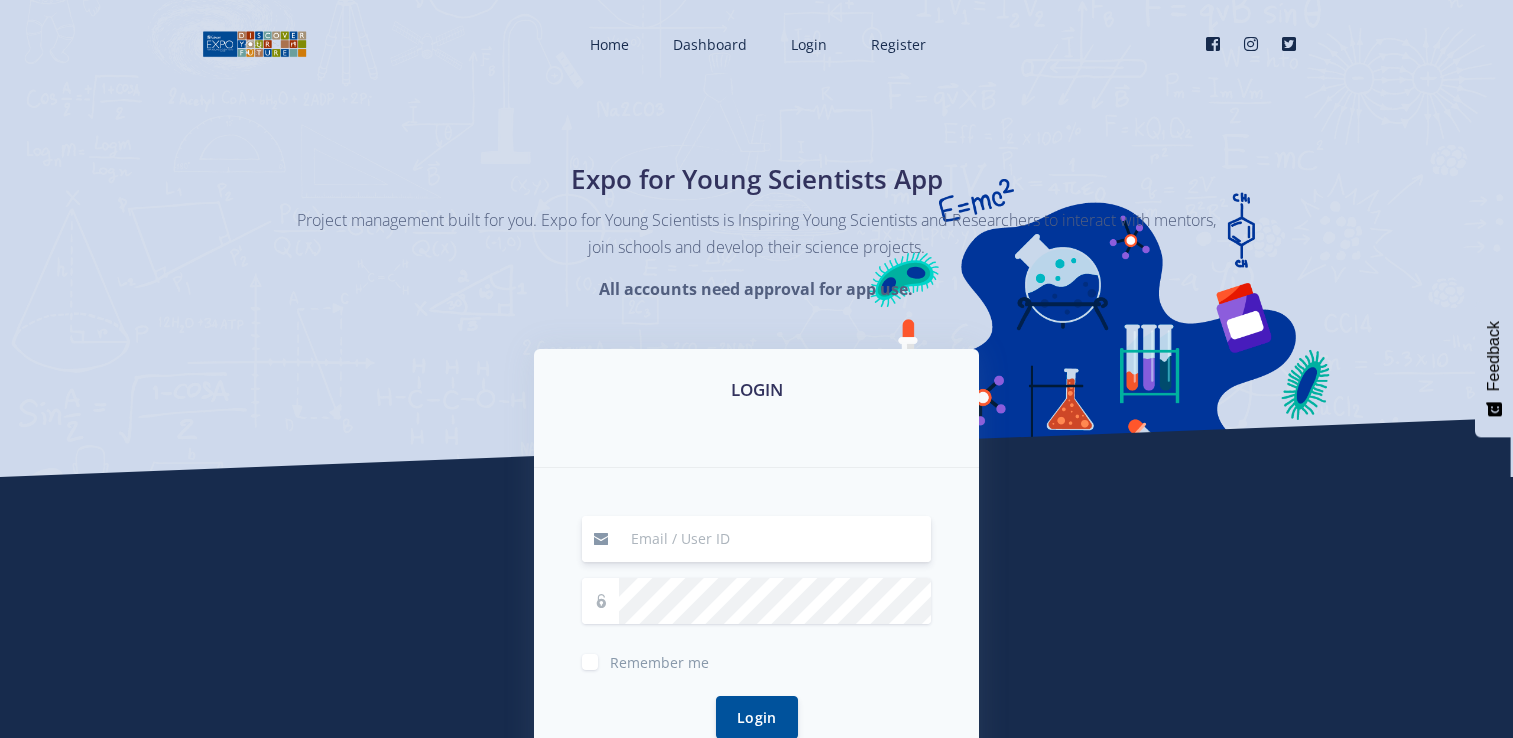 scroll, scrollTop: 0, scrollLeft: 0, axis: both 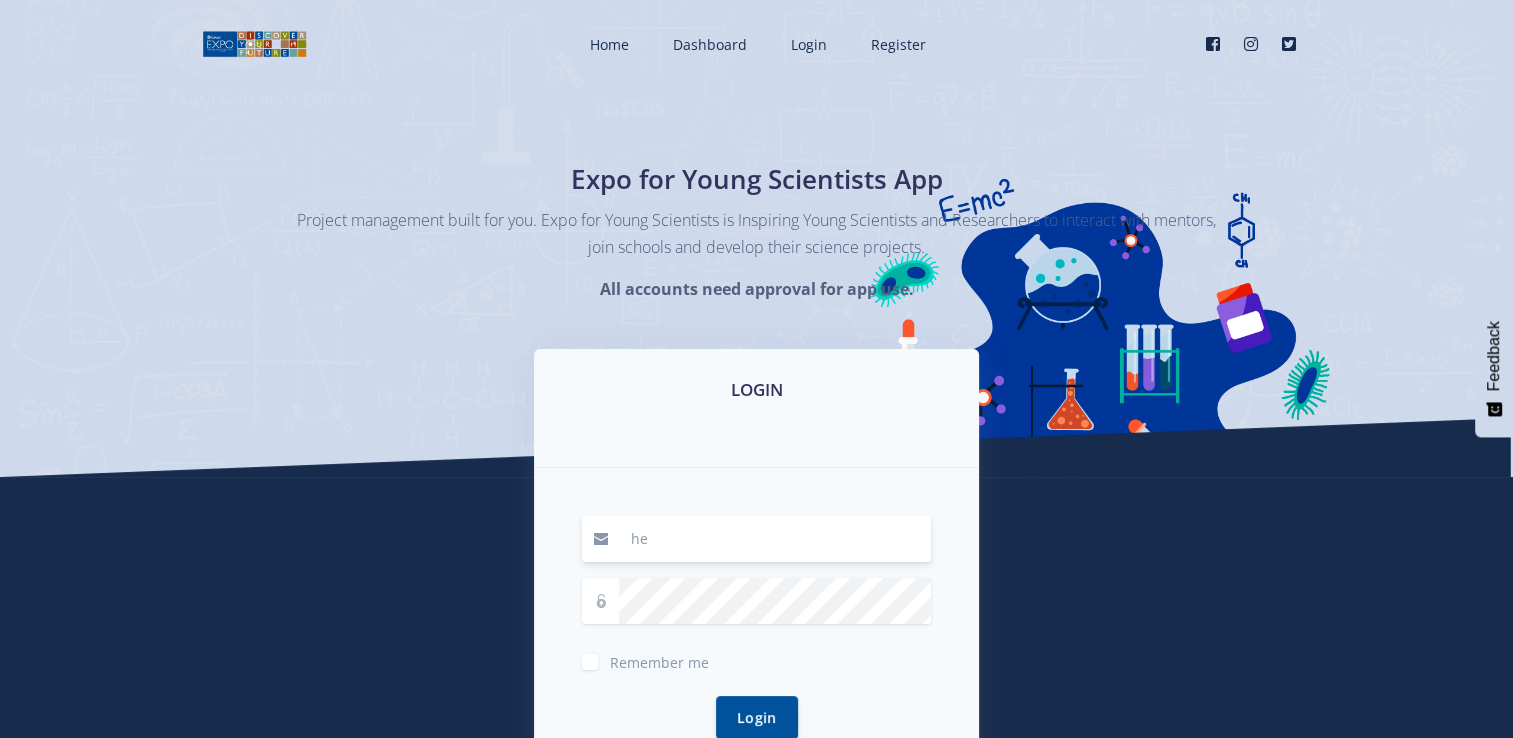 type on "[USERNAME]@[DOMAIN]" 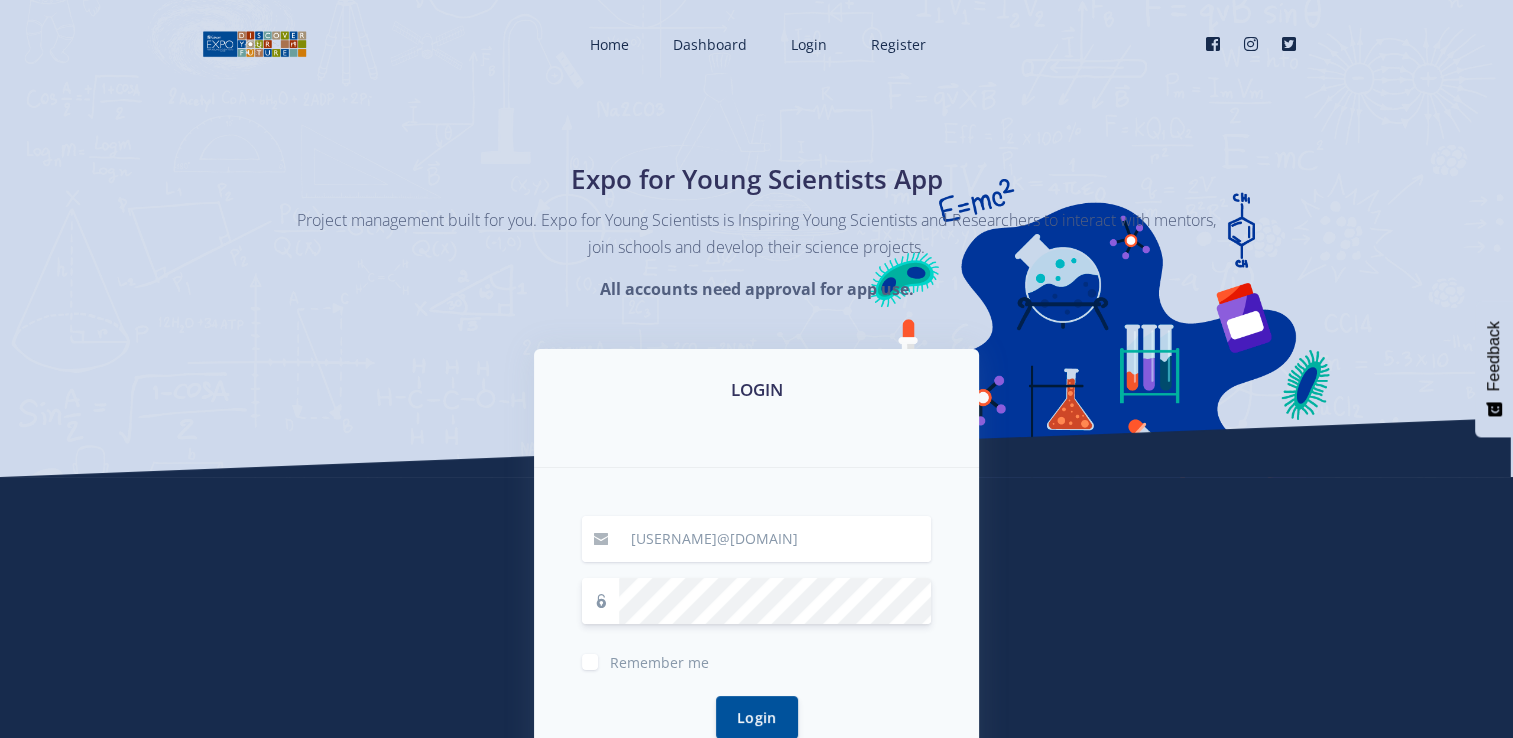 click on "Login" at bounding box center [757, 717] 